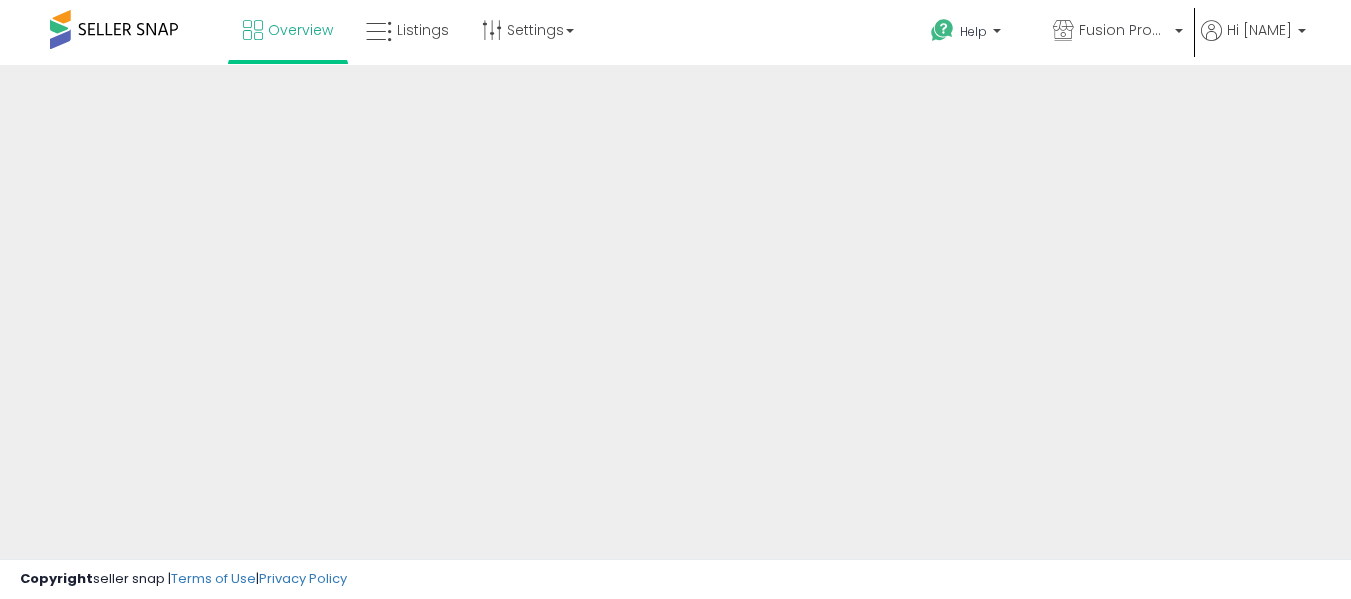 scroll, scrollTop: 0, scrollLeft: 0, axis: both 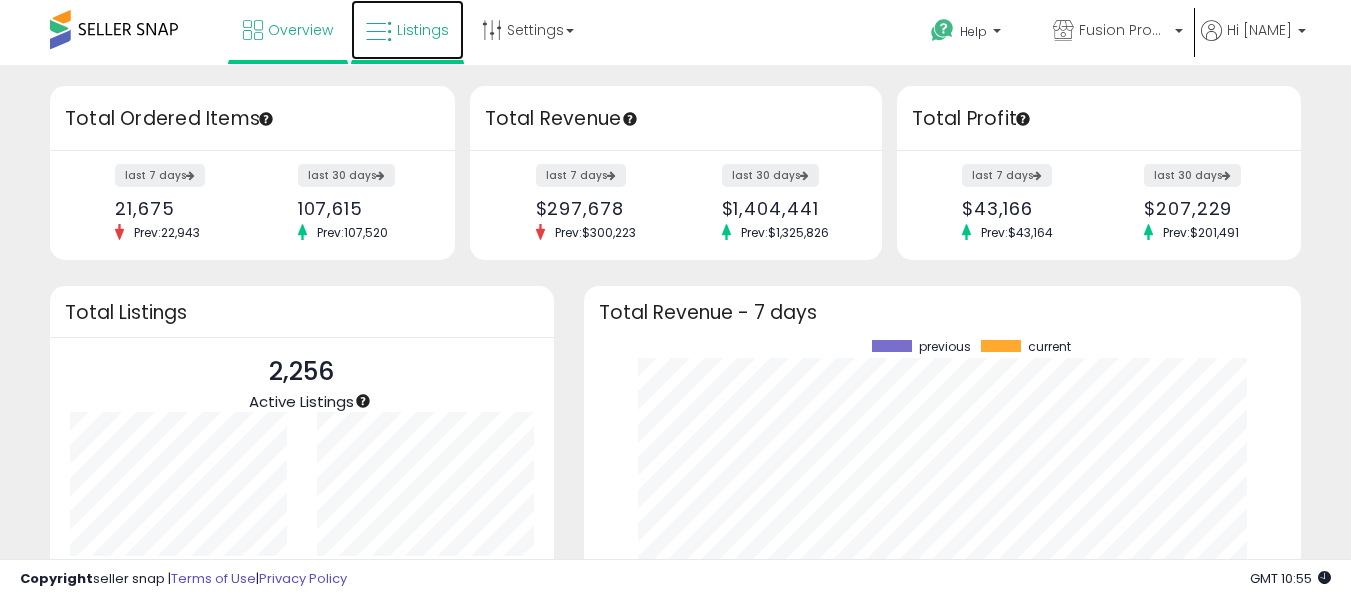 click on "Listings" at bounding box center (423, 30) 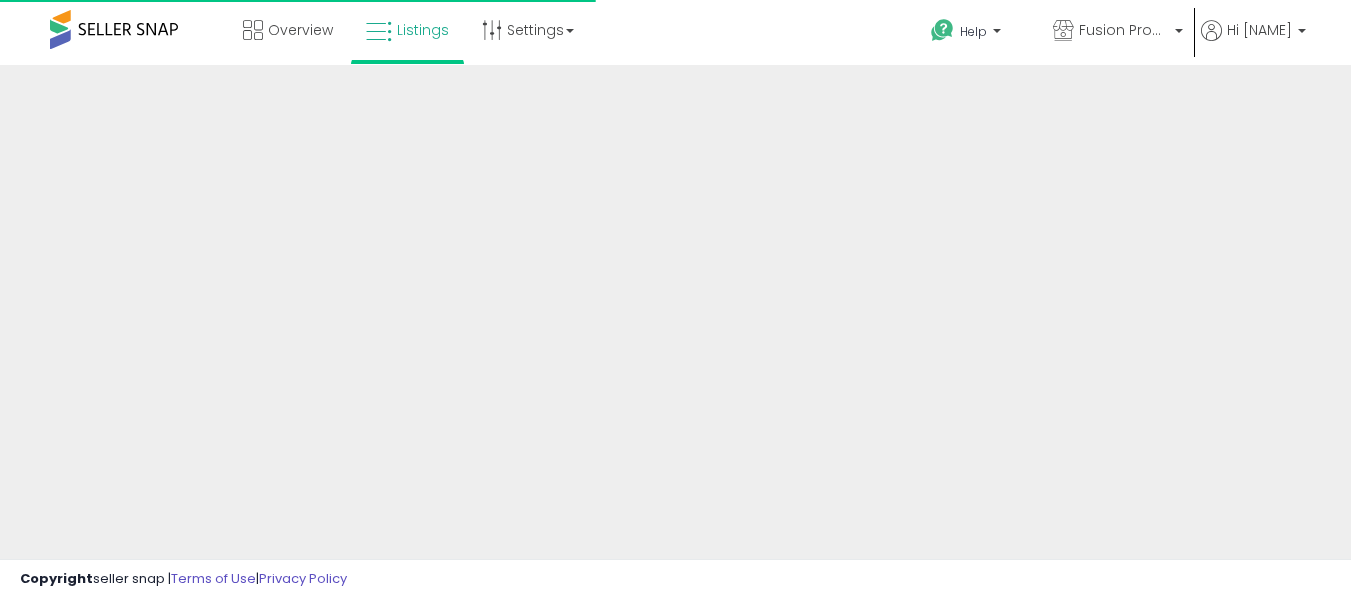 scroll, scrollTop: 0, scrollLeft: 0, axis: both 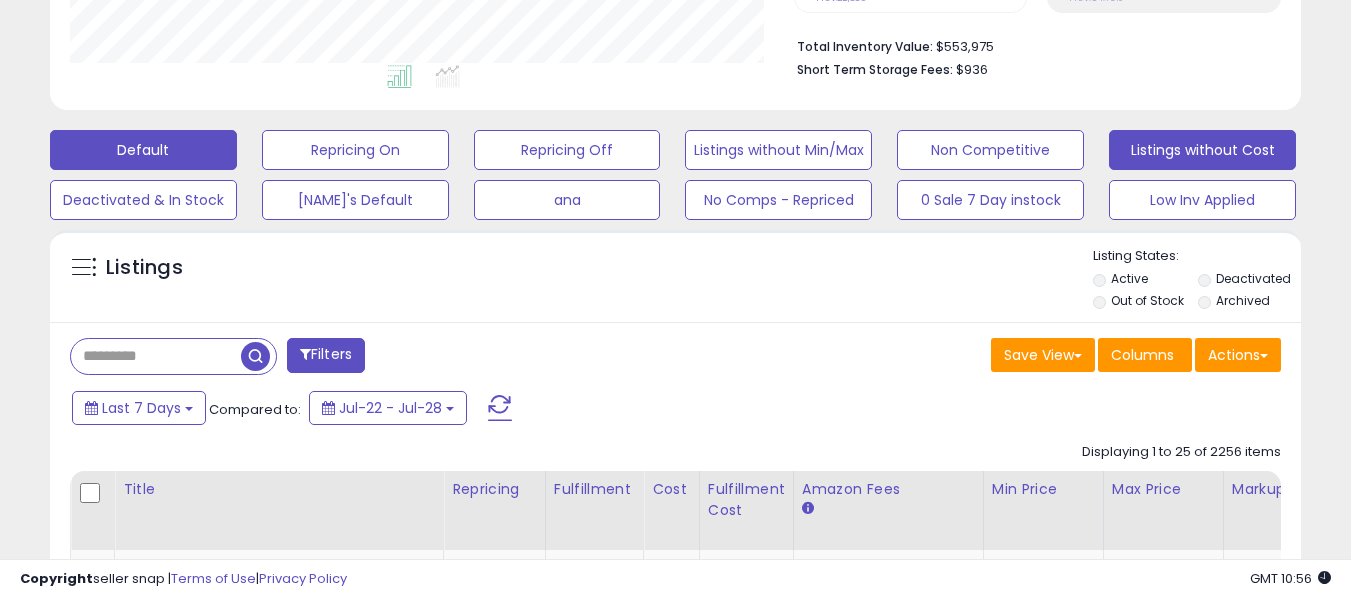 click on "Listings without Cost" at bounding box center (355, 150) 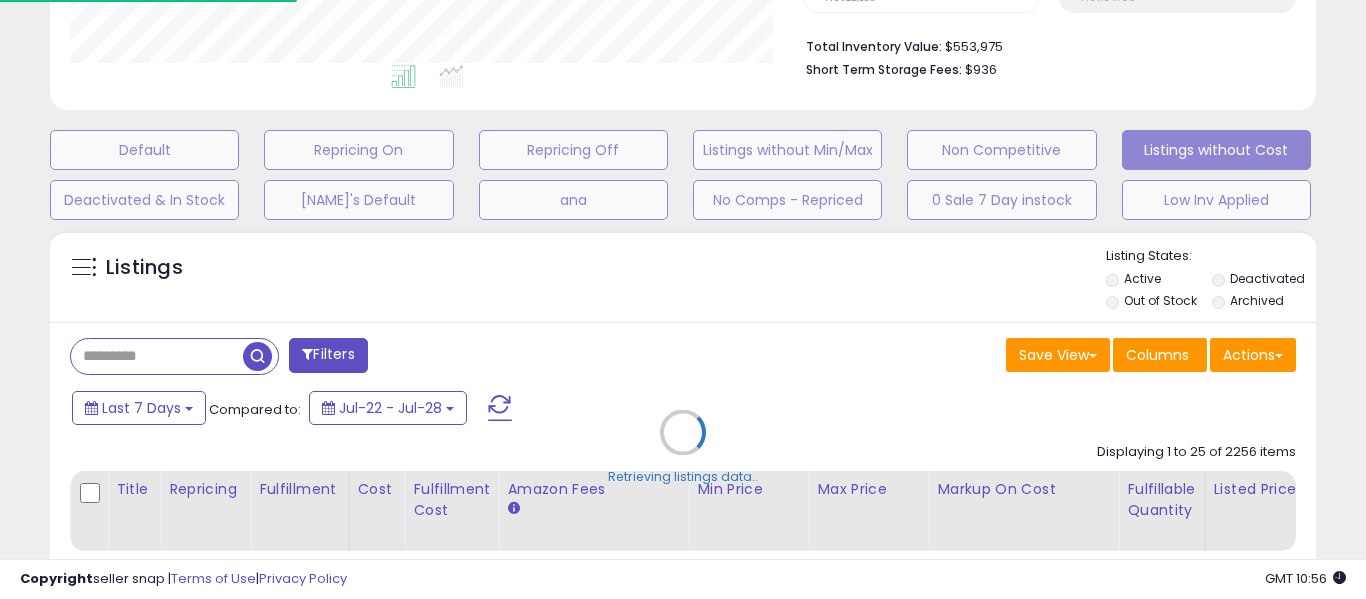 scroll, scrollTop: 999590, scrollLeft: 999267, axis: both 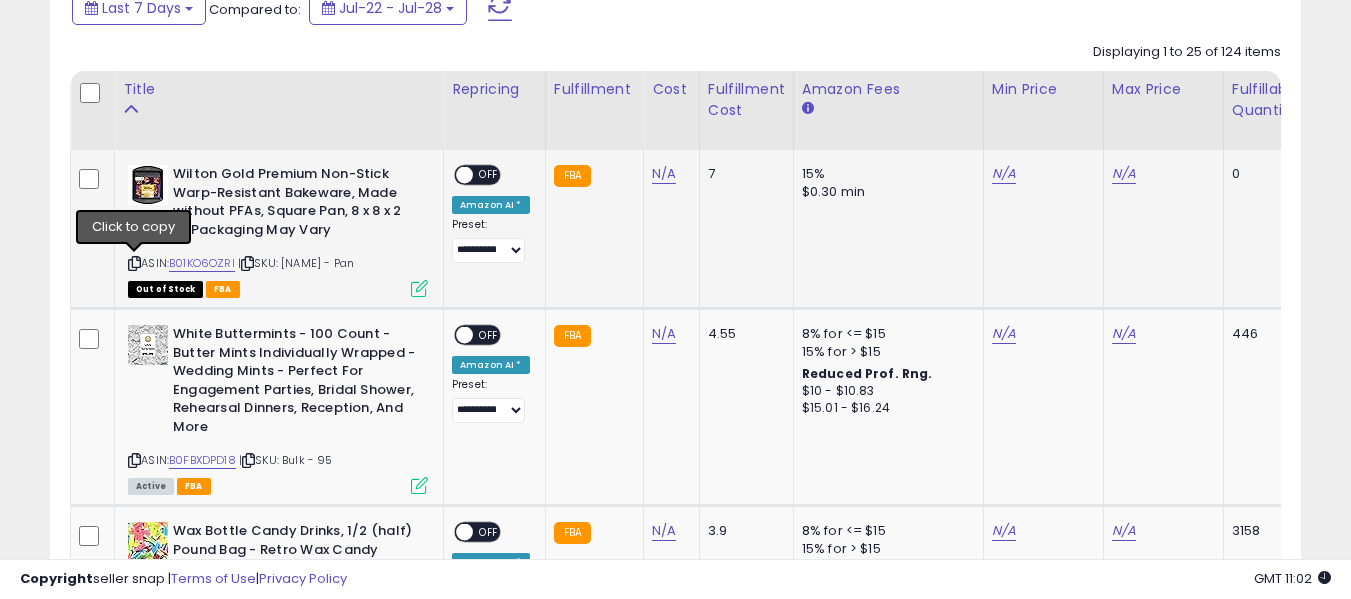 click at bounding box center [134, 263] 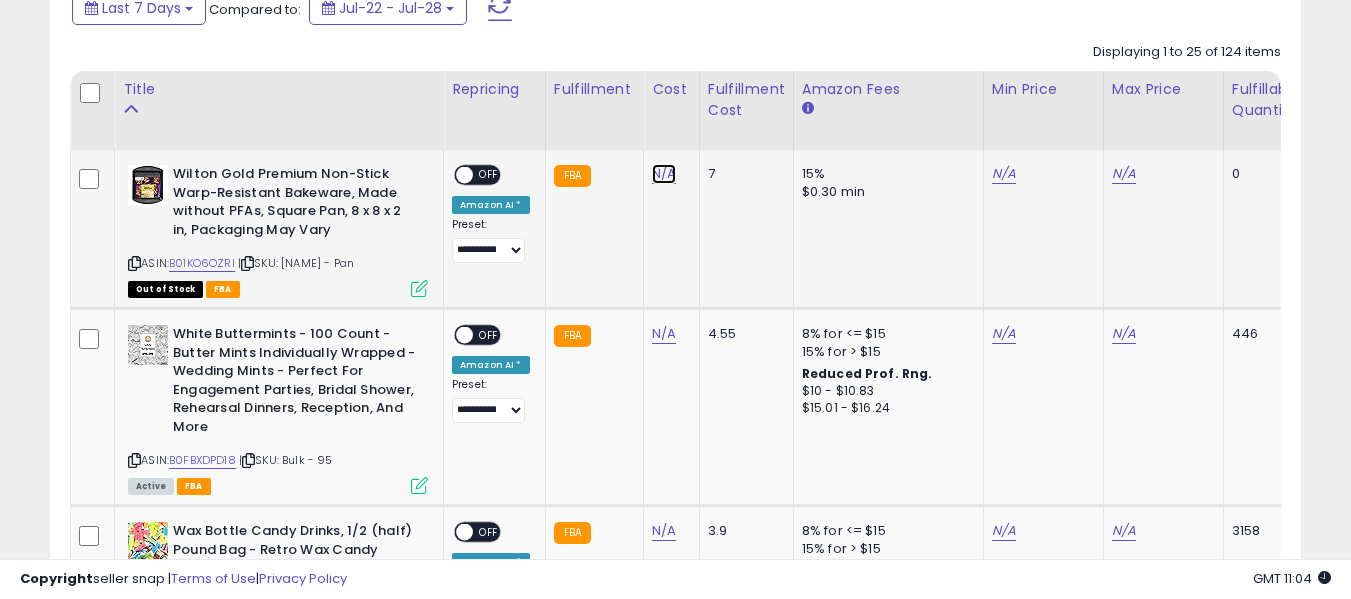 click on "N/A" at bounding box center [664, 174] 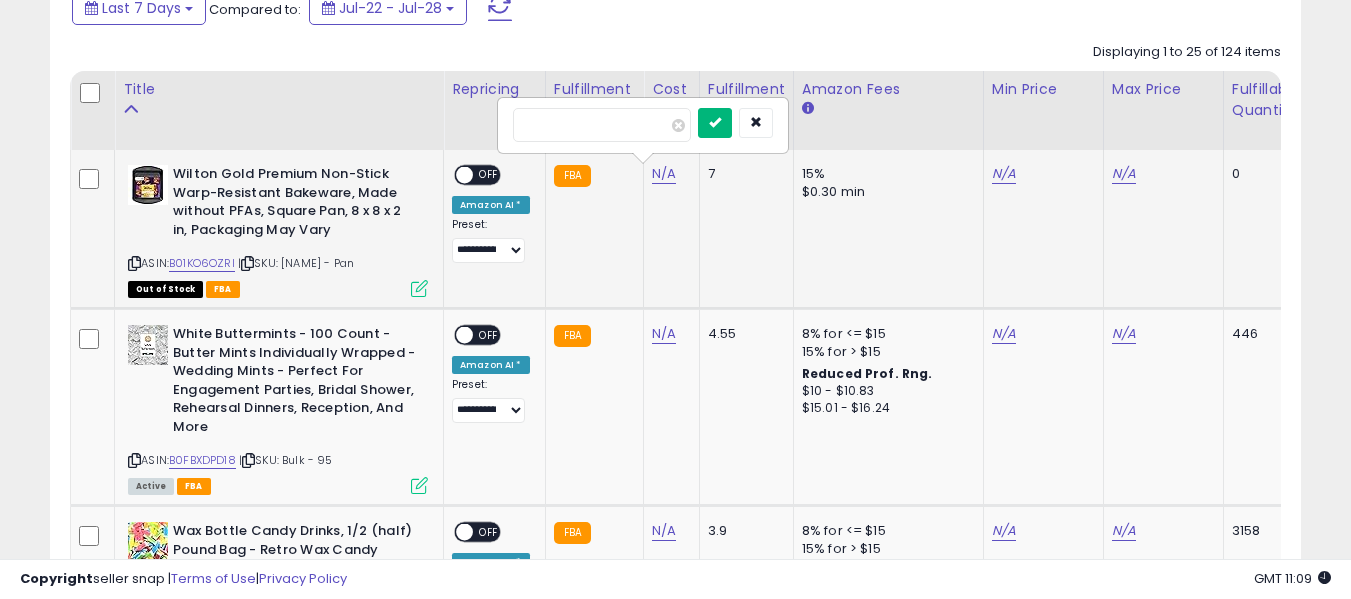 type on "****" 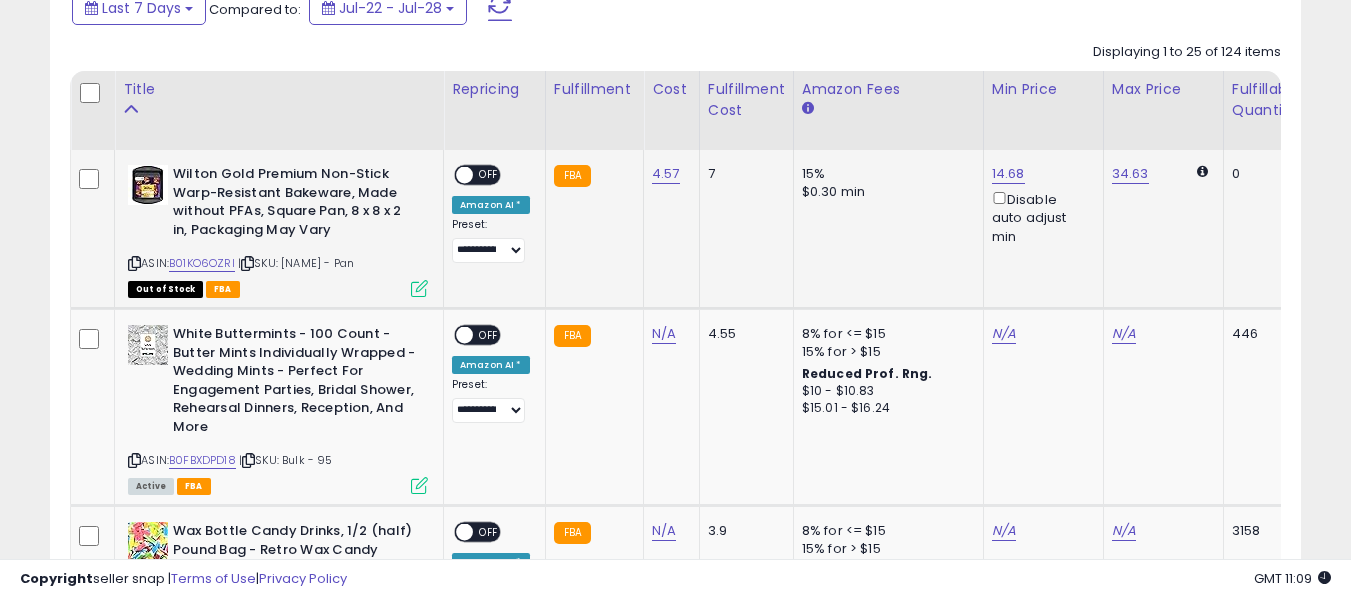 click on "OFF" at bounding box center (489, 175) 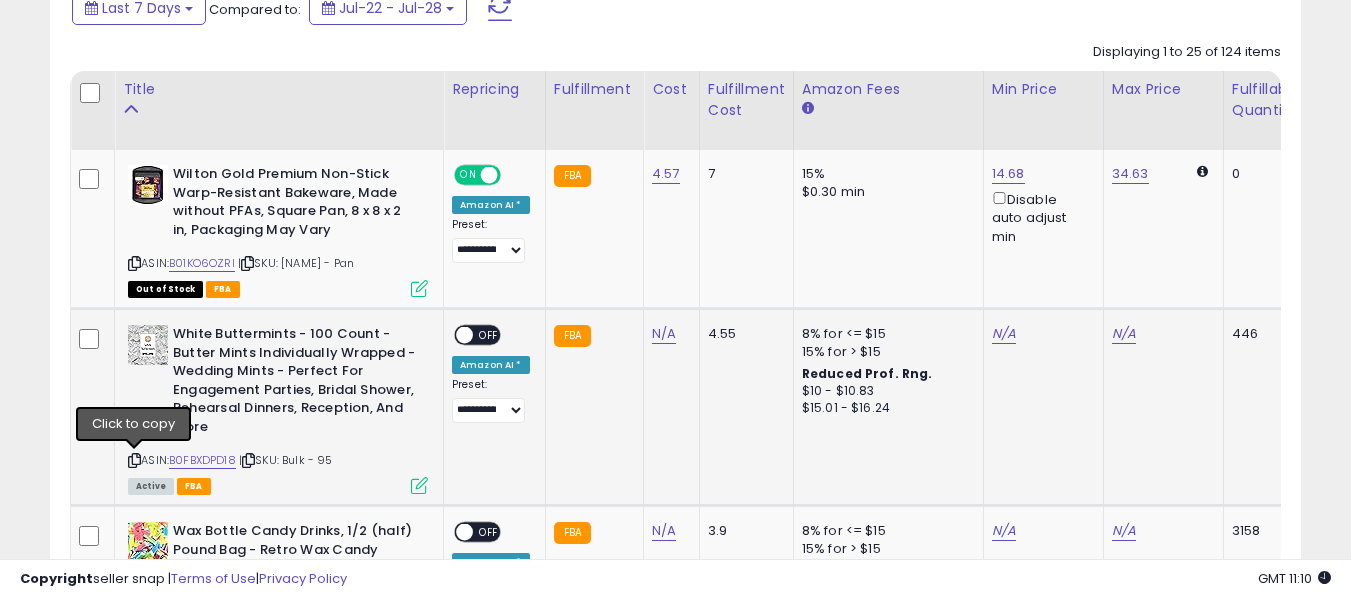 click at bounding box center [134, 460] 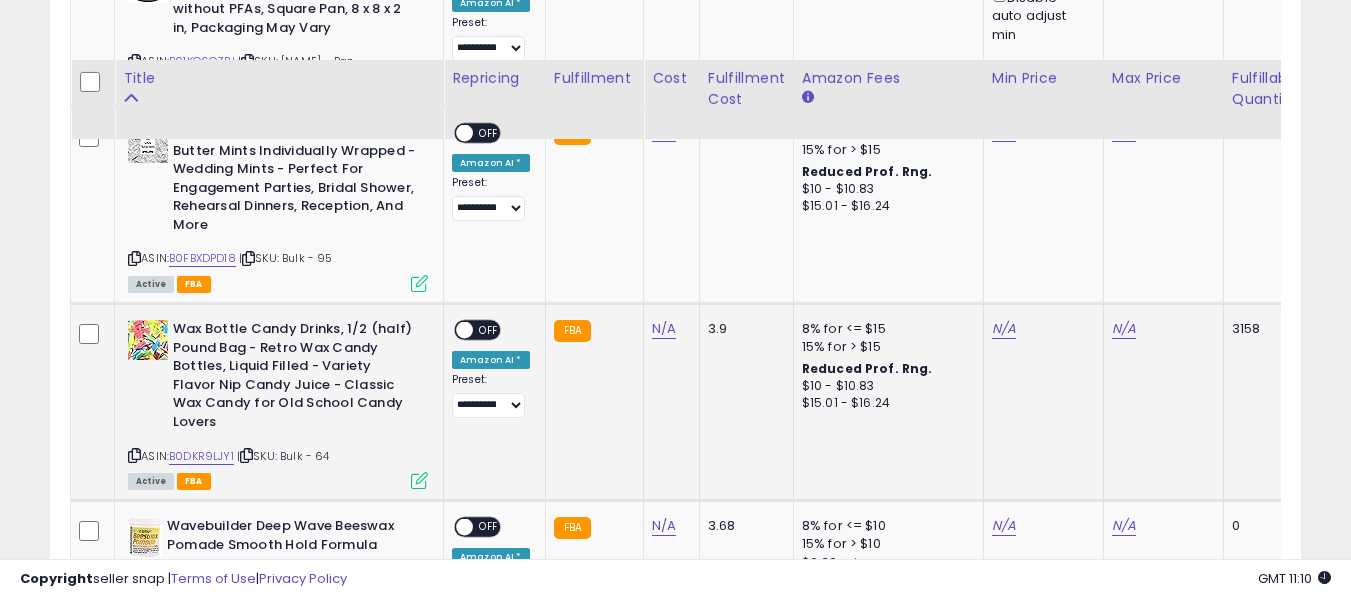 scroll, scrollTop: 1200, scrollLeft: 0, axis: vertical 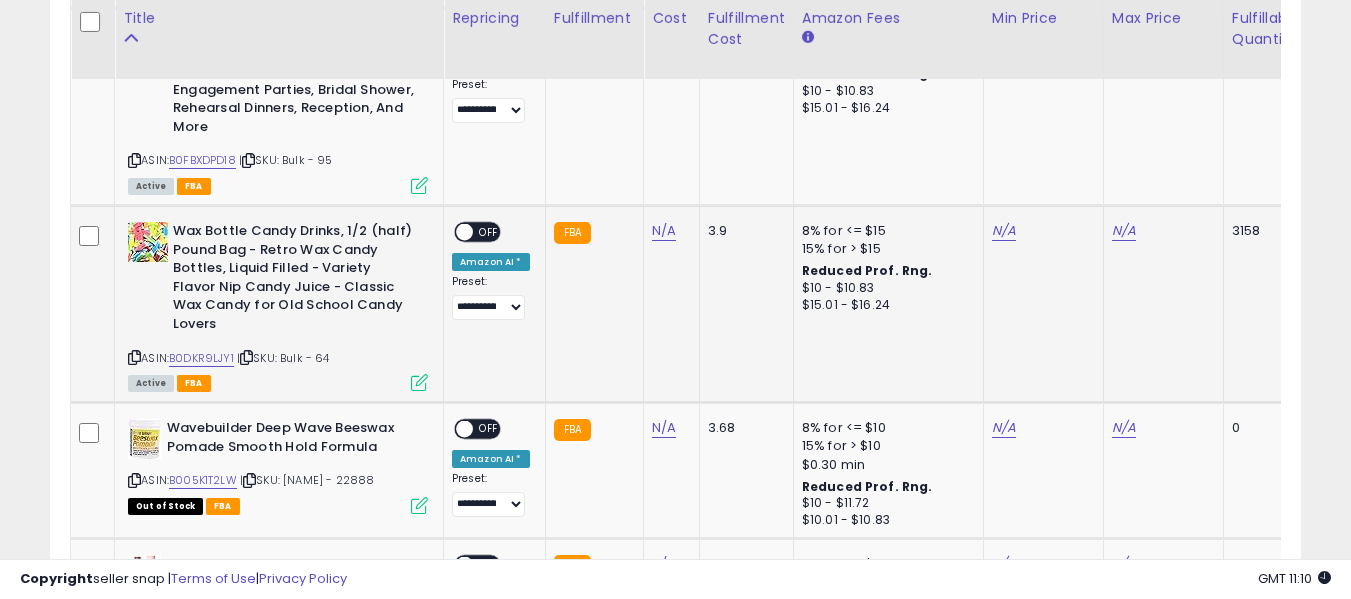 click at bounding box center (134, 357) 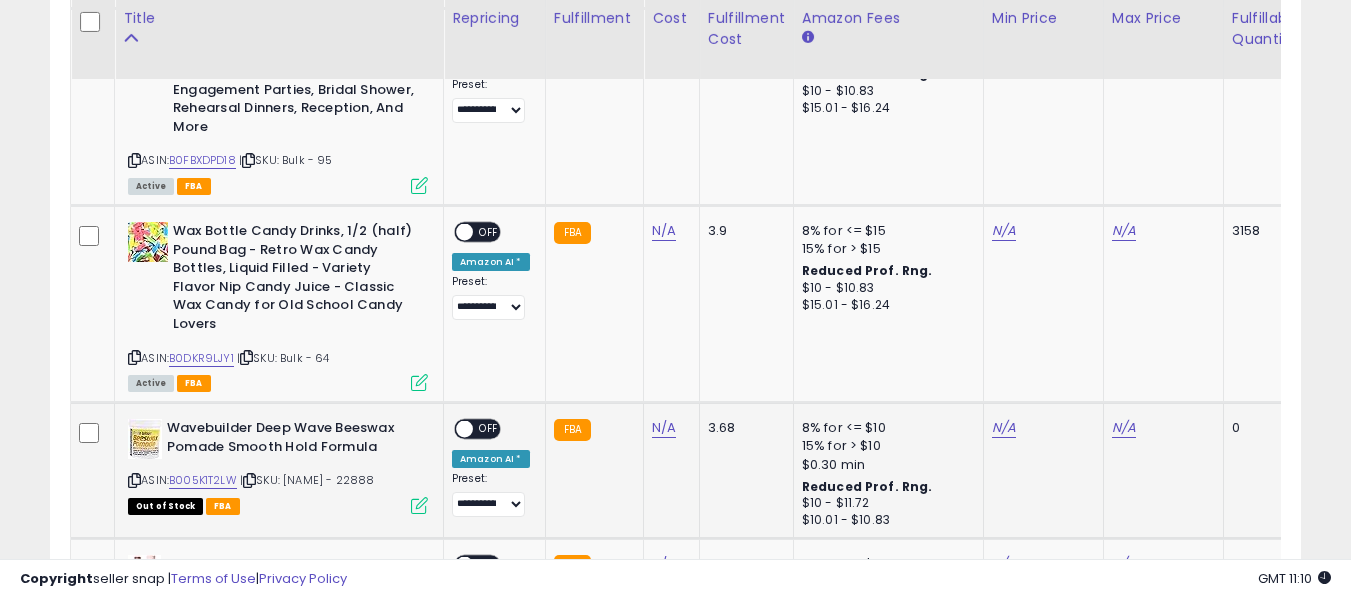 click at bounding box center [134, 480] 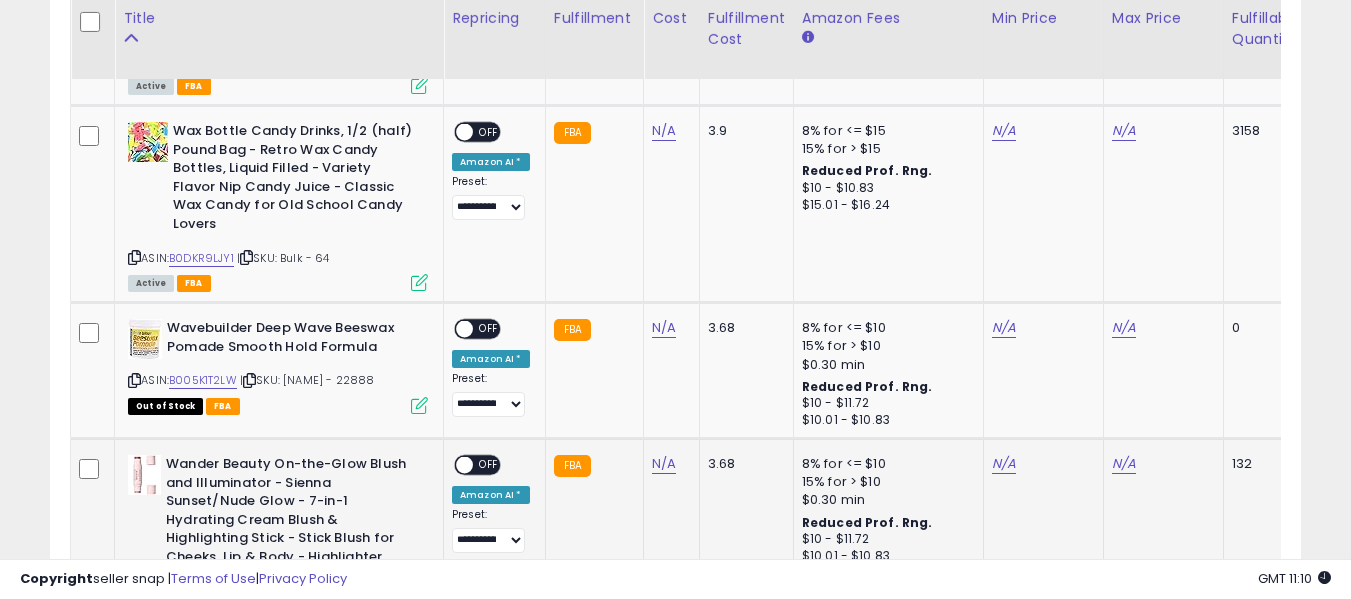 scroll, scrollTop: 1400, scrollLeft: 0, axis: vertical 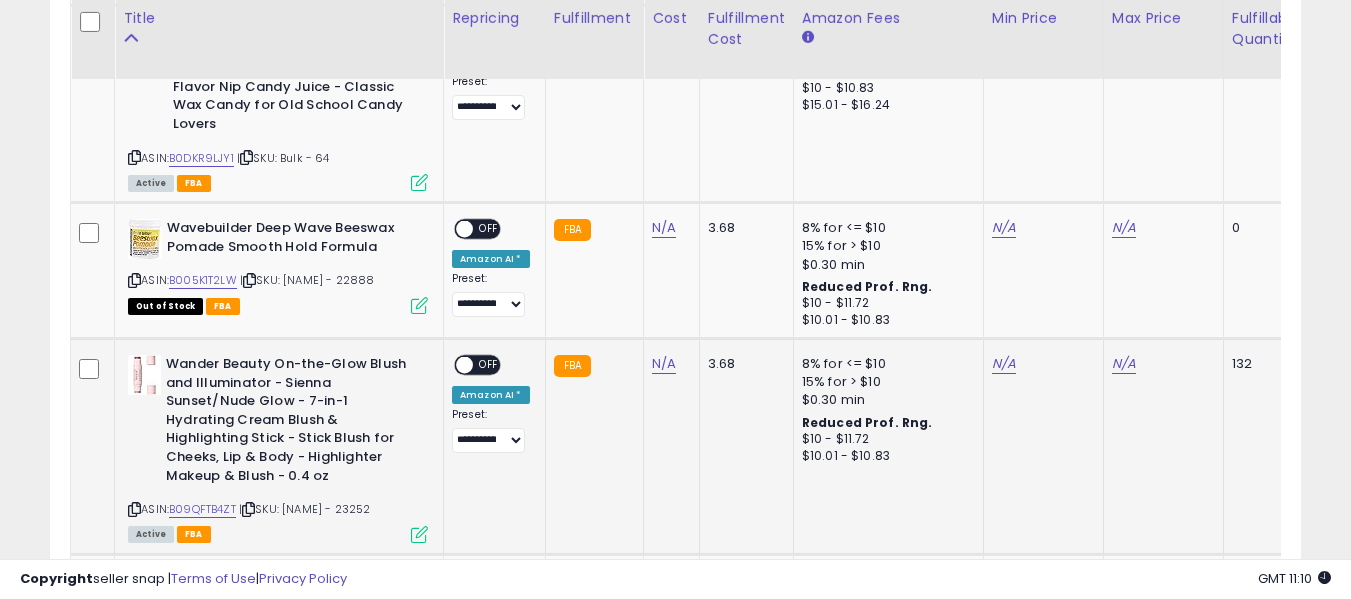 click at bounding box center [134, 509] 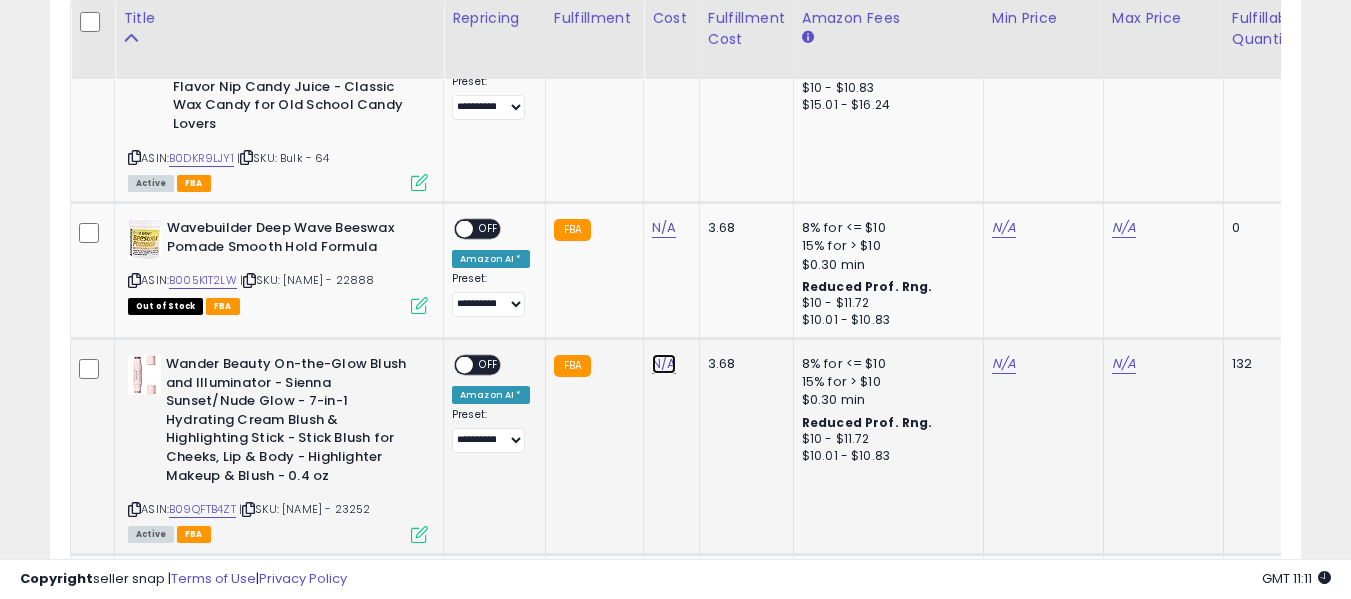 click on "N/A" at bounding box center [664, -166] 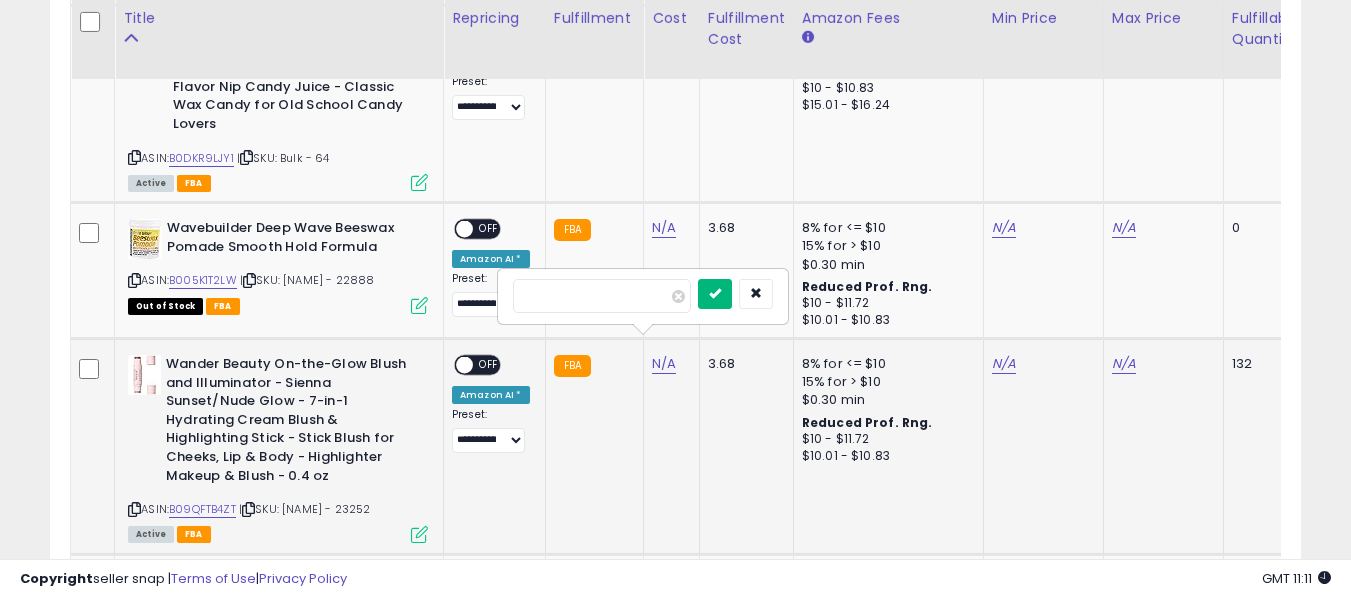 type on "****" 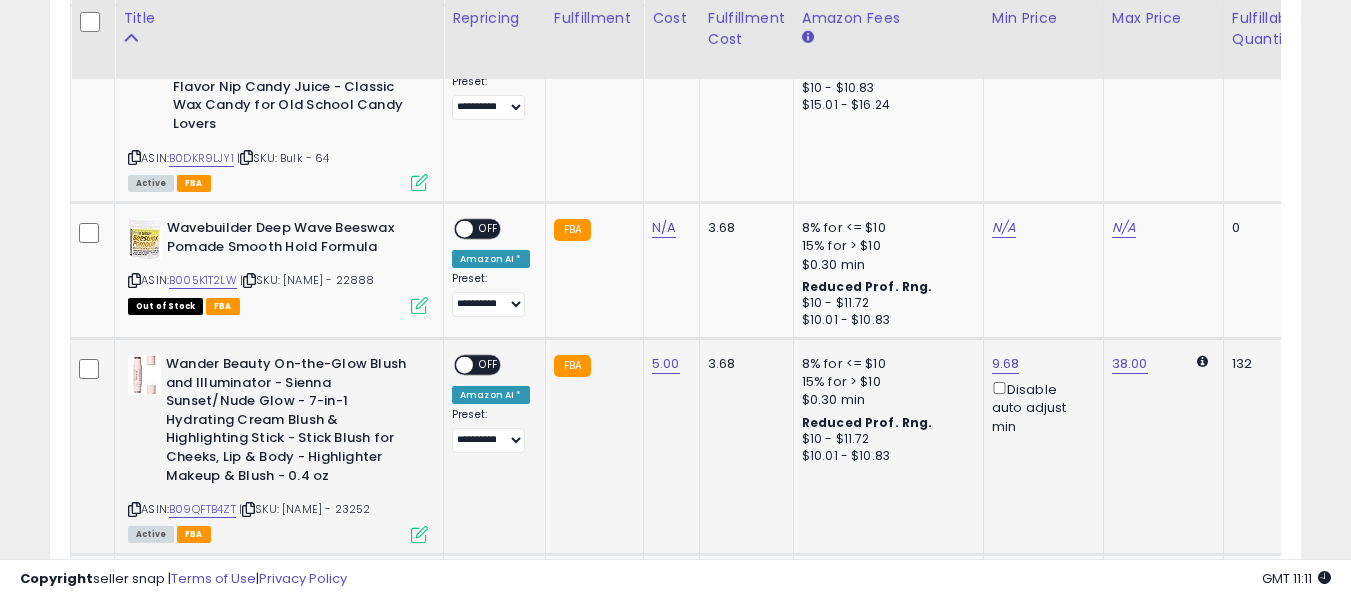 click on "OFF" at bounding box center [489, 365] 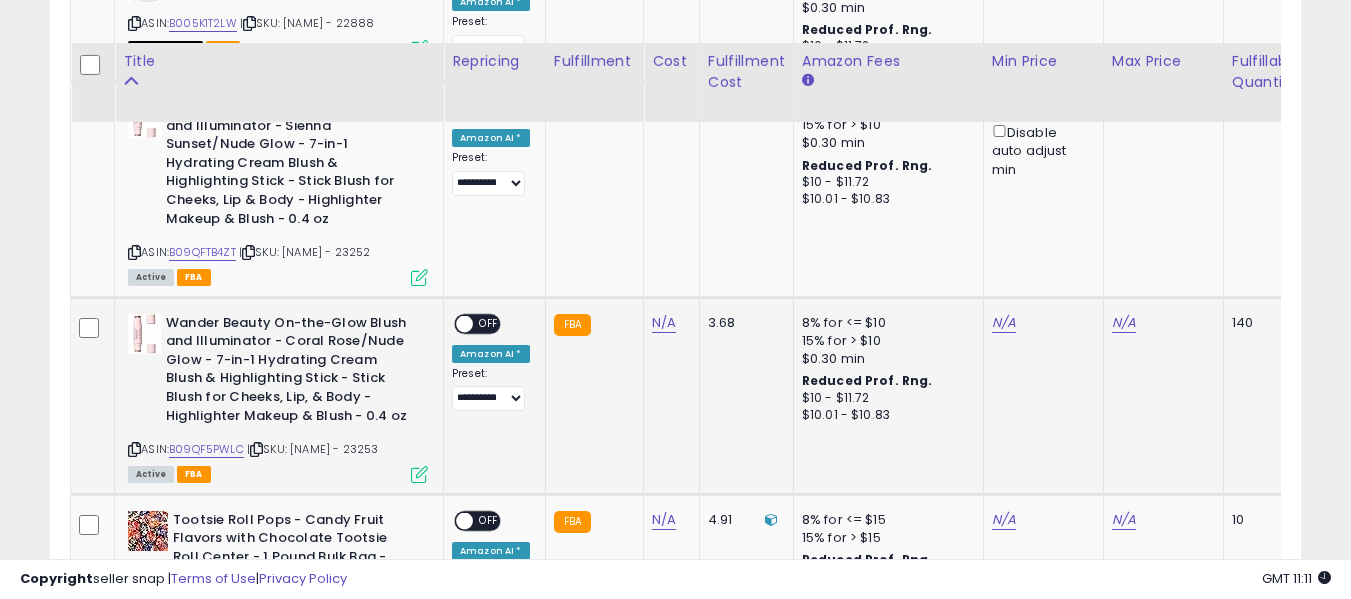 scroll, scrollTop: 1700, scrollLeft: 0, axis: vertical 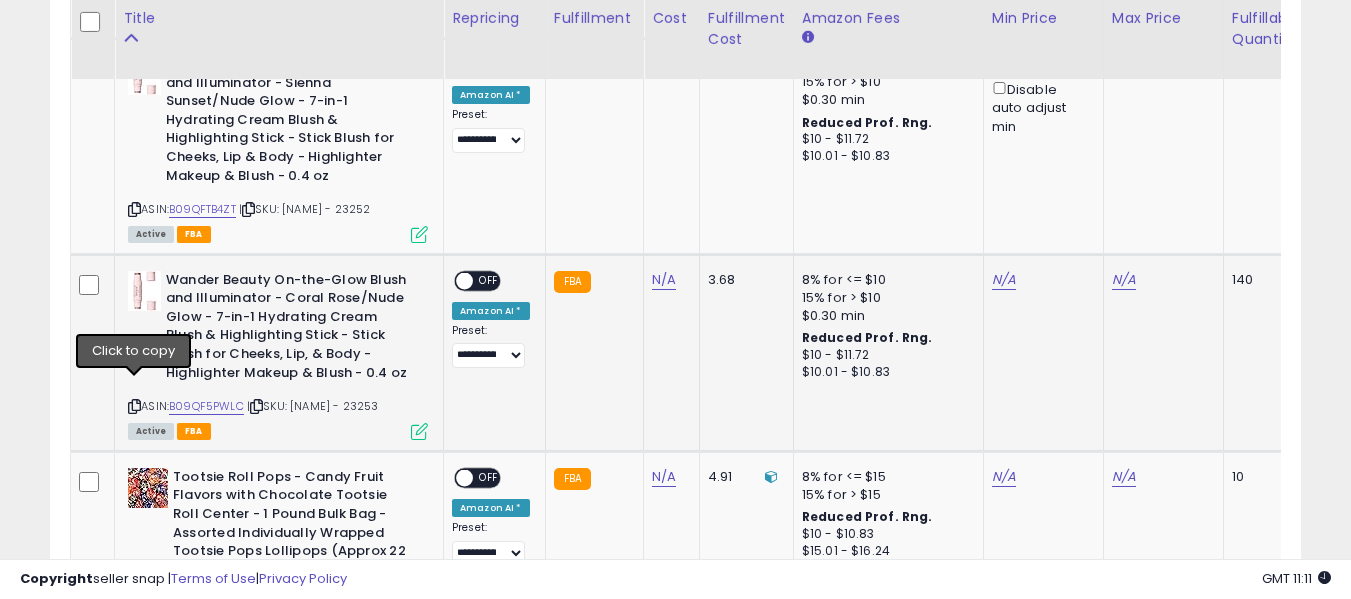 click at bounding box center [134, 406] 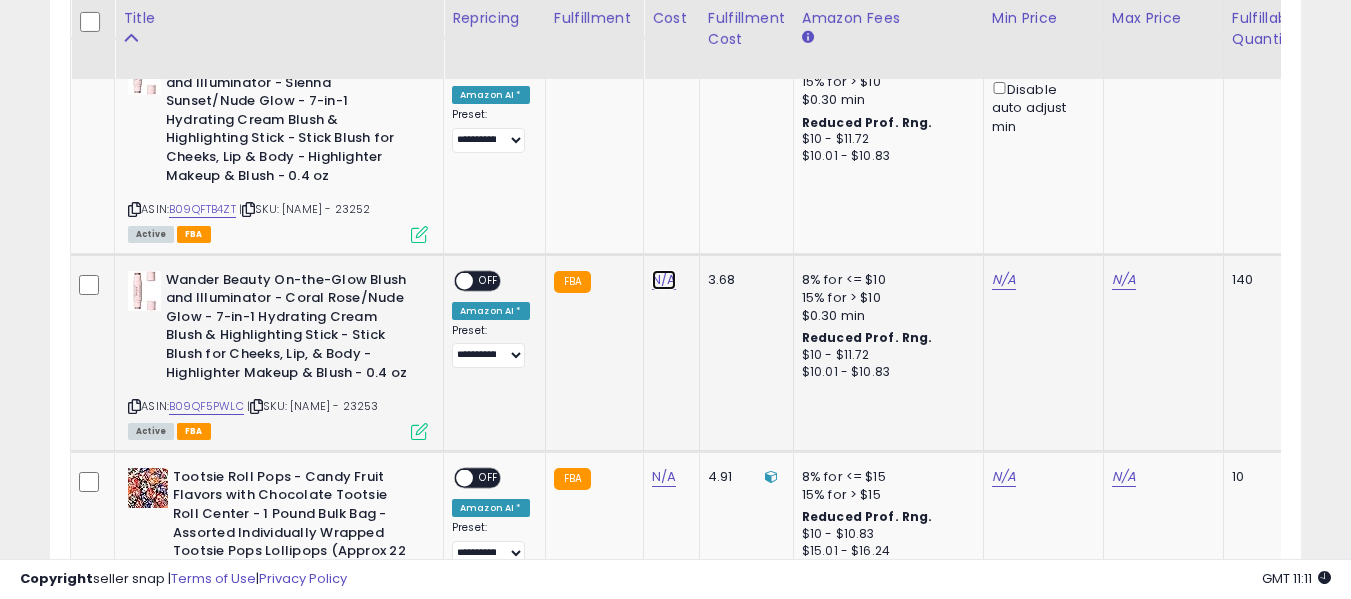 click on "N/A" at bounding box center (664, -466) 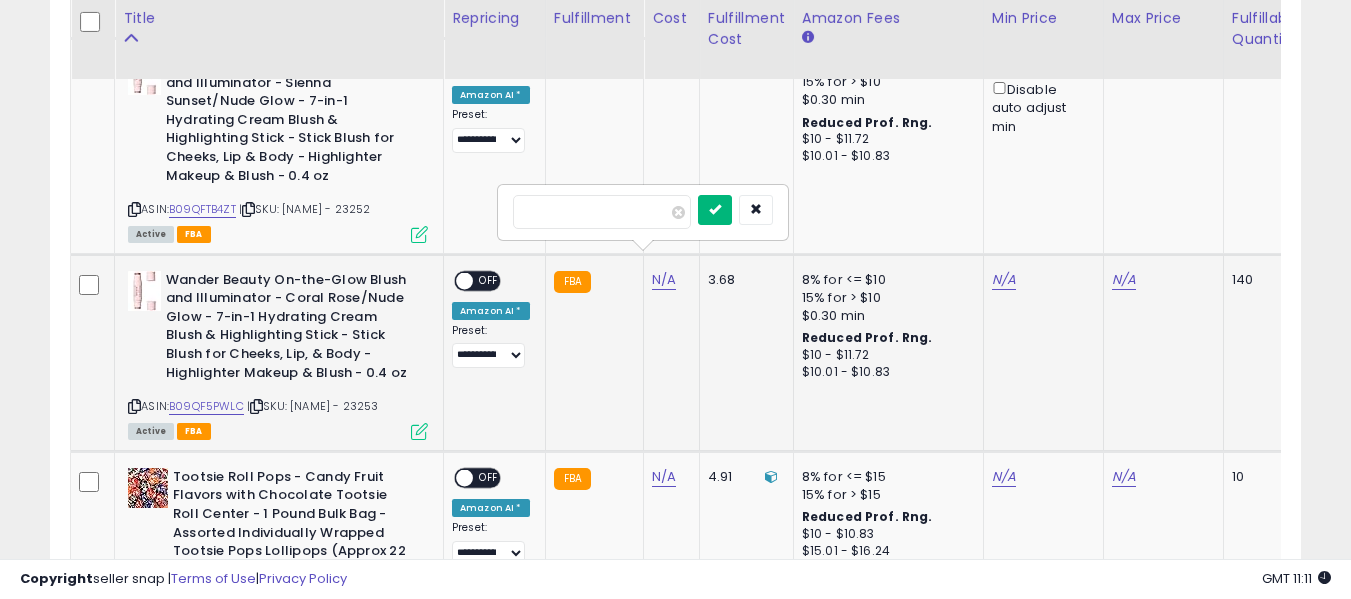 type on "****" 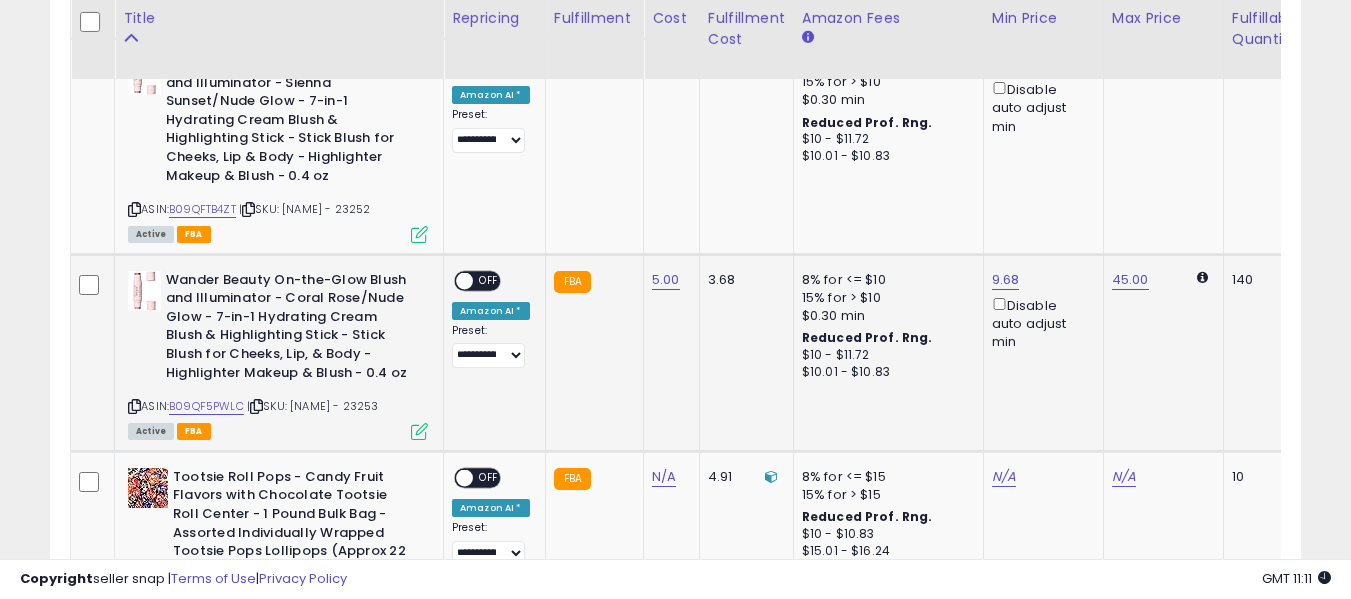 click at bounding box center [464, 280] 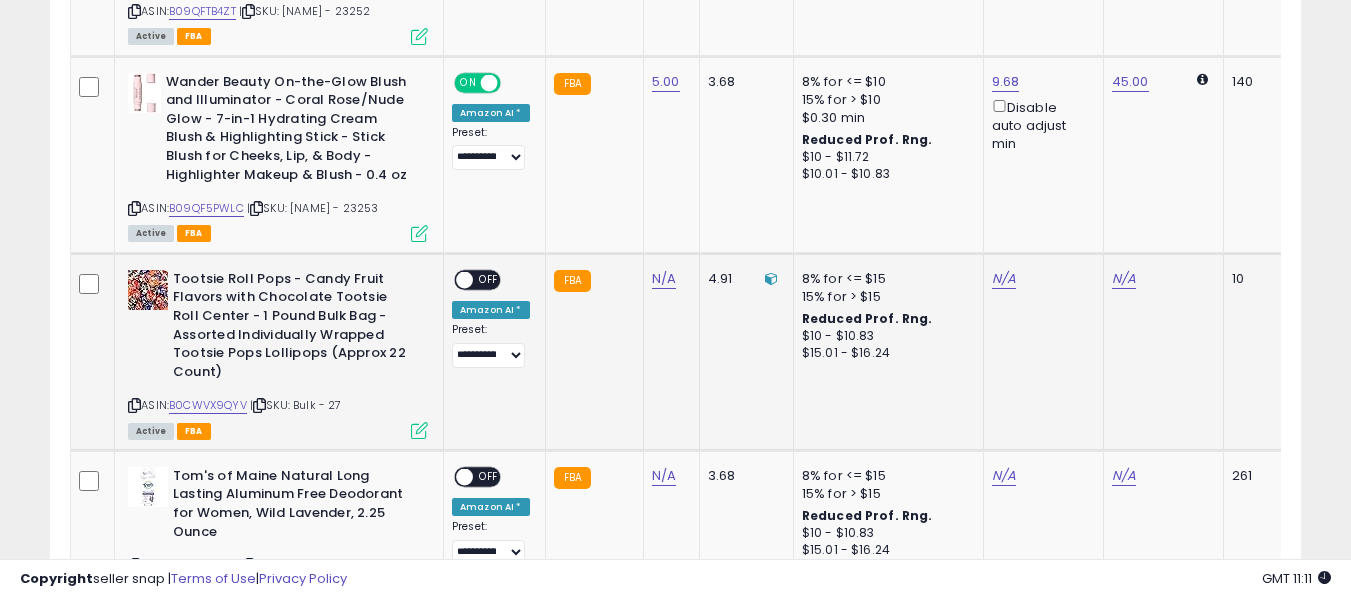 scroll, scrollTop: 1900, scrollLeft: 0, axis: vertical 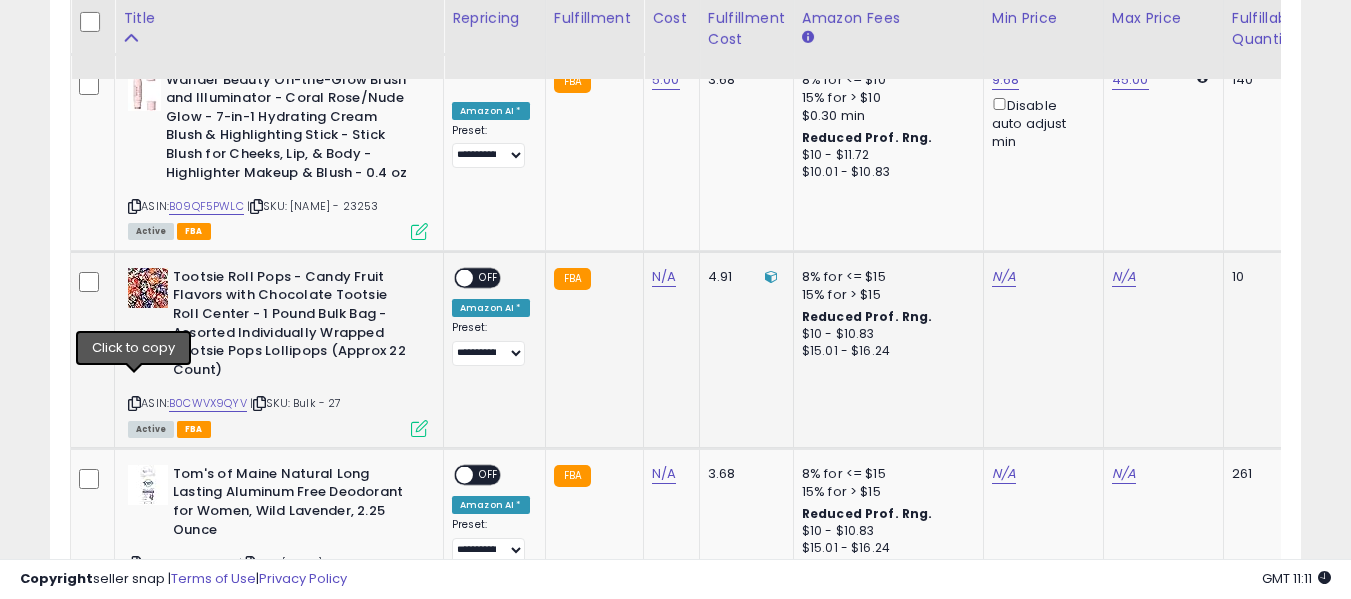click at bounding box center (134, 403) 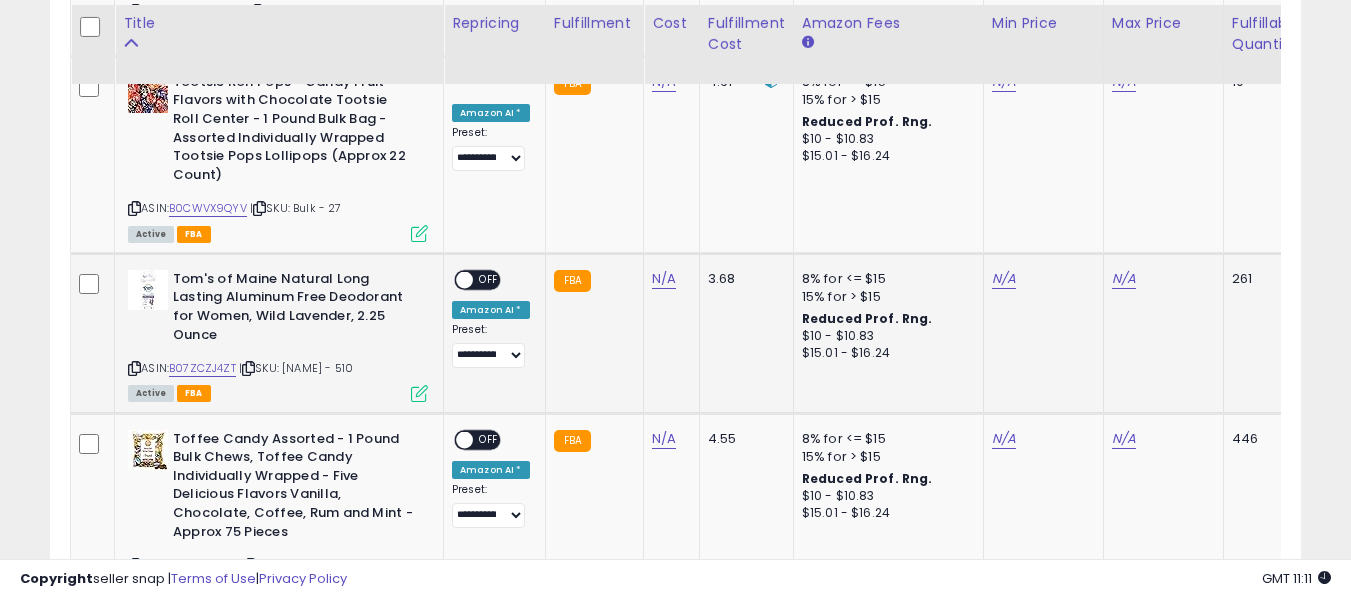 scroll, scrollTop: 2100, scrollLeft: 0, axis: vertical 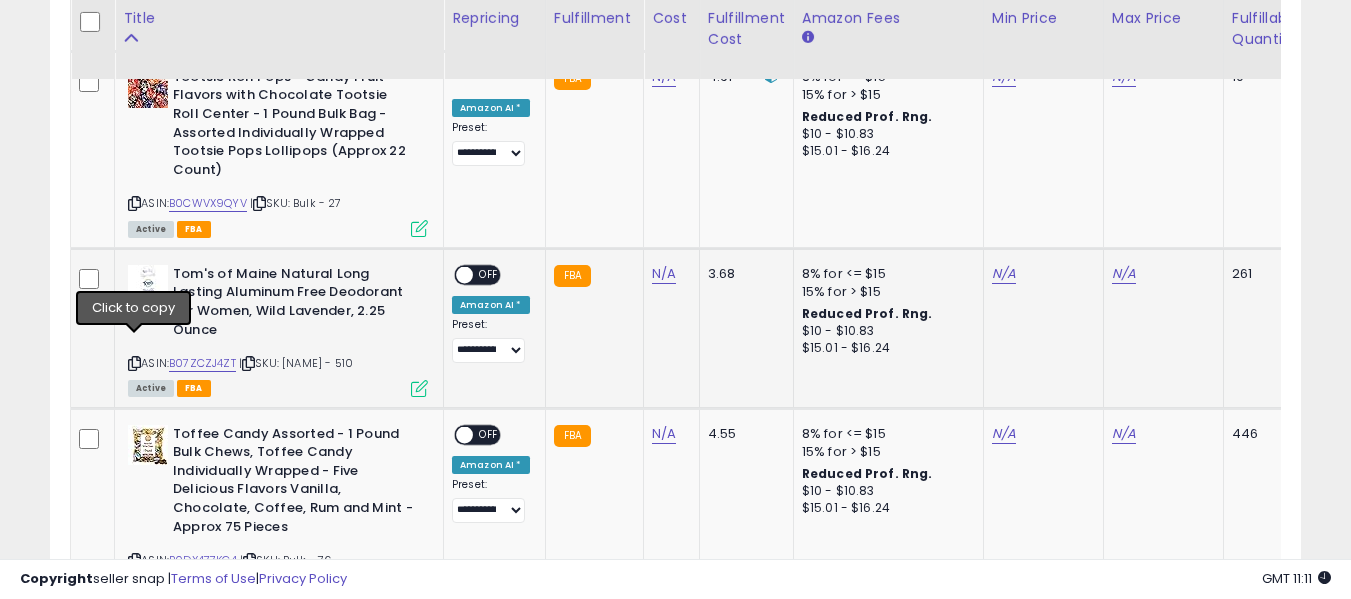 click at bounding box center [134, 363] 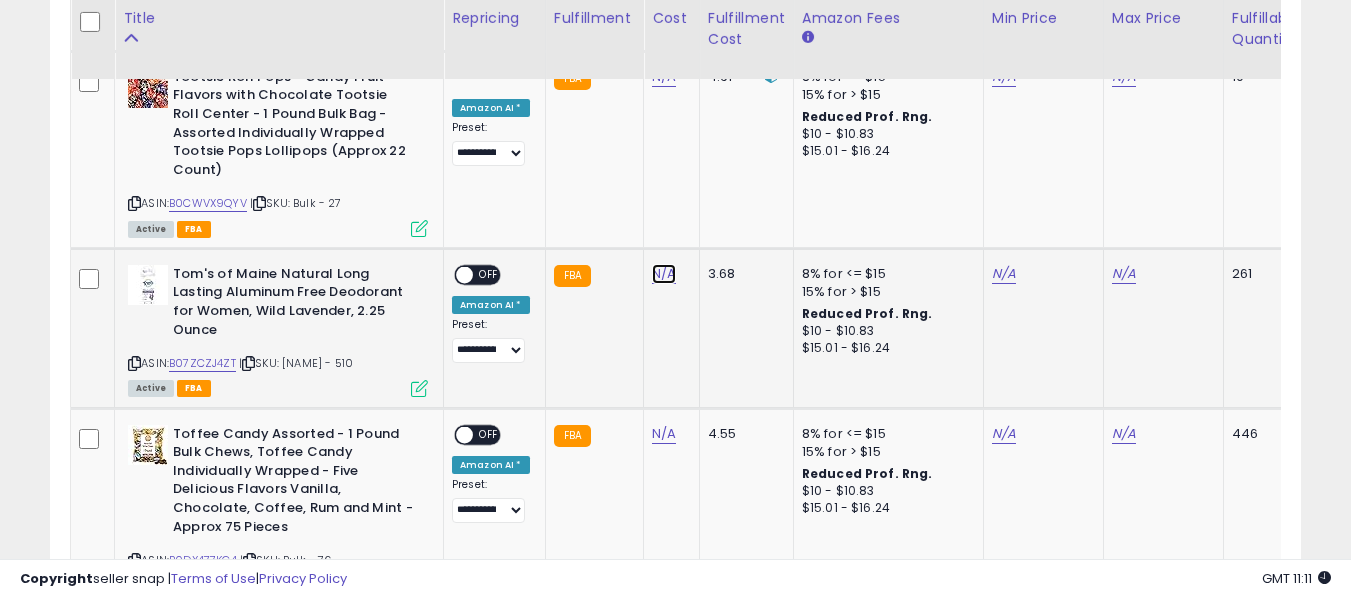 click on "N/A" at bounding box center [664, -866] 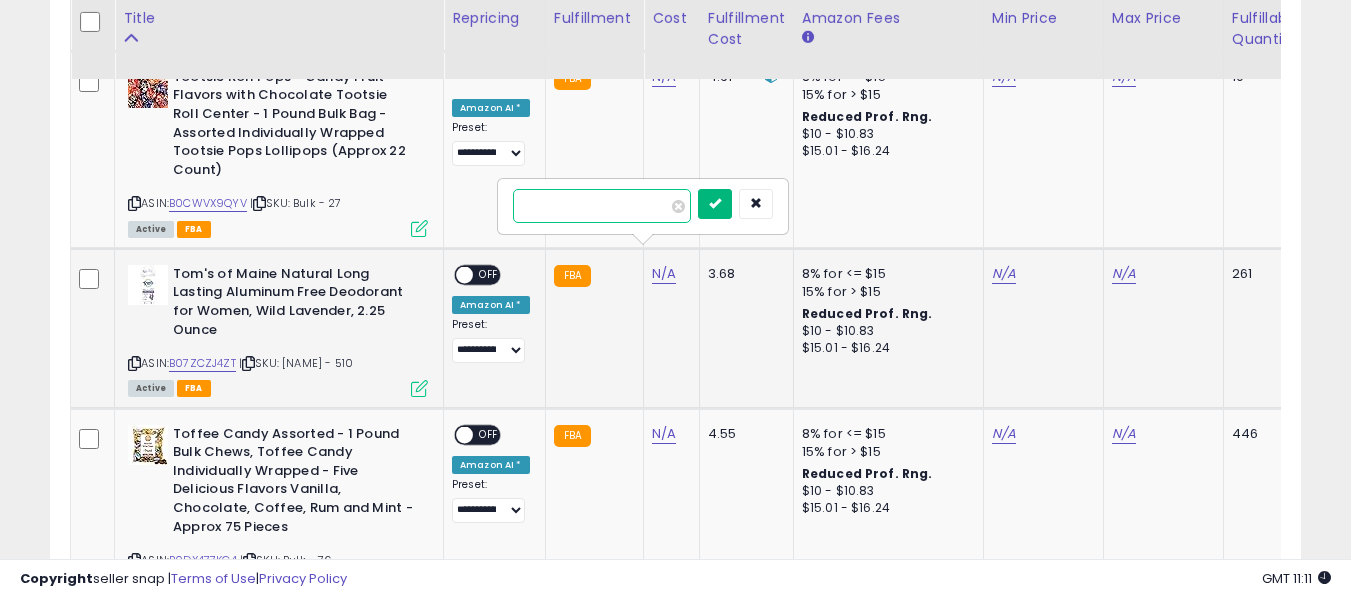 type on "****" 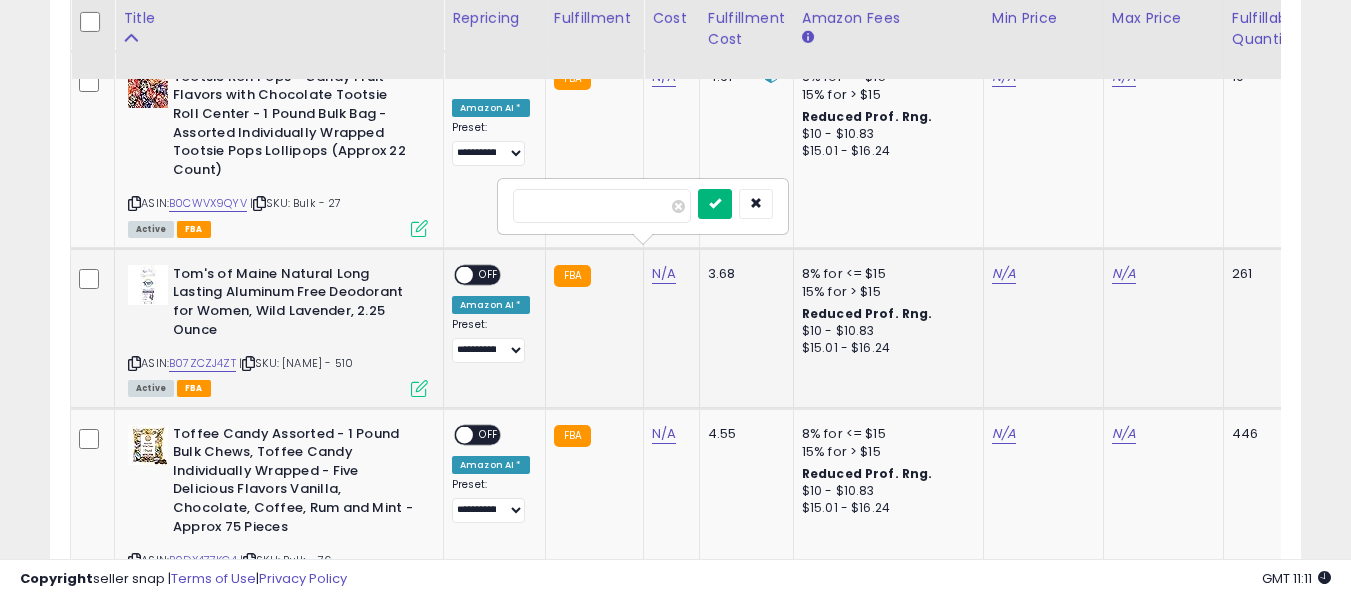 click at bounding box center [715, 204] 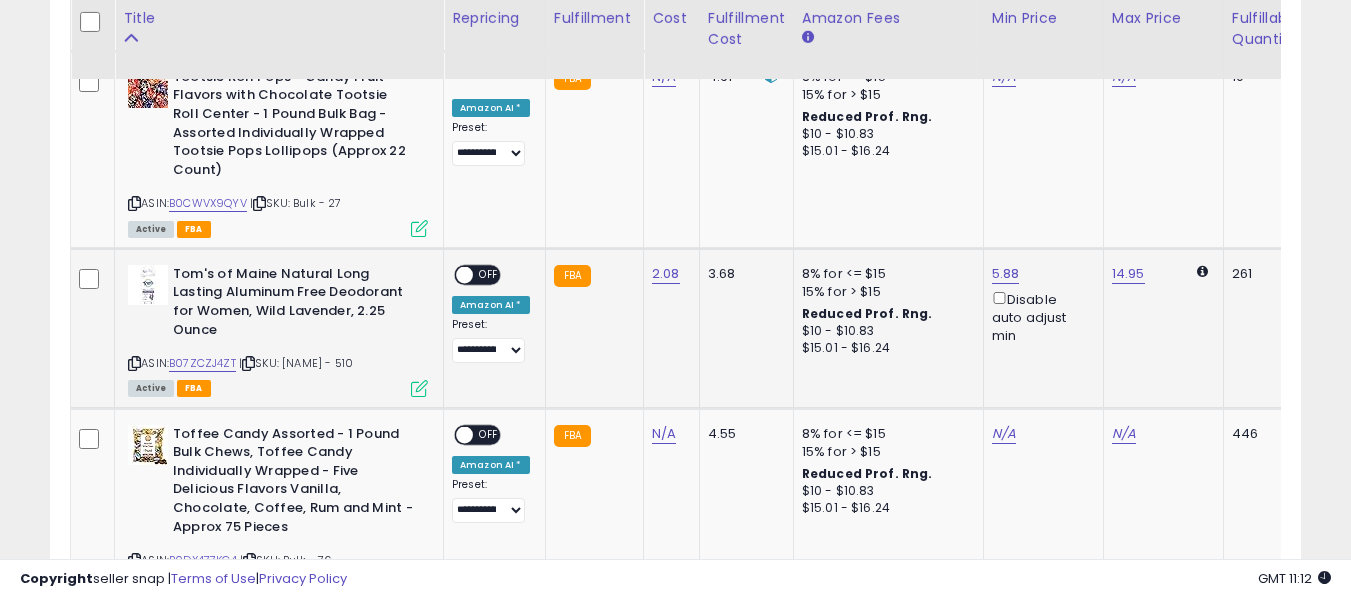click at bounding box center (464, 274) 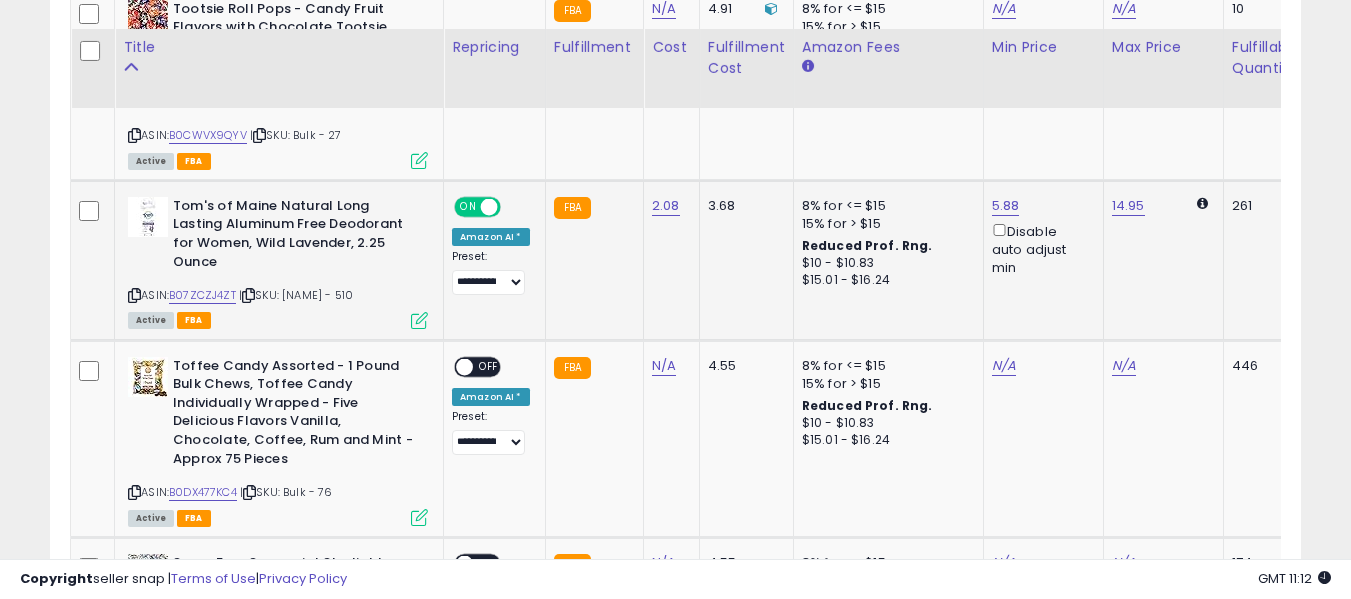 scroll, scrollTop: 2200, scrollLeft: 0, axis: vertical 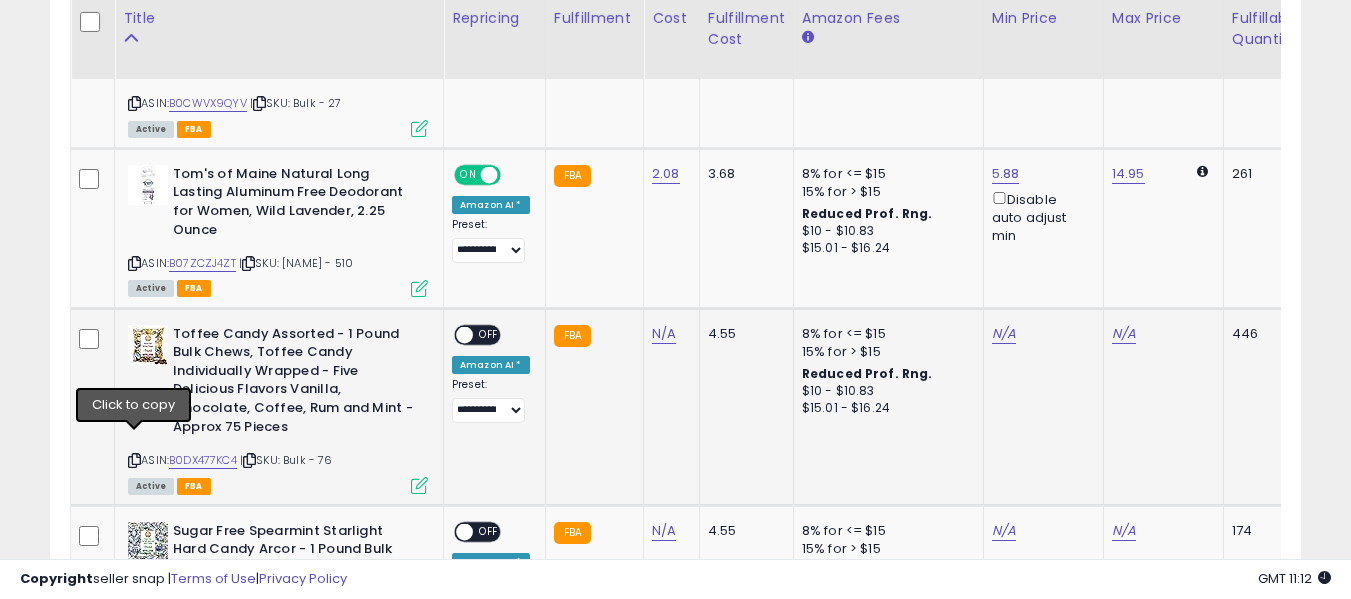click at bounding box center [134, 460] 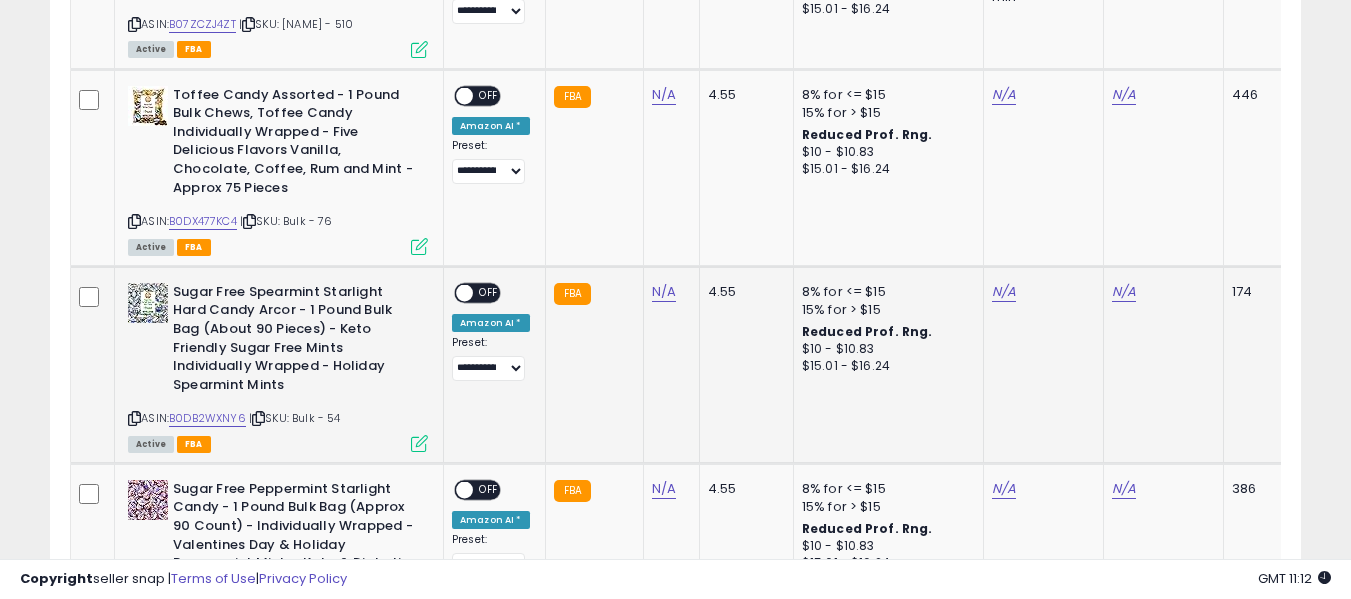scroll, scrollTop: 2500, scrollLeft: 0, axis: vertical 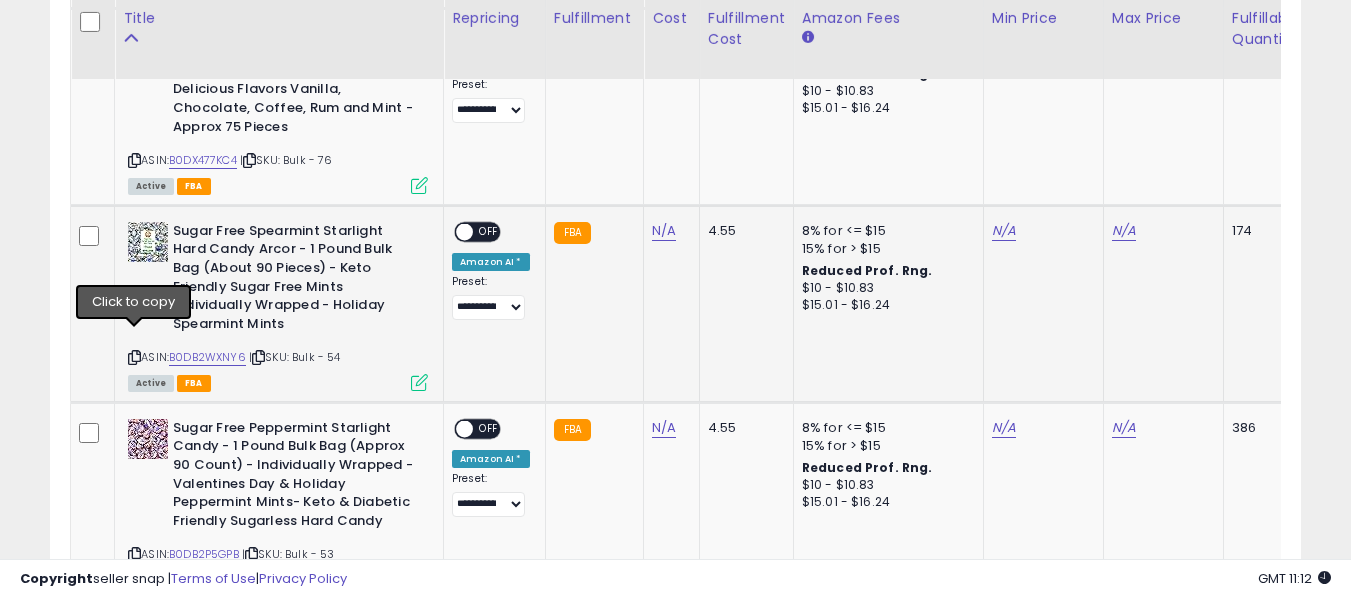 click at bounding box center [134, 357] 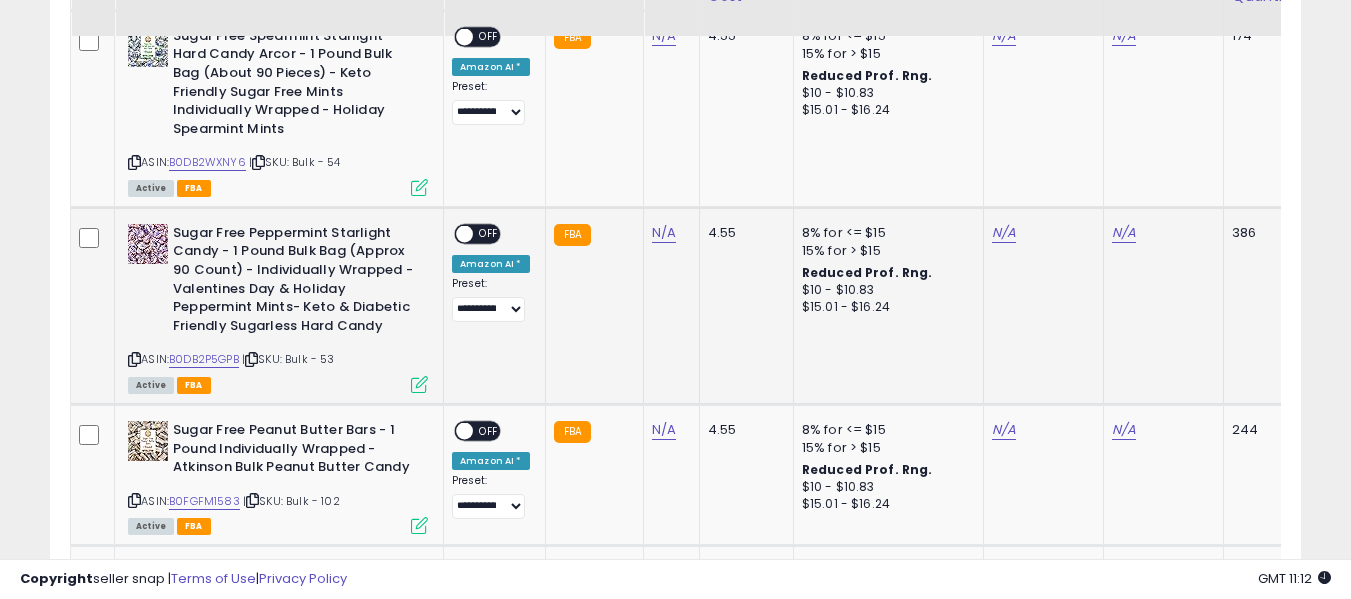 scroll, scrollTop: 2700, scrollLeft: 0, axis: vertical 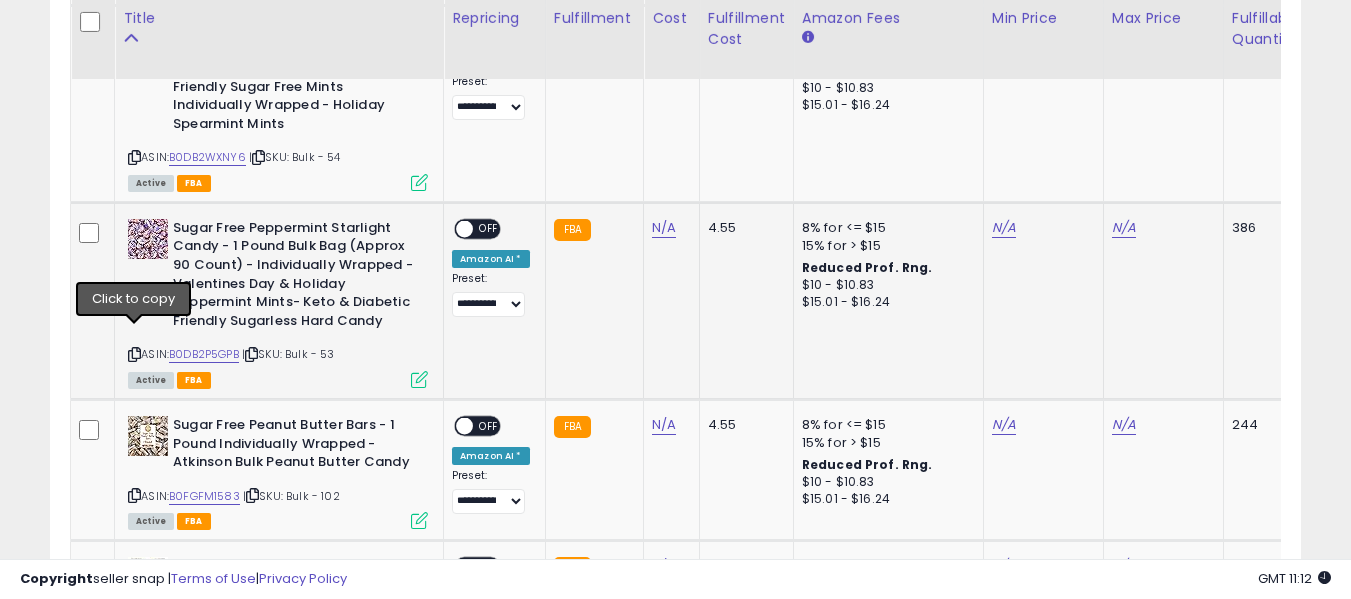 click at bounding box center (134, 354) 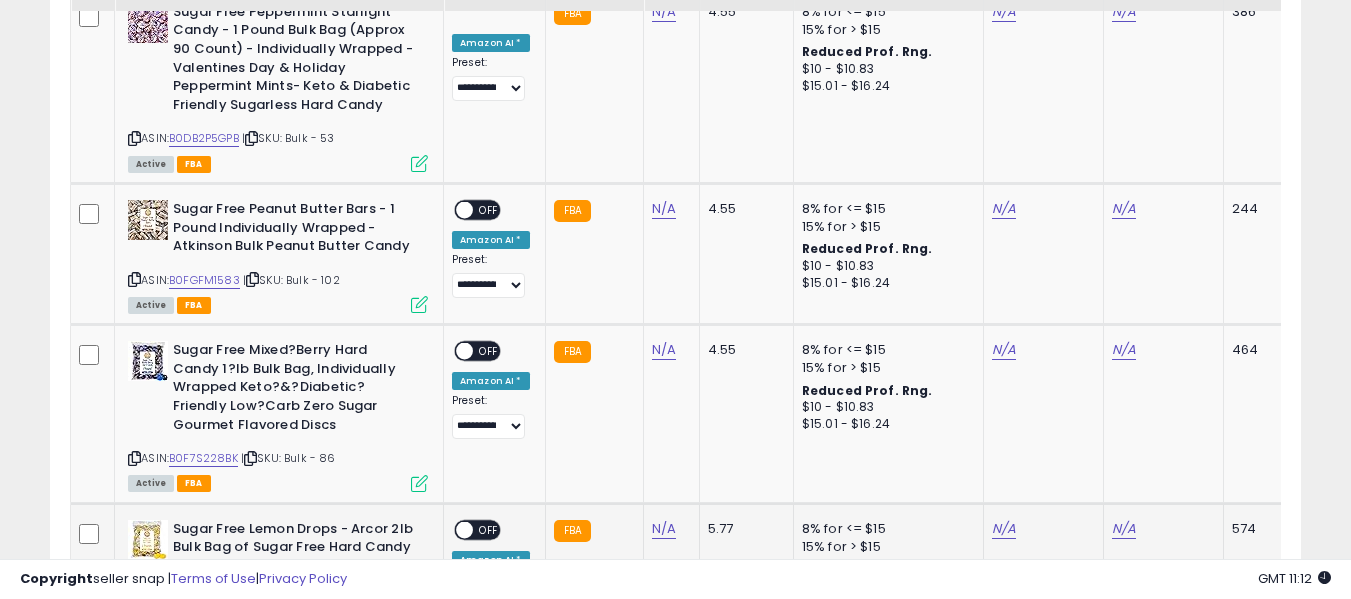 scroll, scrollTop: 3000, scrollLeft: 0, axis: vertical 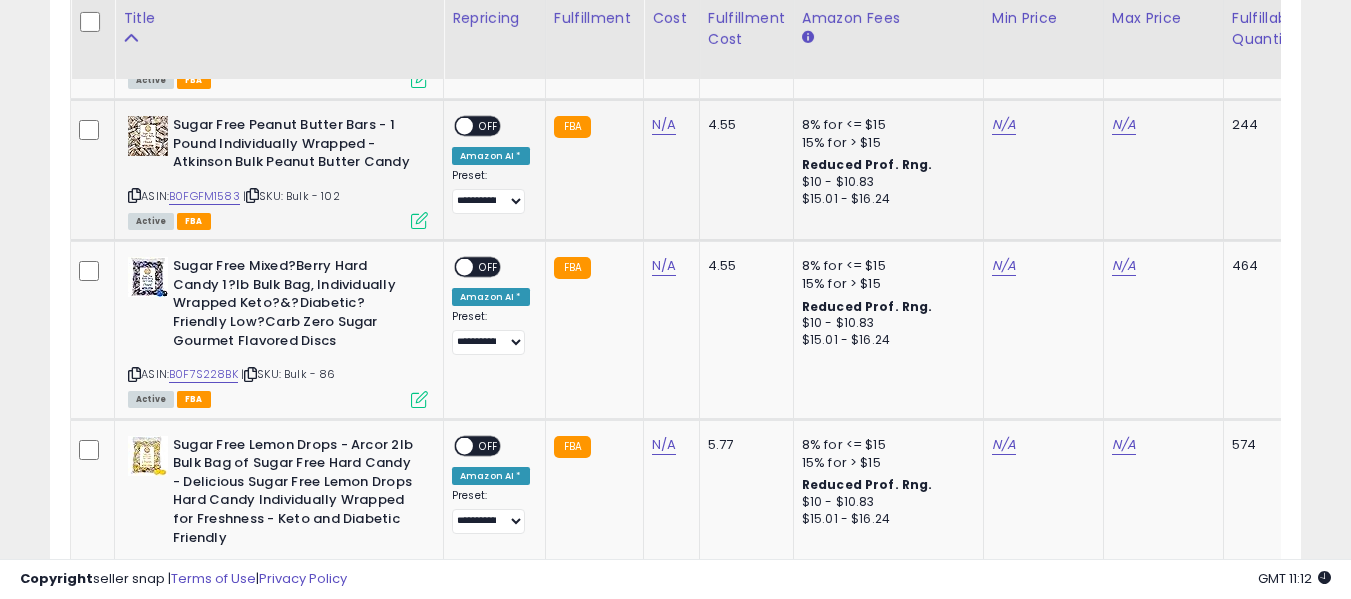click at bounding box center [134, 195] 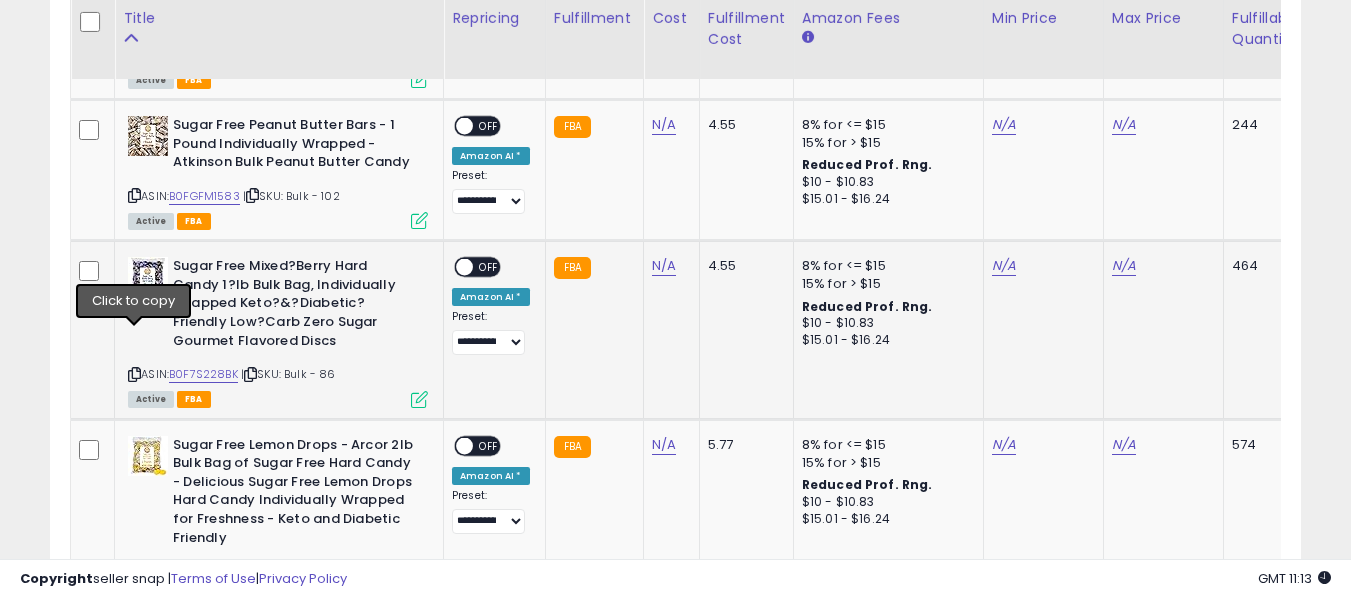 click at bounding box center [134, 374] 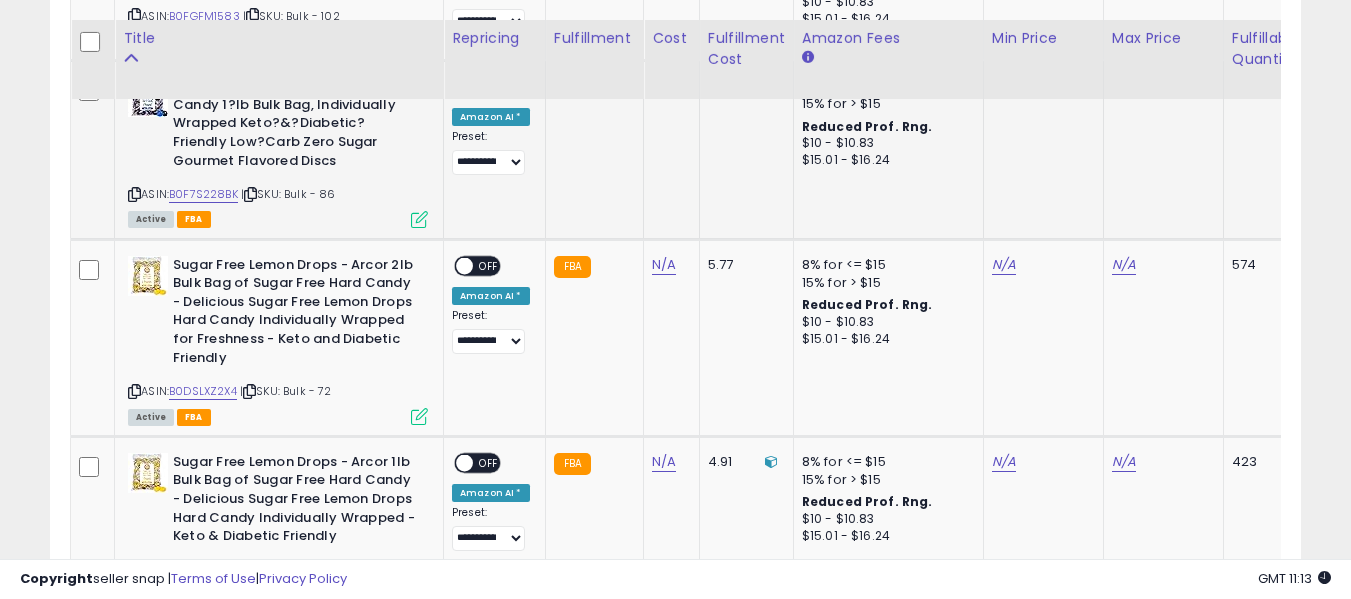 scroll, scrollTop: 3200, scrollLeft: 0, axis: vertical 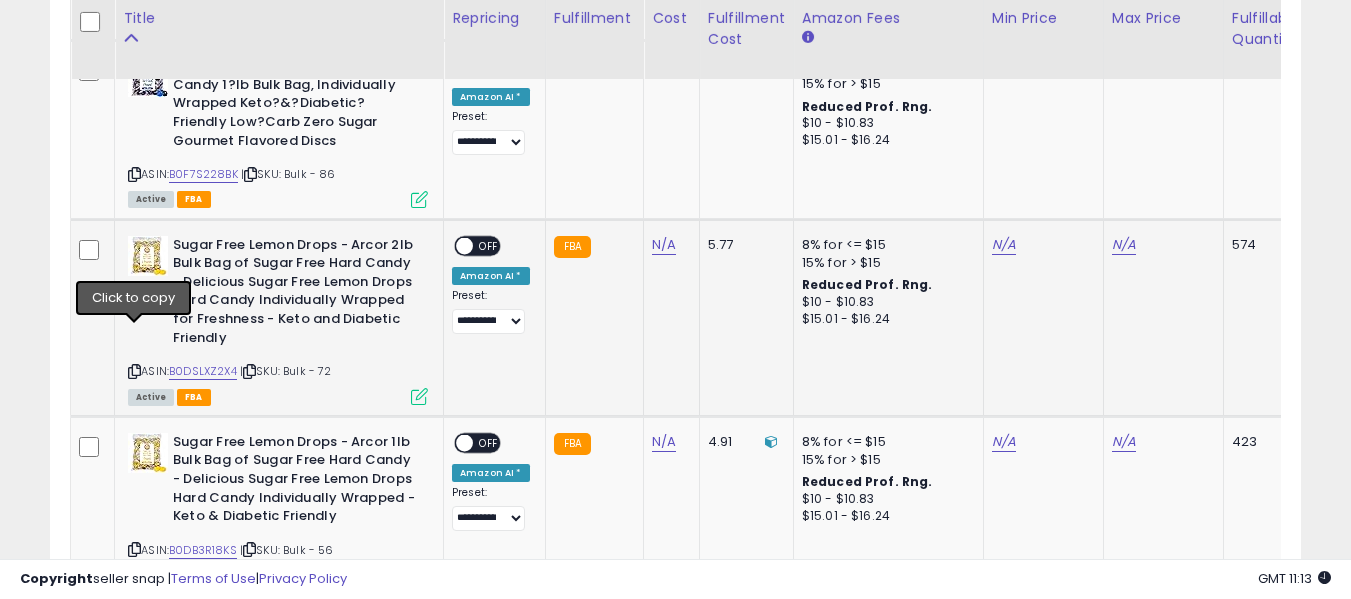 click at bounding box center [134, 371] 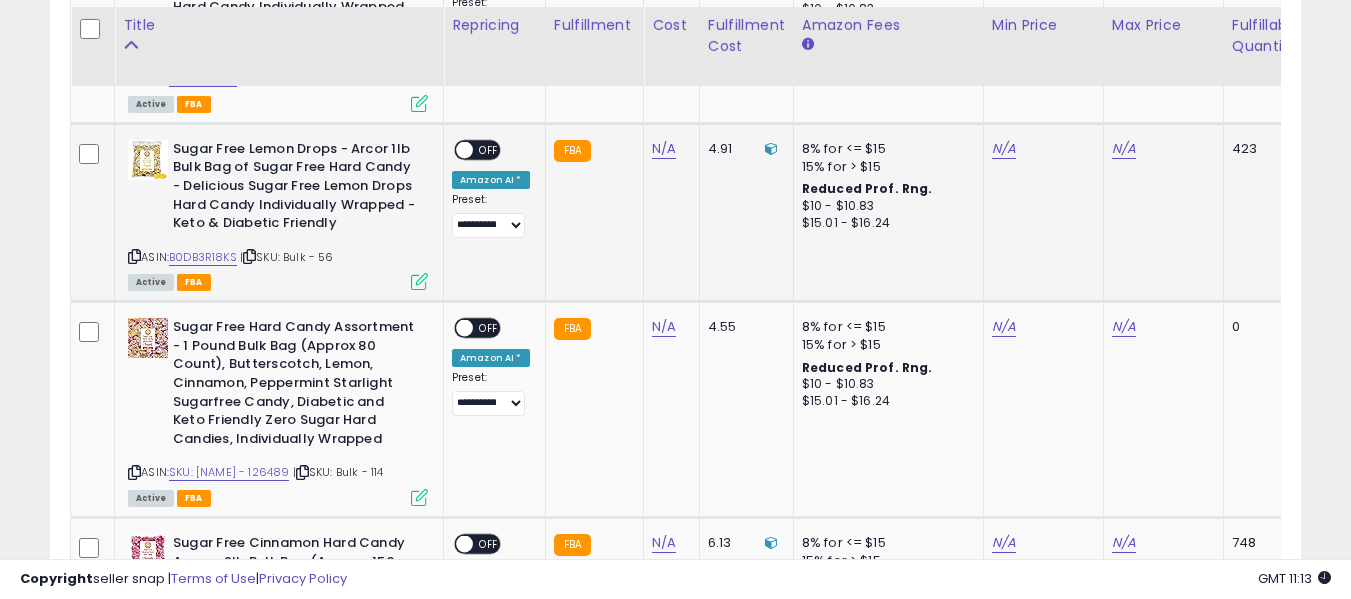 scroll, scrollTop: 3500, scrollLeft: 0, axis: vertical 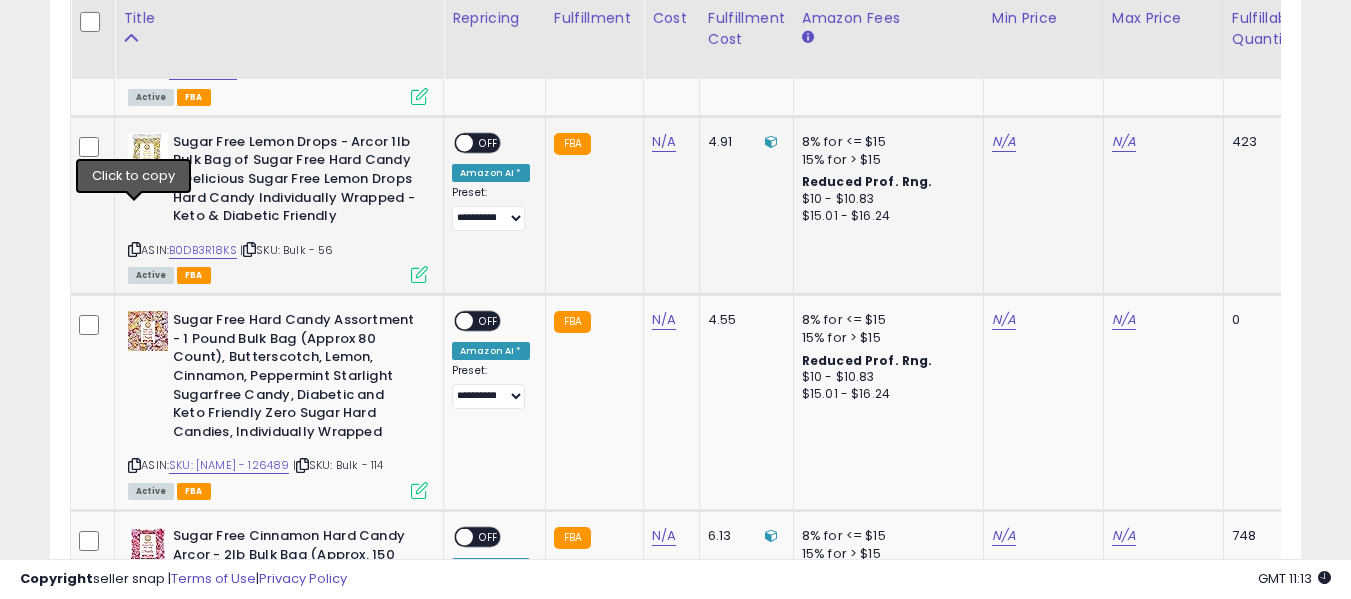 click at bounding box center (134, 249) 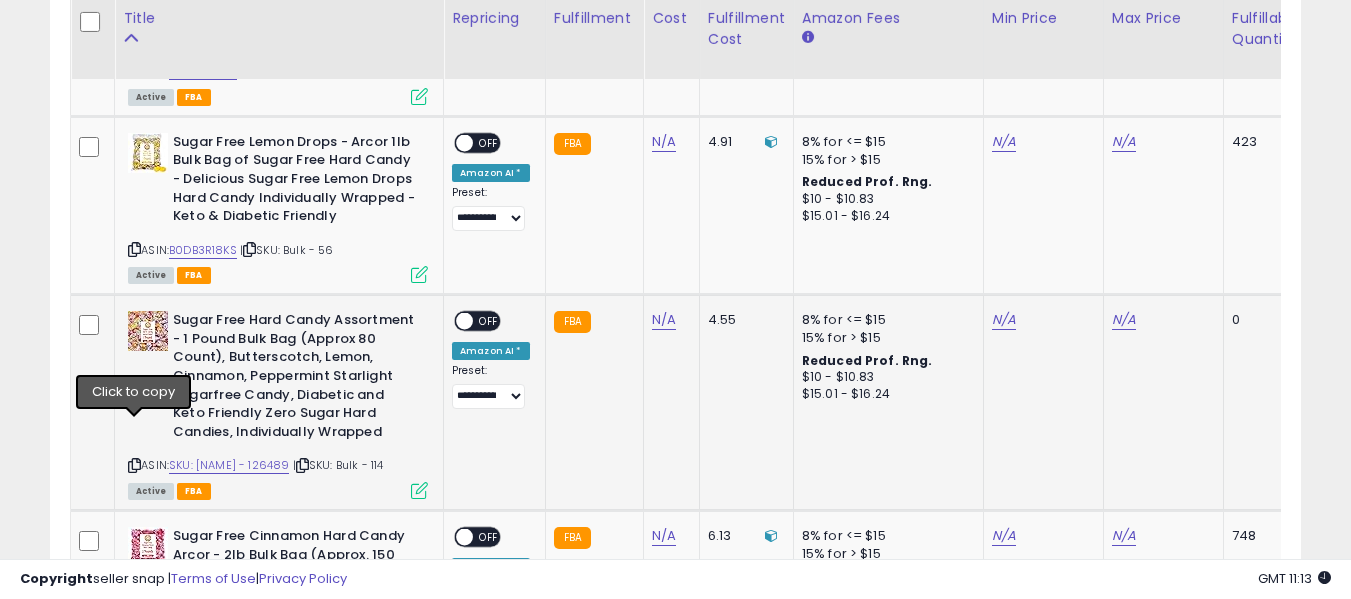 click at bounding box center (134, 465) 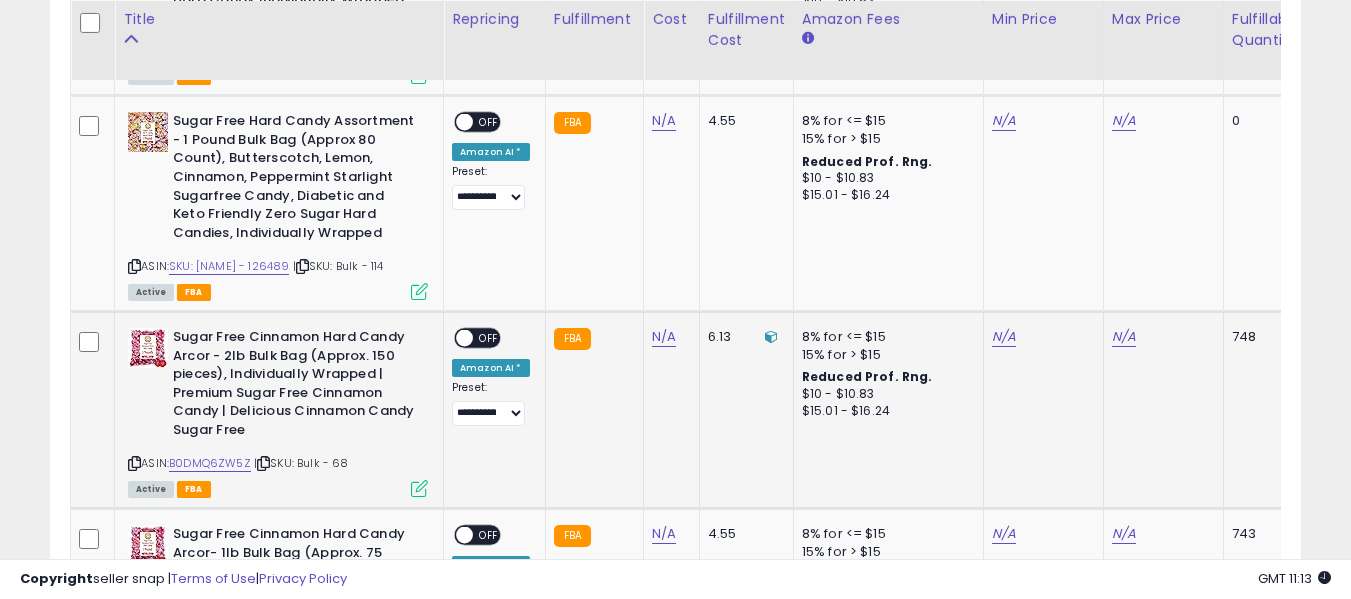 scroll, scrollTop: 3700, scrollLeft: 0, axis: vertical 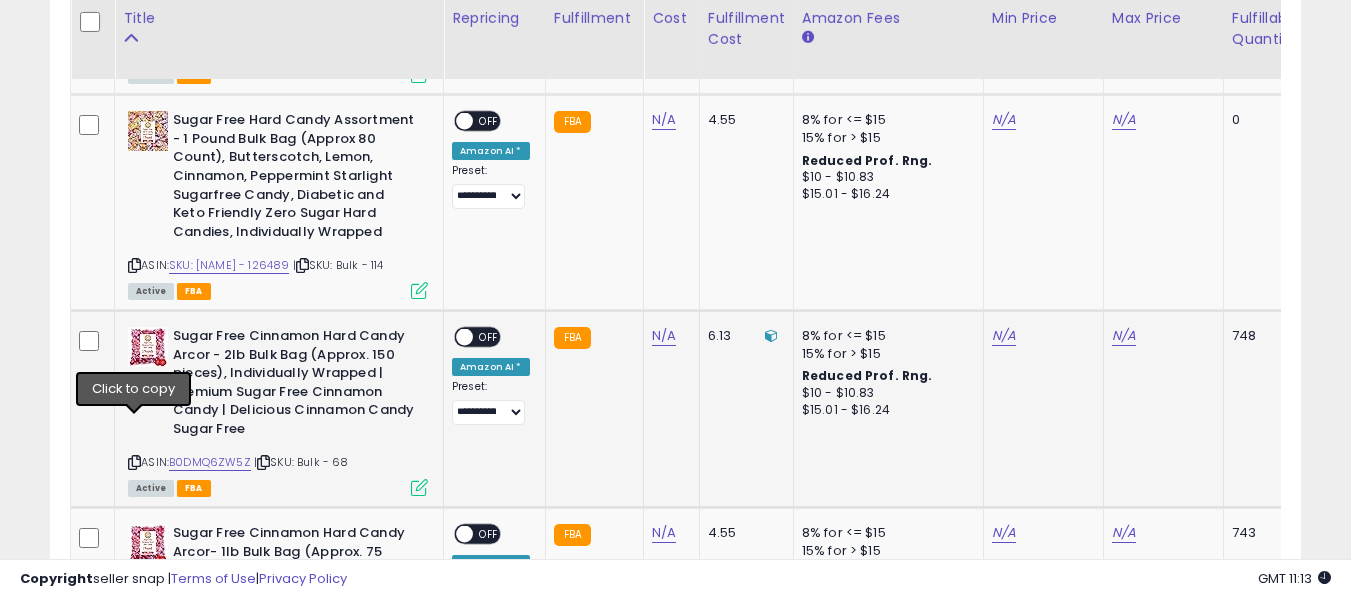 click at bounding box center [134, 462] 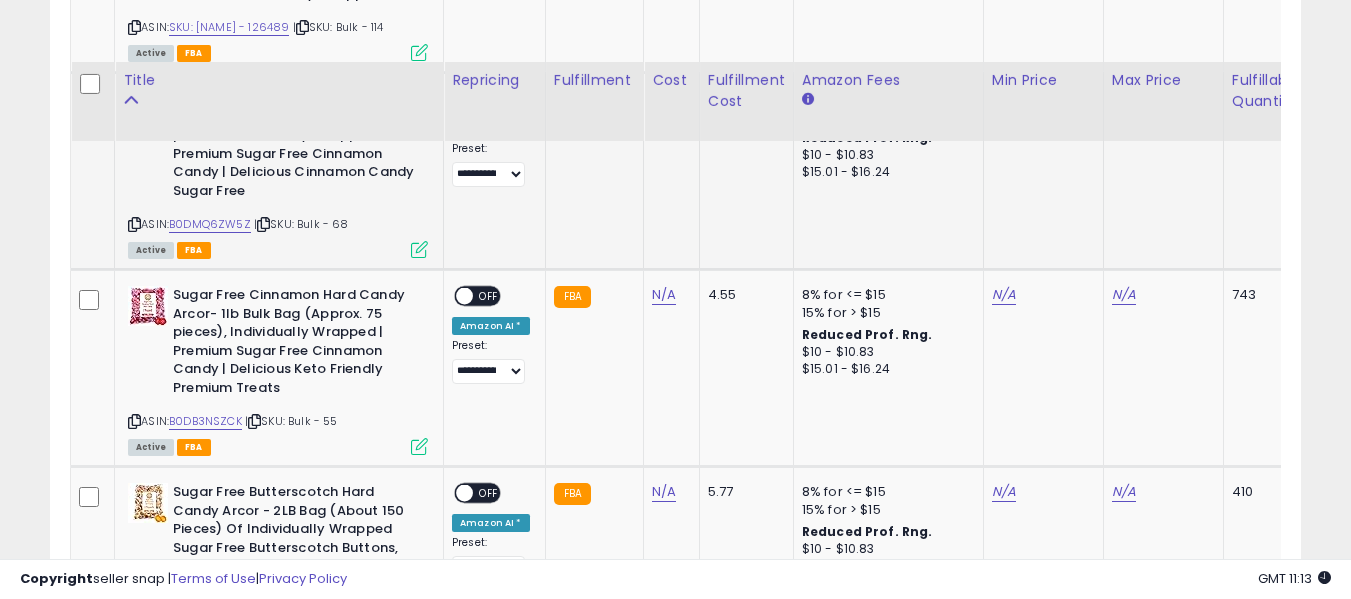 scroll, scrollTop: 4000, scrollLeft: 0, axis: vertical 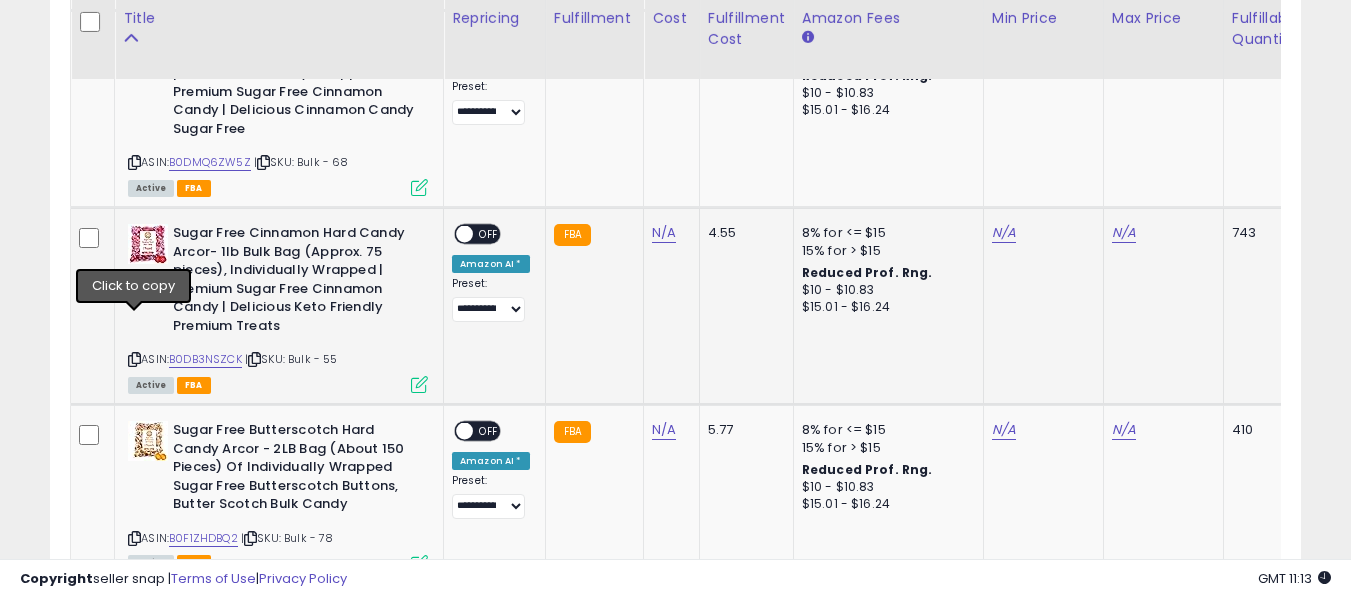 click at bounding box center (134, 359) 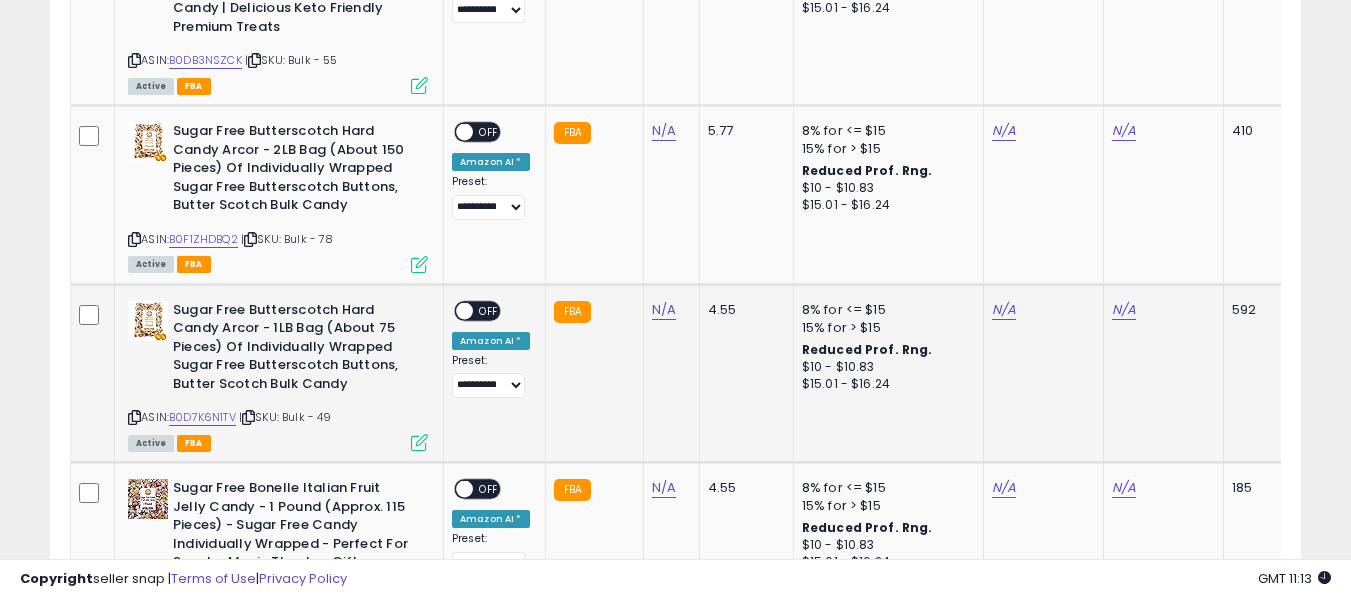 scroll, scrollTop: 4300, scrollLeft: 0, axis: vertical 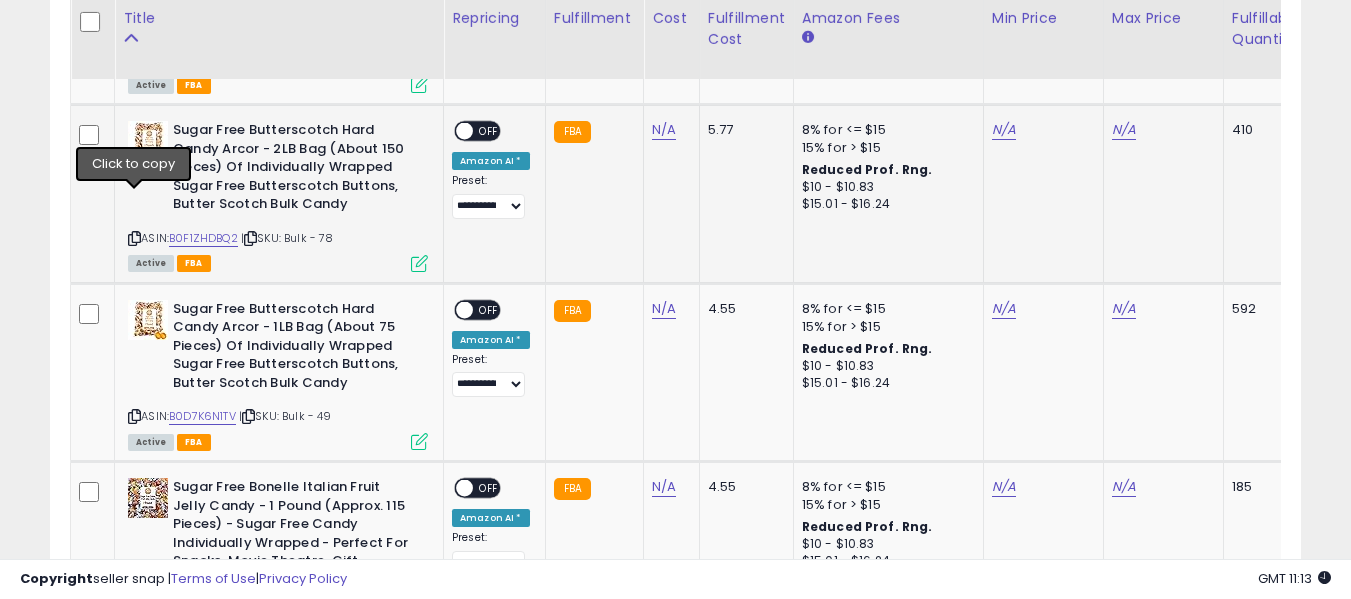 click at bounding box center [134, 238] 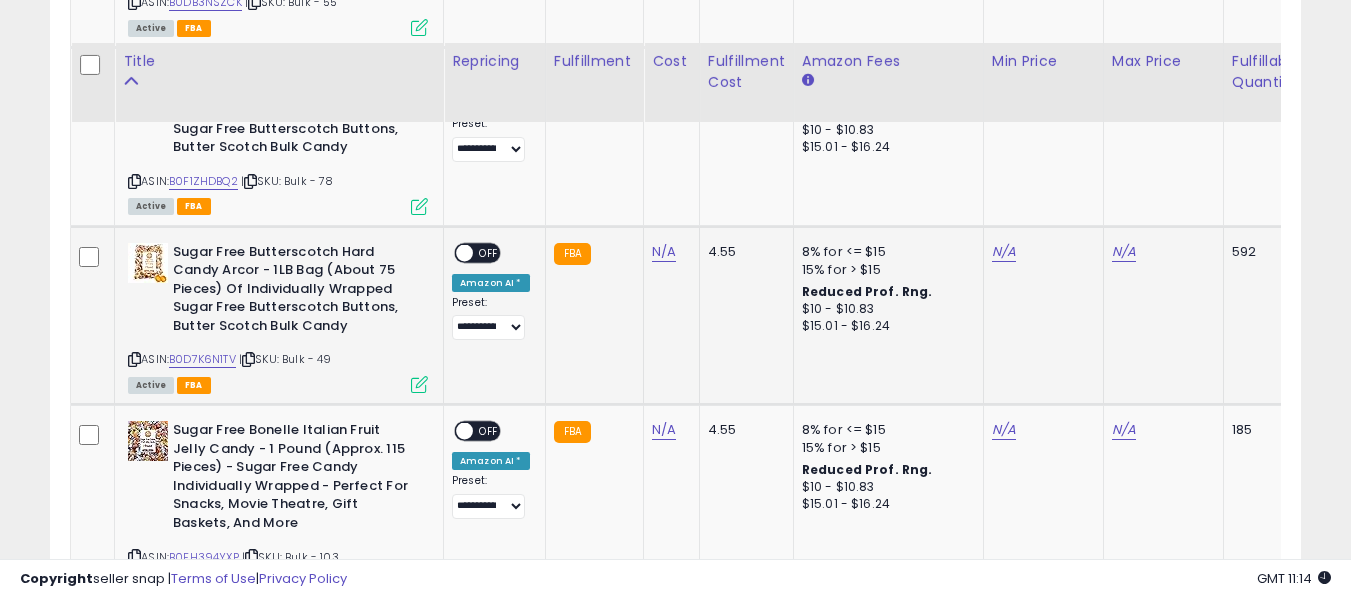 scroll, scrollTop: 4400, scrollLeft: 0, axis: vertical 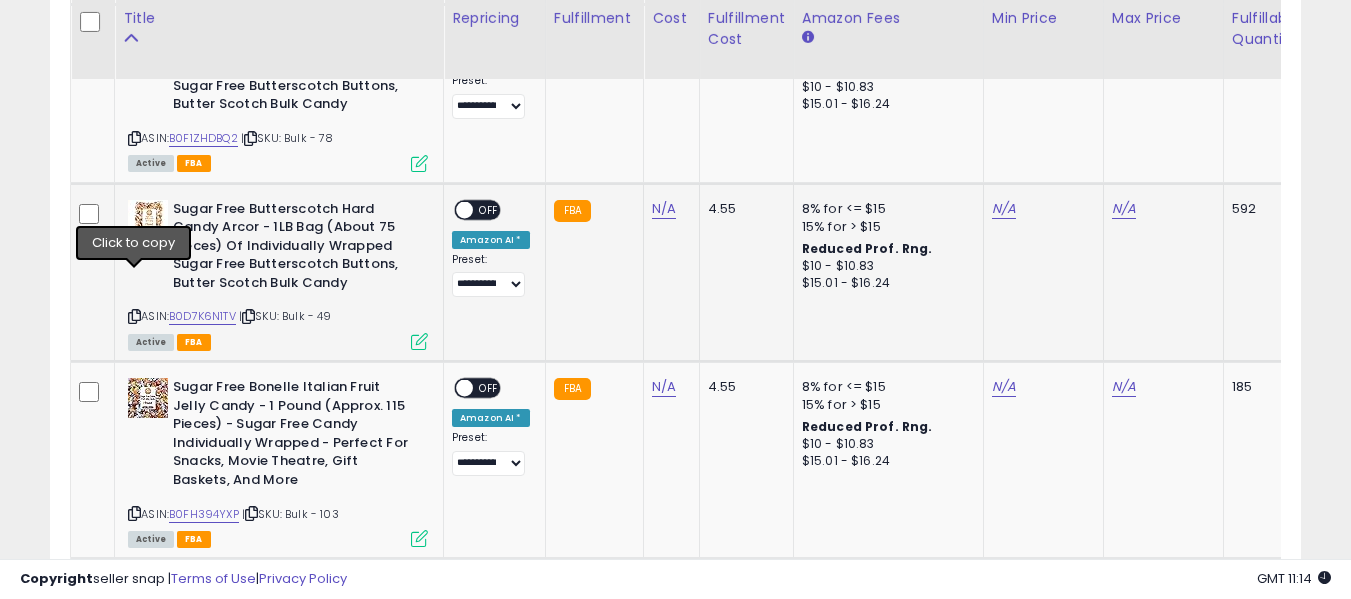 click at bounding box center [134, 316] 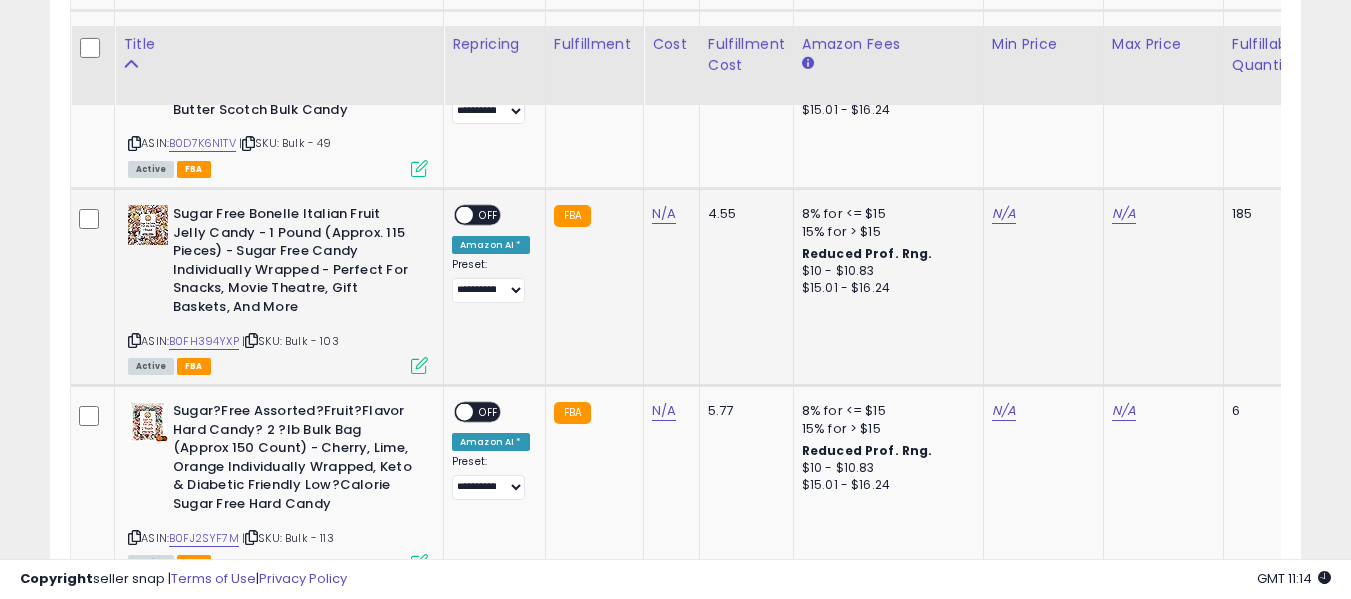 scroll, scrollTop: 4600, scrollLeft: 0, axis: vertical 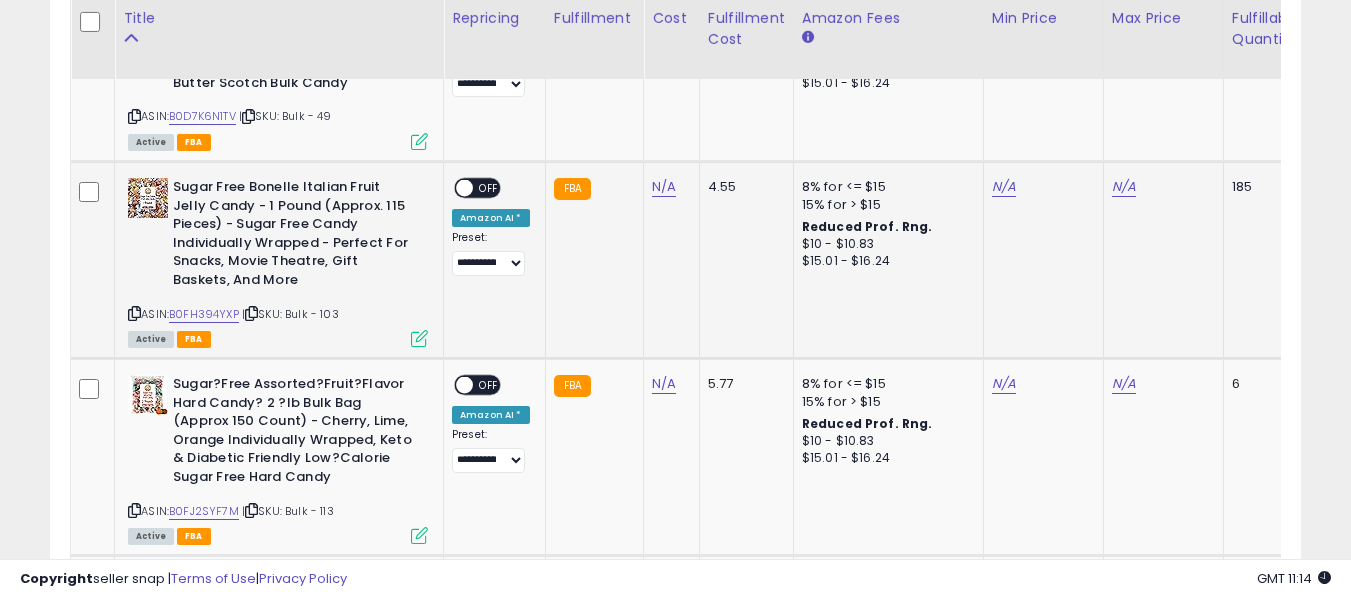 click on "ASIN: [ID] | SKU: Bulk - 103 Active FBA" at bounding box center (278, 261) 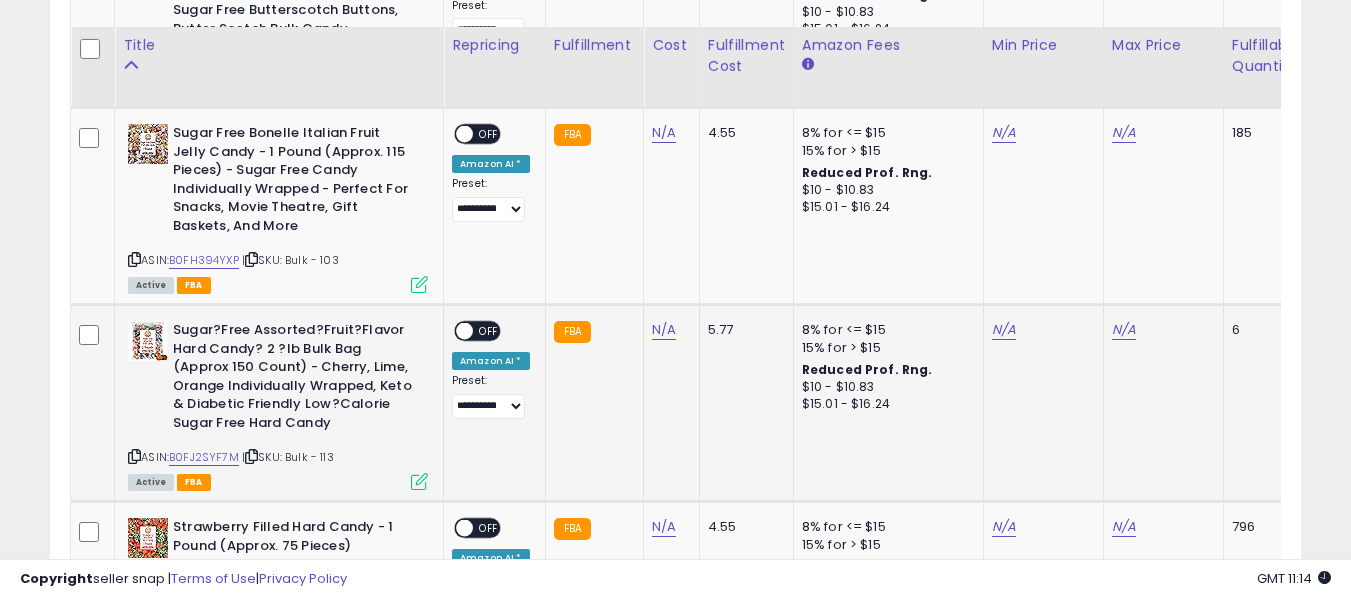 scroll, scrollTop: 4700, scrollLeft: 0, axis: vertical 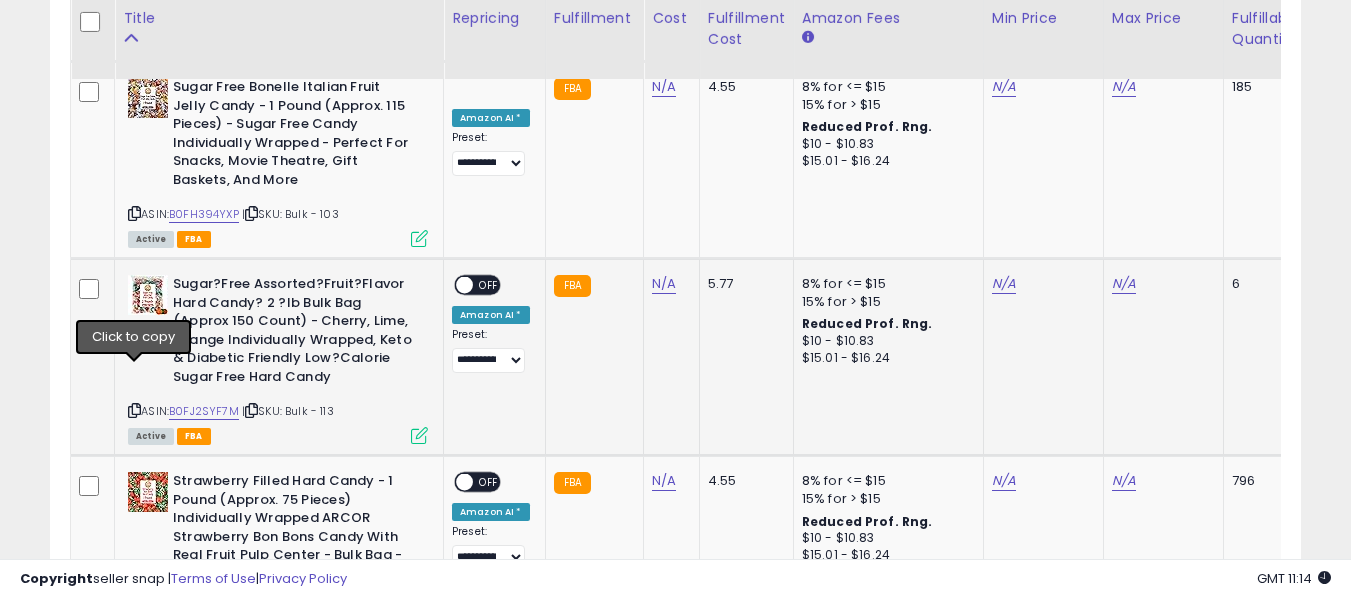 click at bounding box center (134, 410) 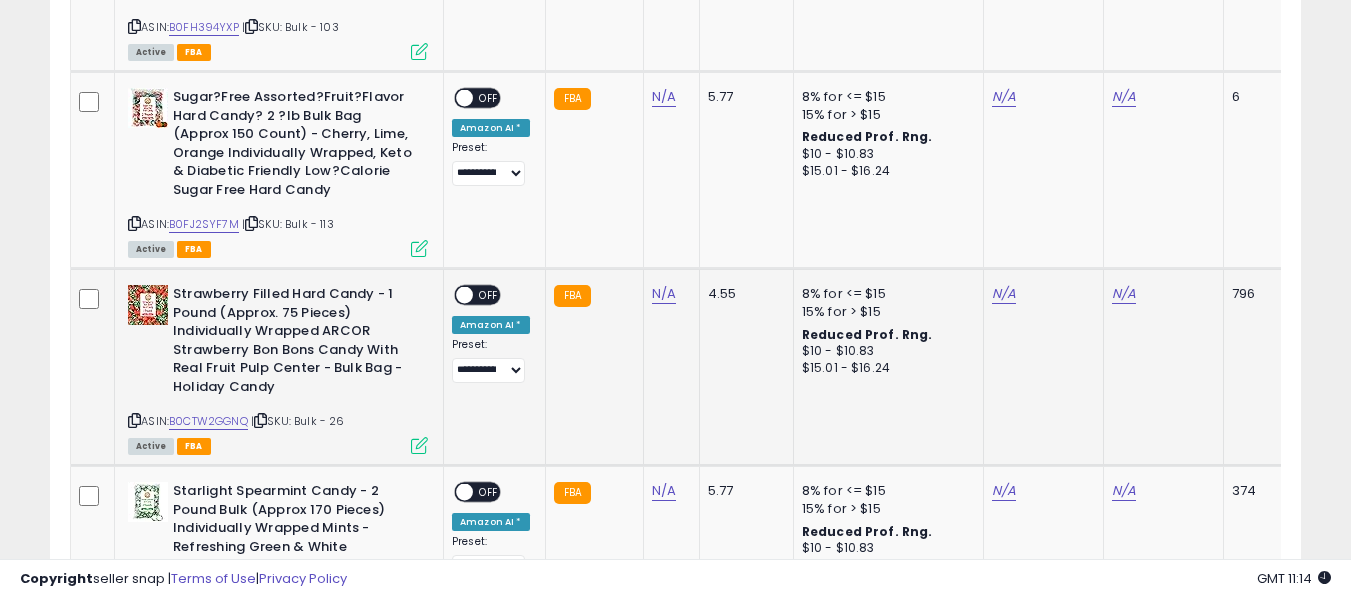scroll, scrollTop: 4900, scrollLeft: 0, axis: vertical 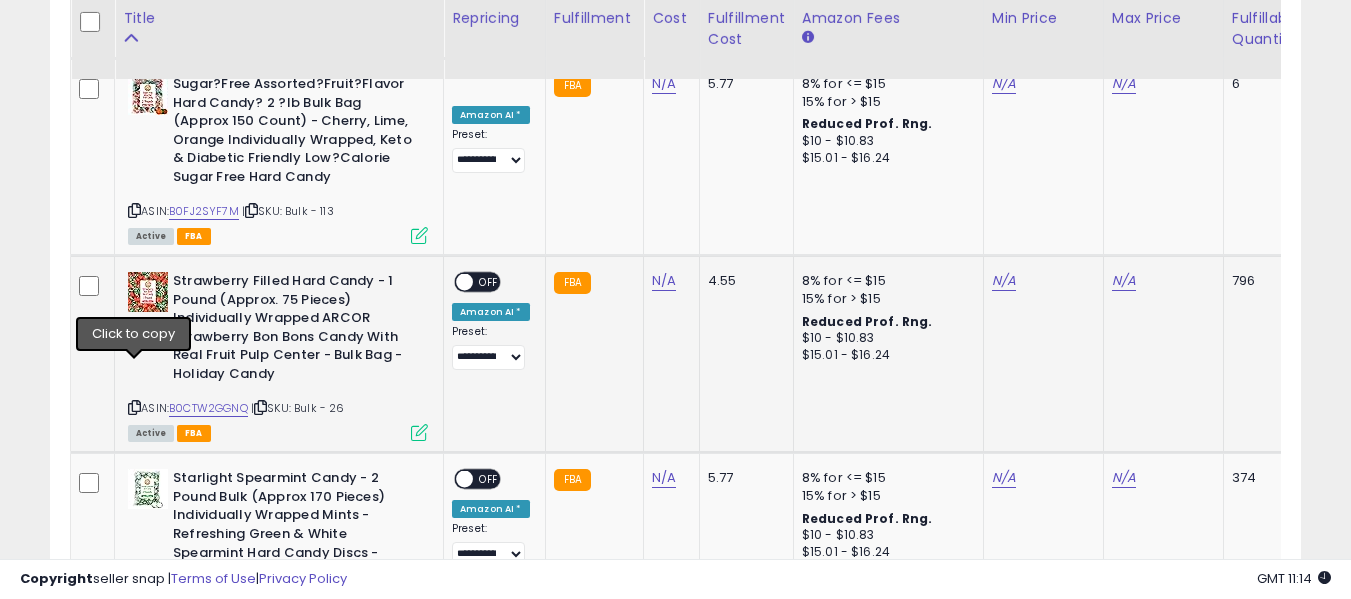 click at bounding box center (134, 407) 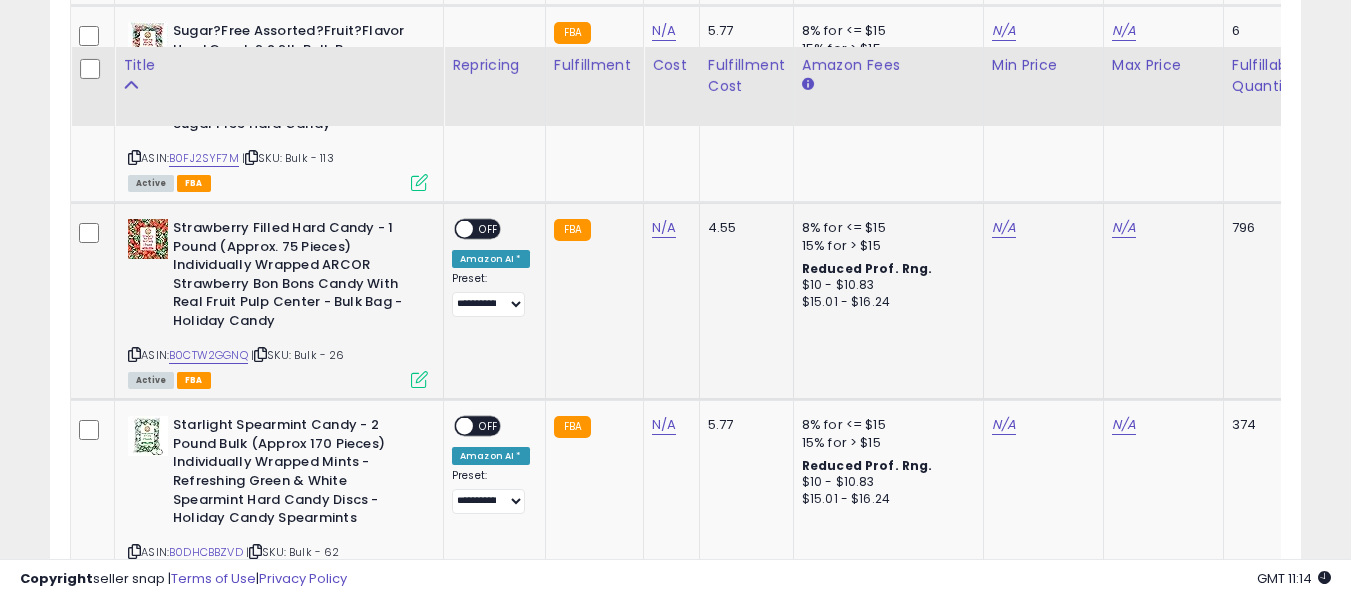 scroll, scrollTop: 5000, scrollLeft: 0, axis: vertical 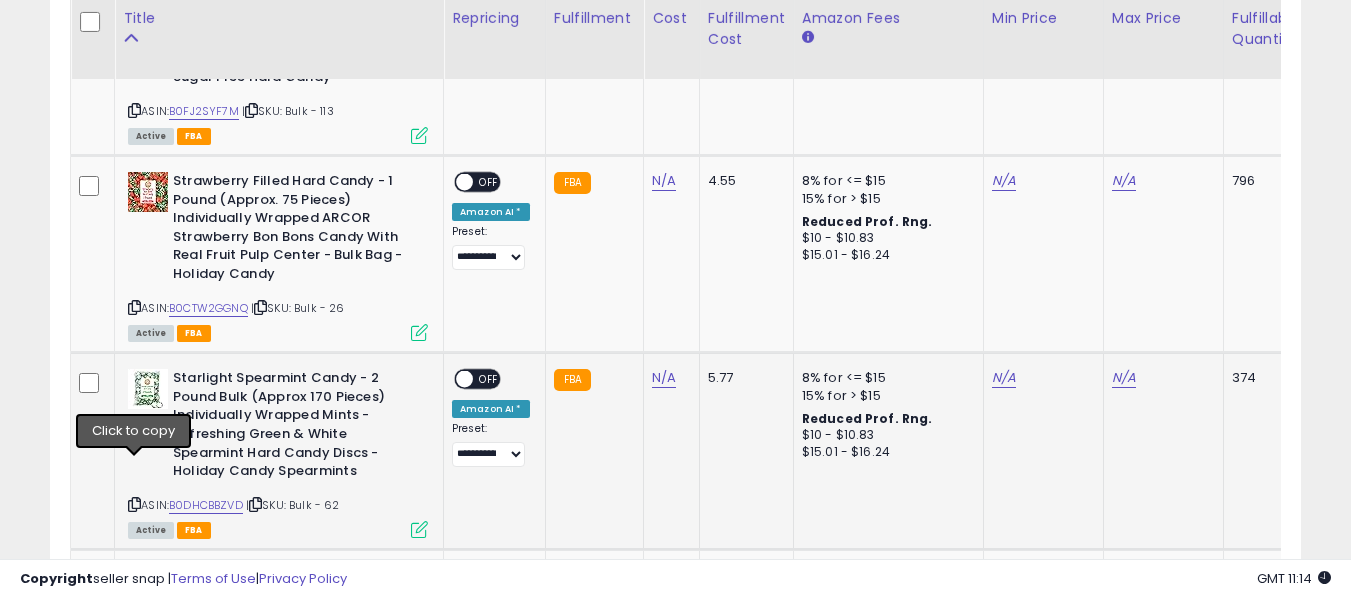 click at bounding box center (134, 504) 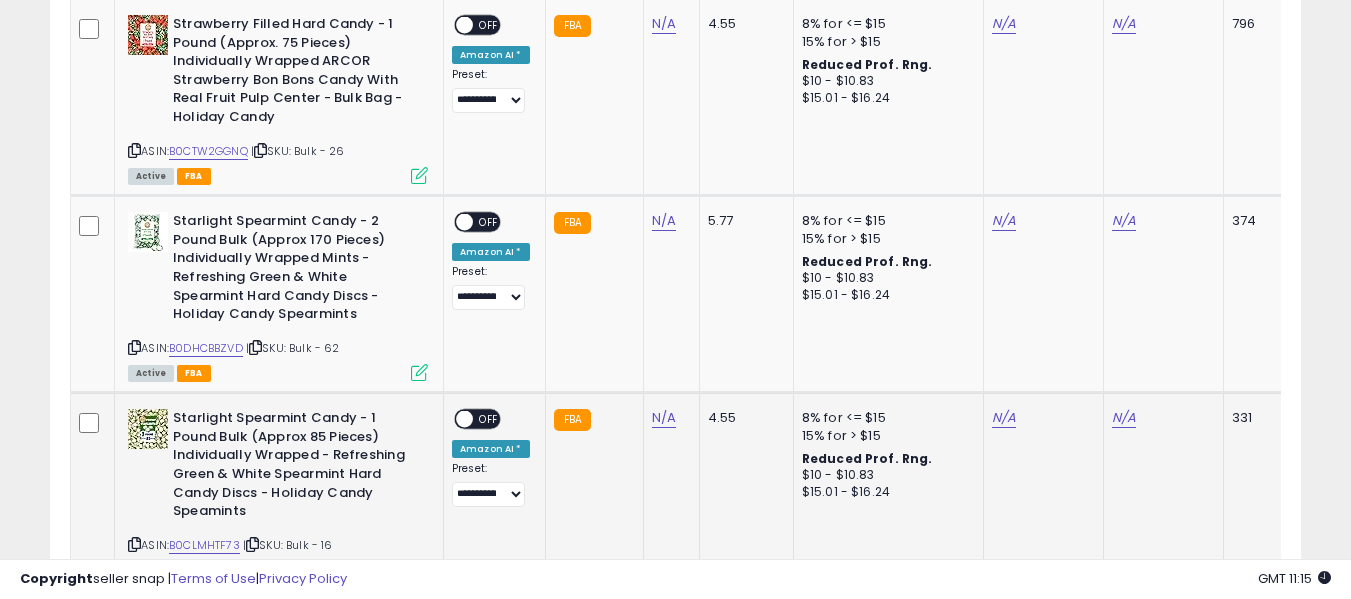scroll, scrollTop: 5300, scrollLeft: 0, axis: vertical 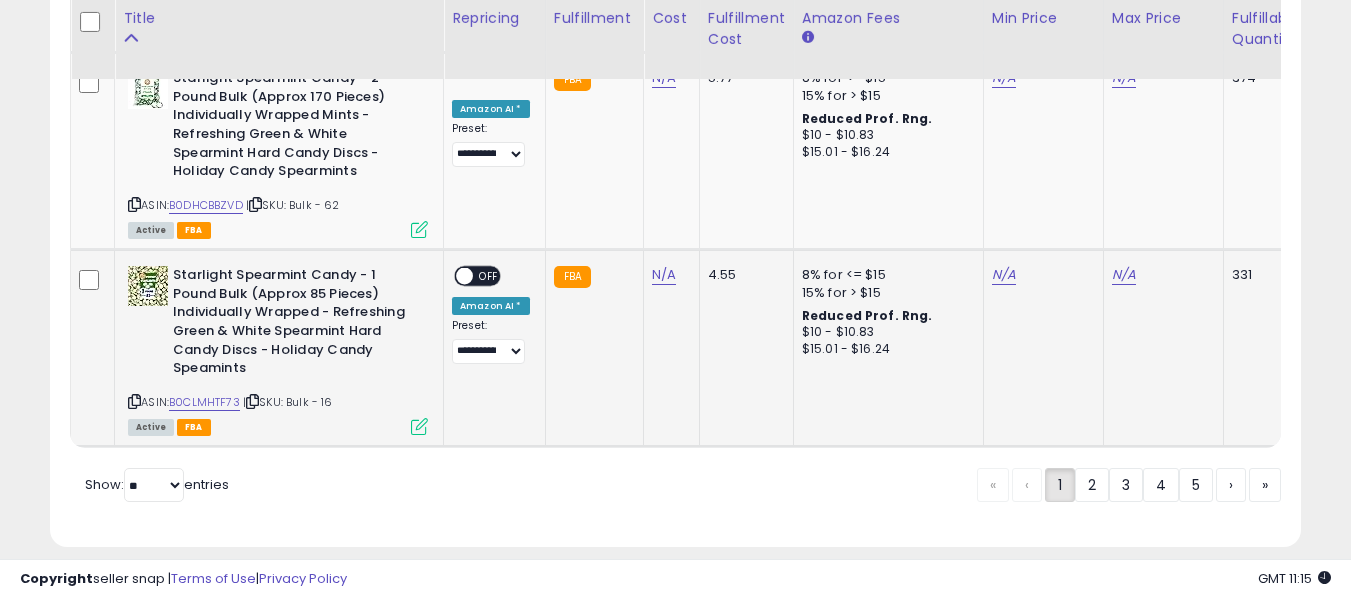 click at bounding box center (134, 401) 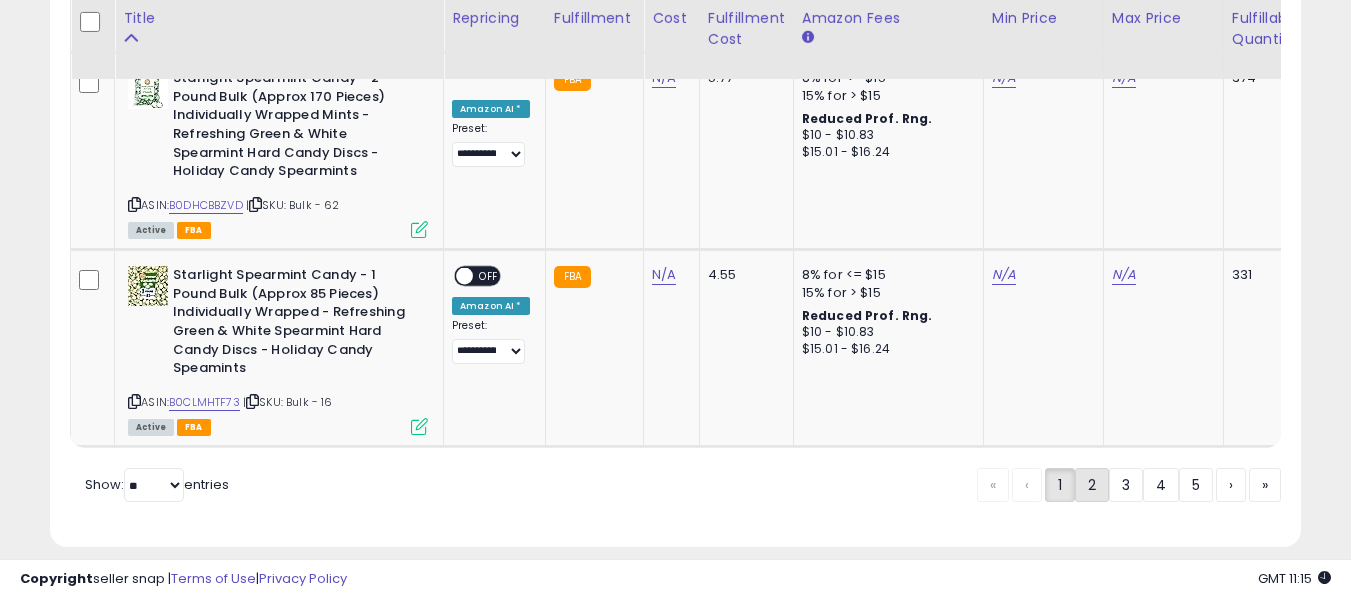click on "2" 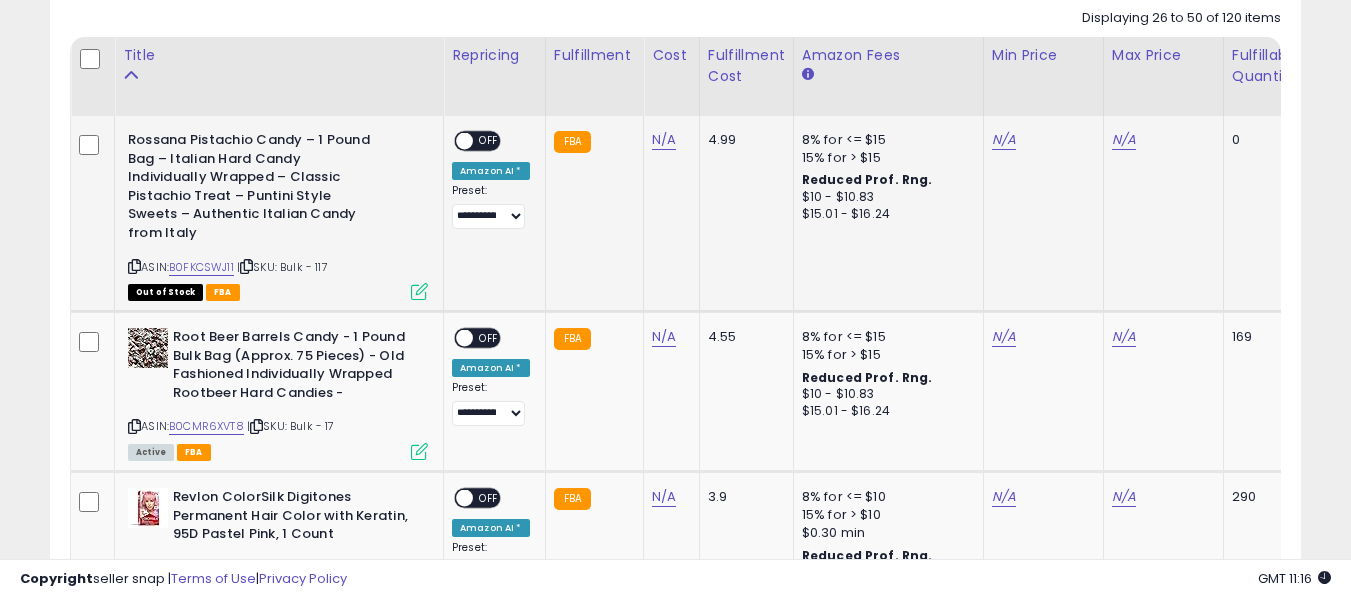 scroll, scrollTop: 941, scrollLeft: 0, axis: vertical 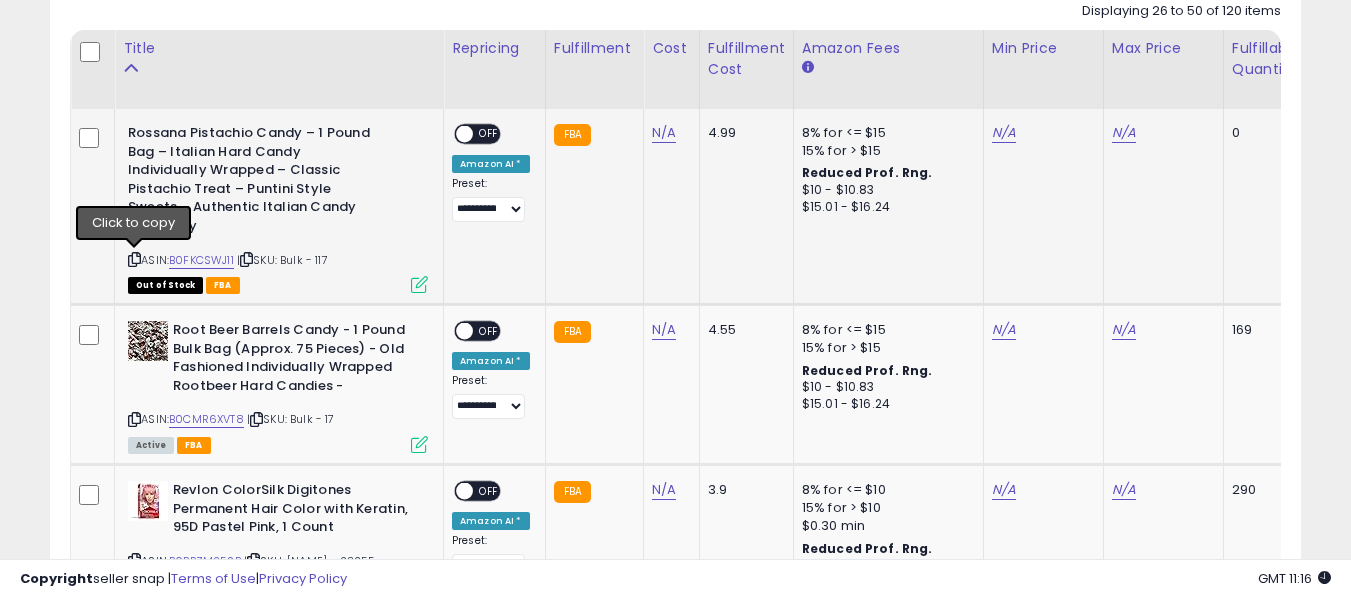 click at bounding box center (134, 259) 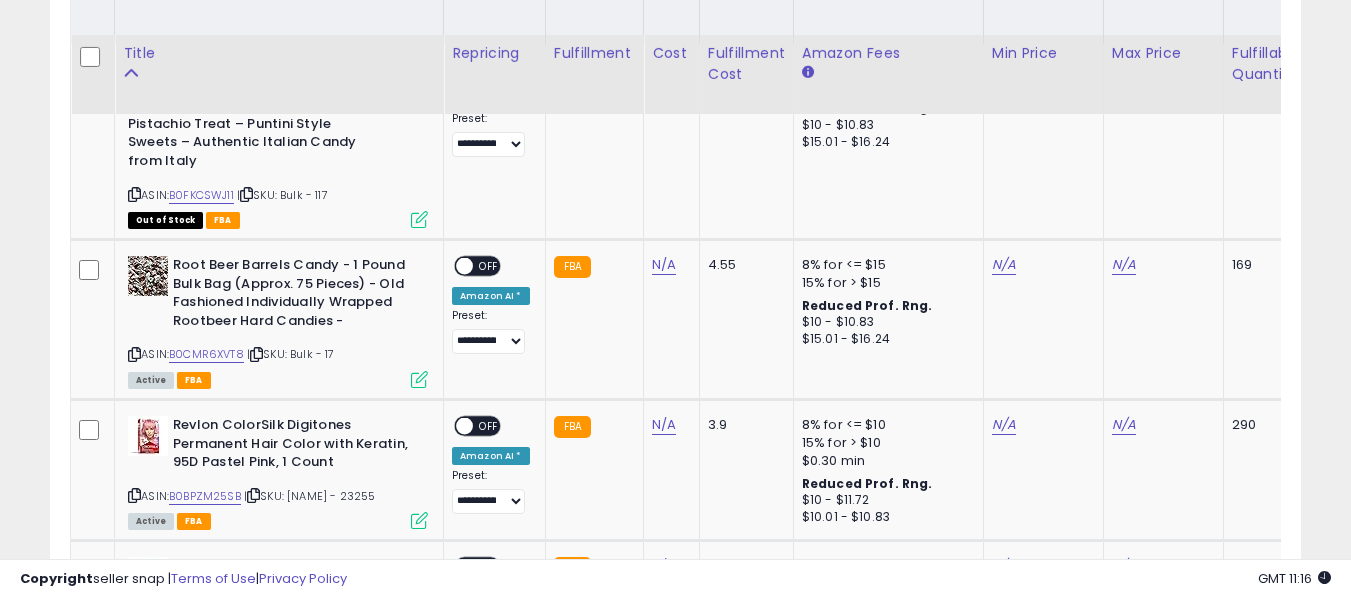 scroll, scrollTop: 1041, scrollLeft: 0, axis: vertical 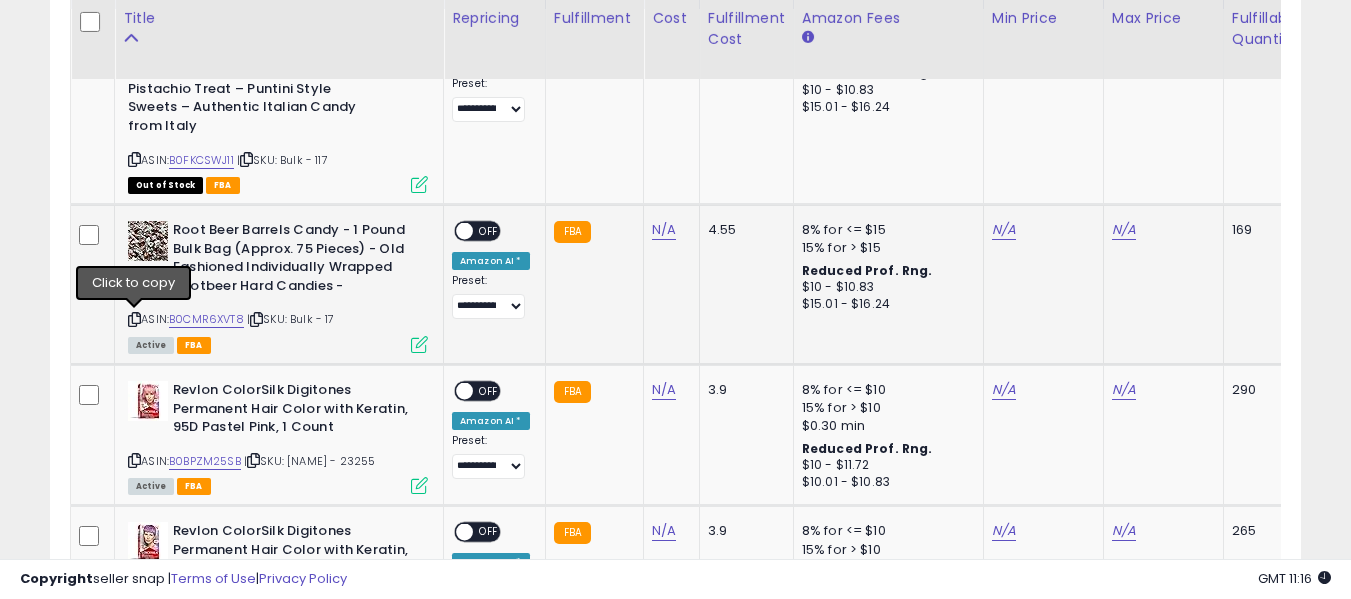 click at bounding box center (134, 319) 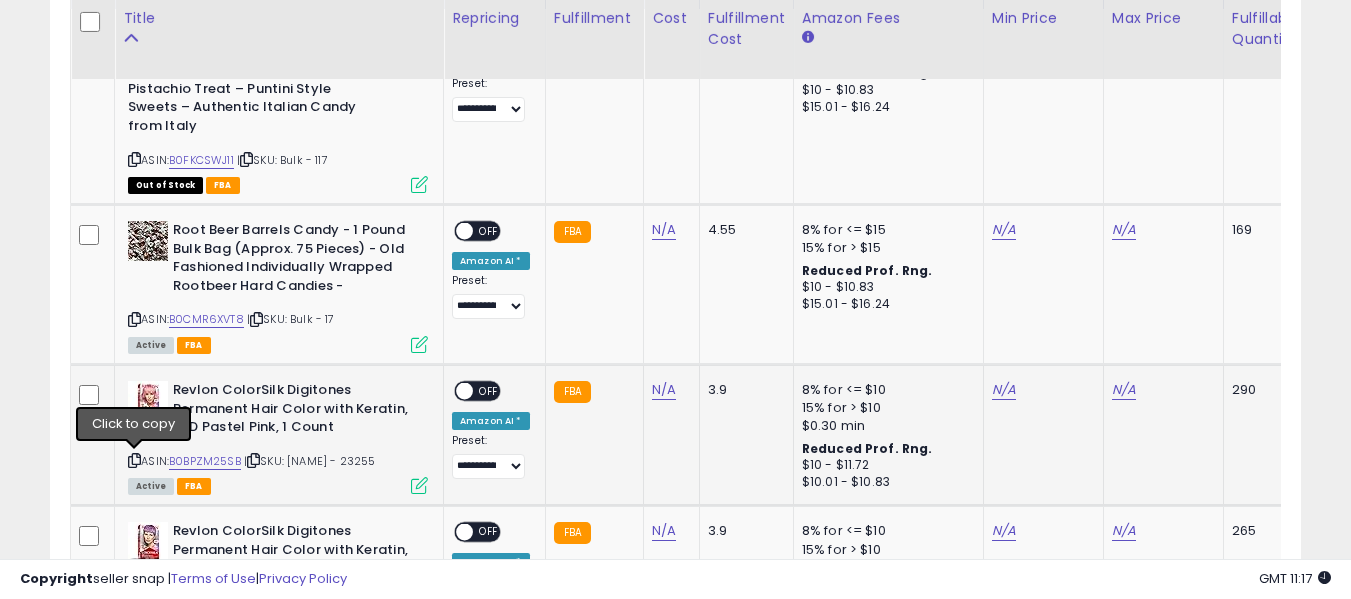 click at bounding box center [134, 460] 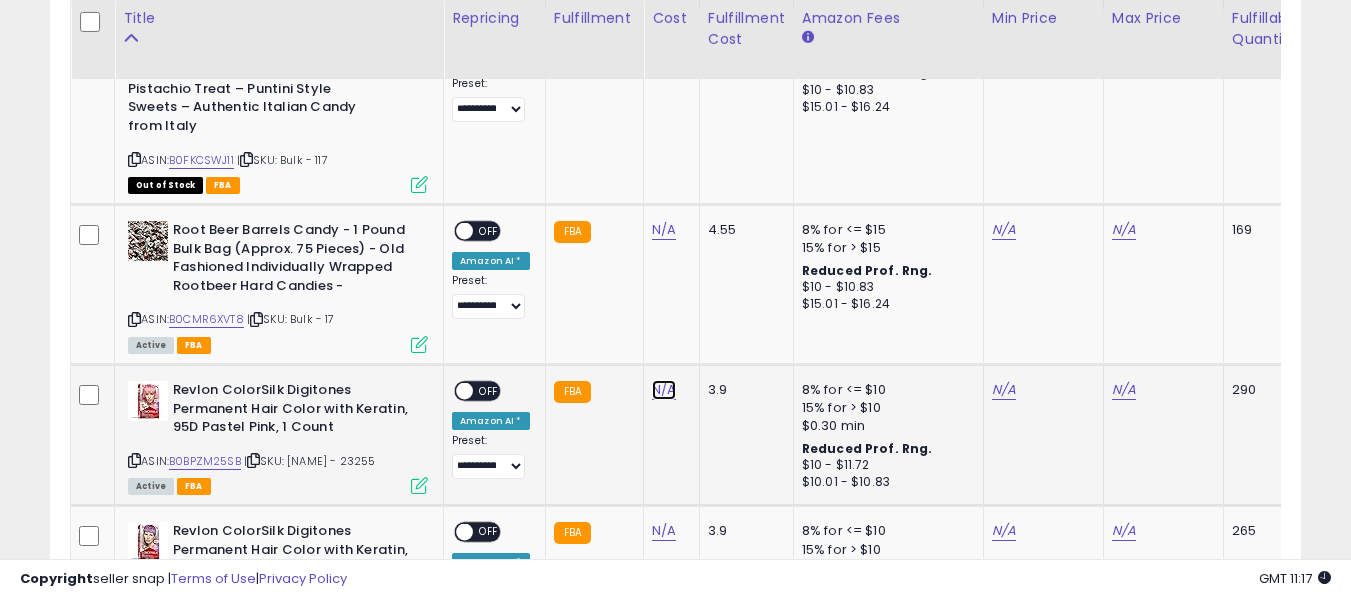 click on "N/A" at bounding box center (664, 33) 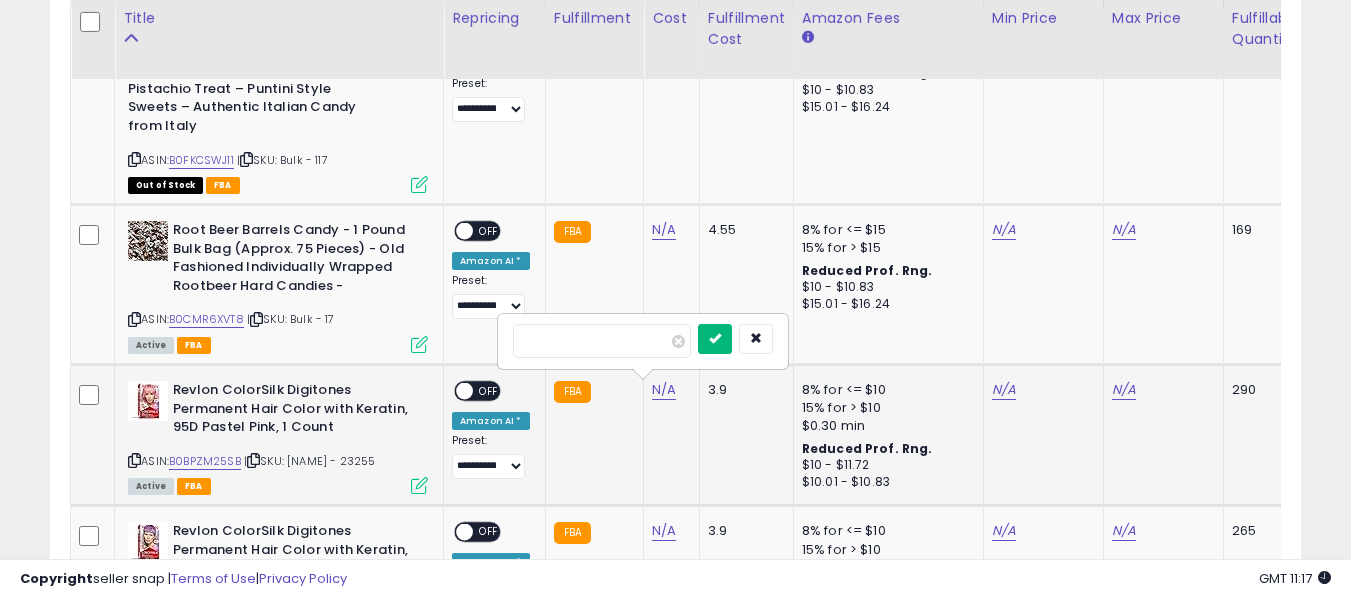 type on "****" 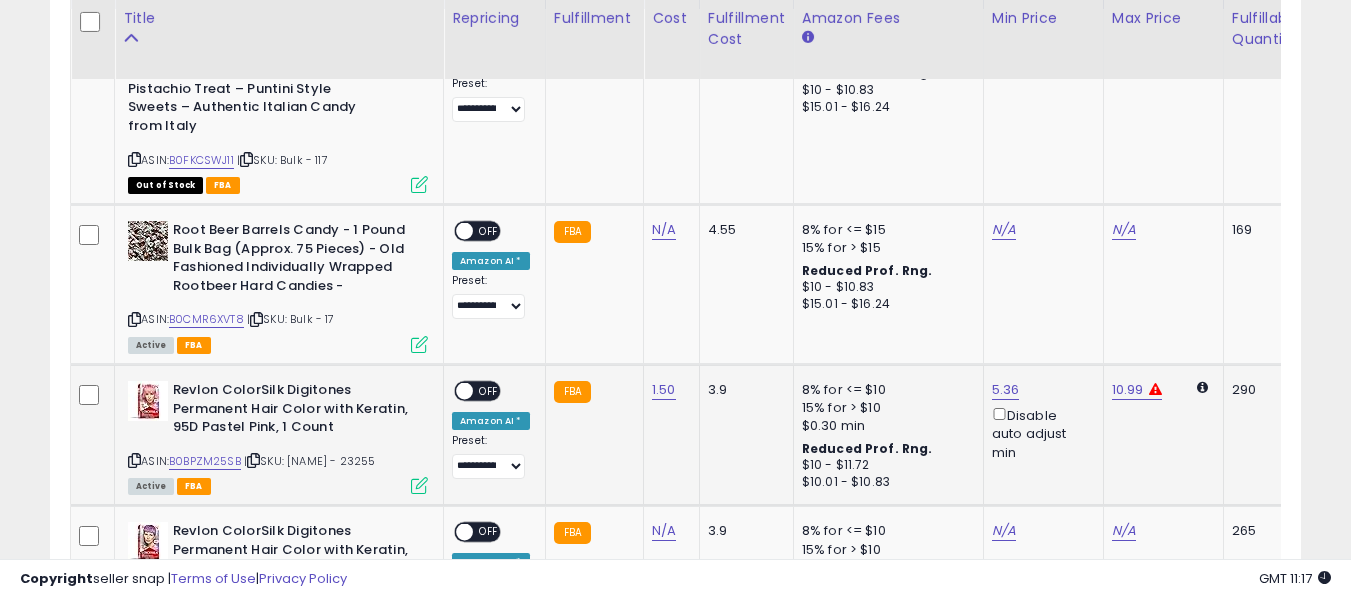 click on "OFF" at bounding box center [489, 391] 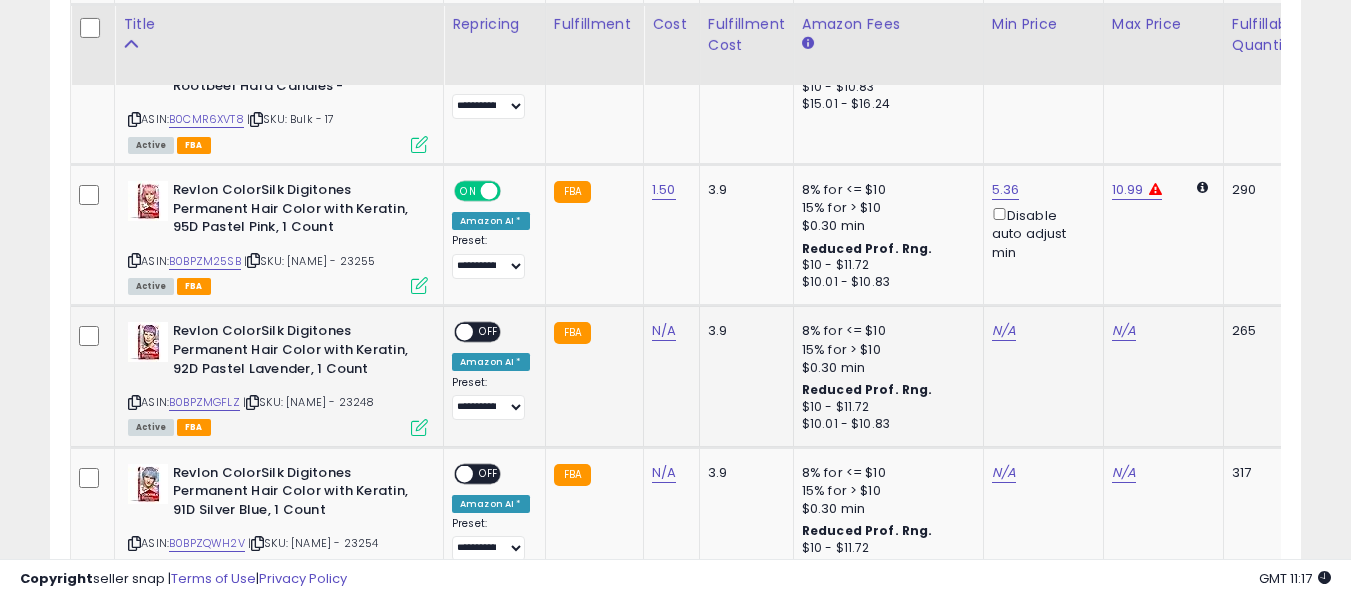 scroll, scrollTop: 1341, scrollLeft: 0, axis: vertical 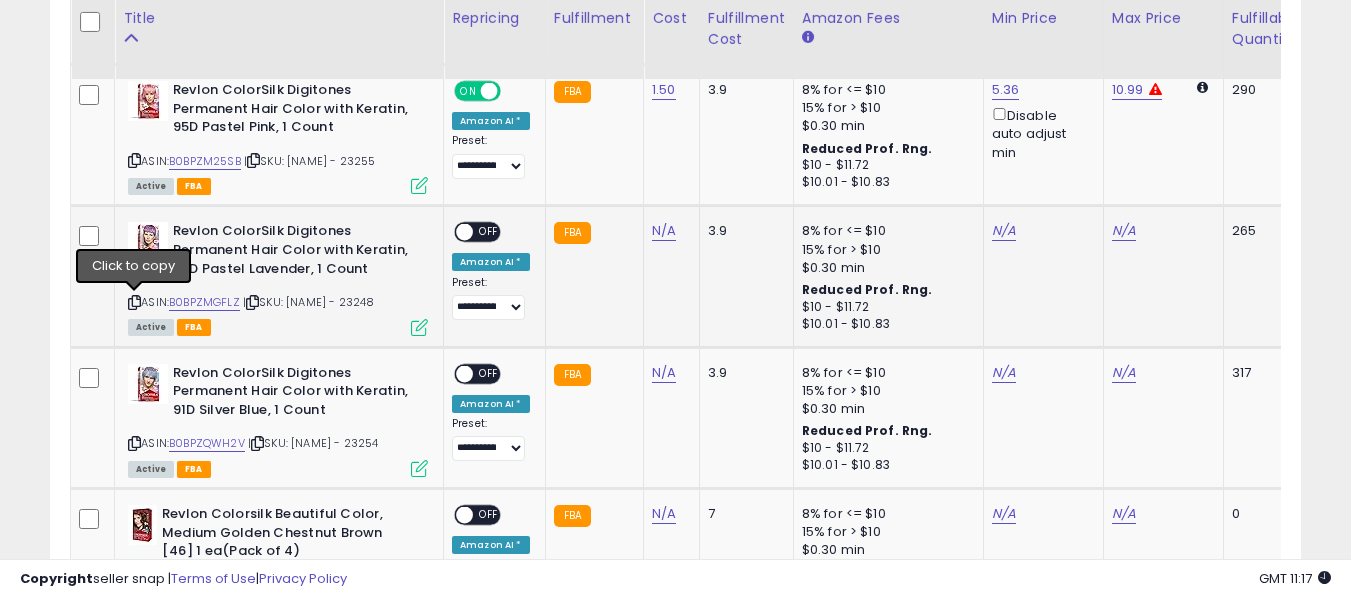 click at bounding box center [134, 302] 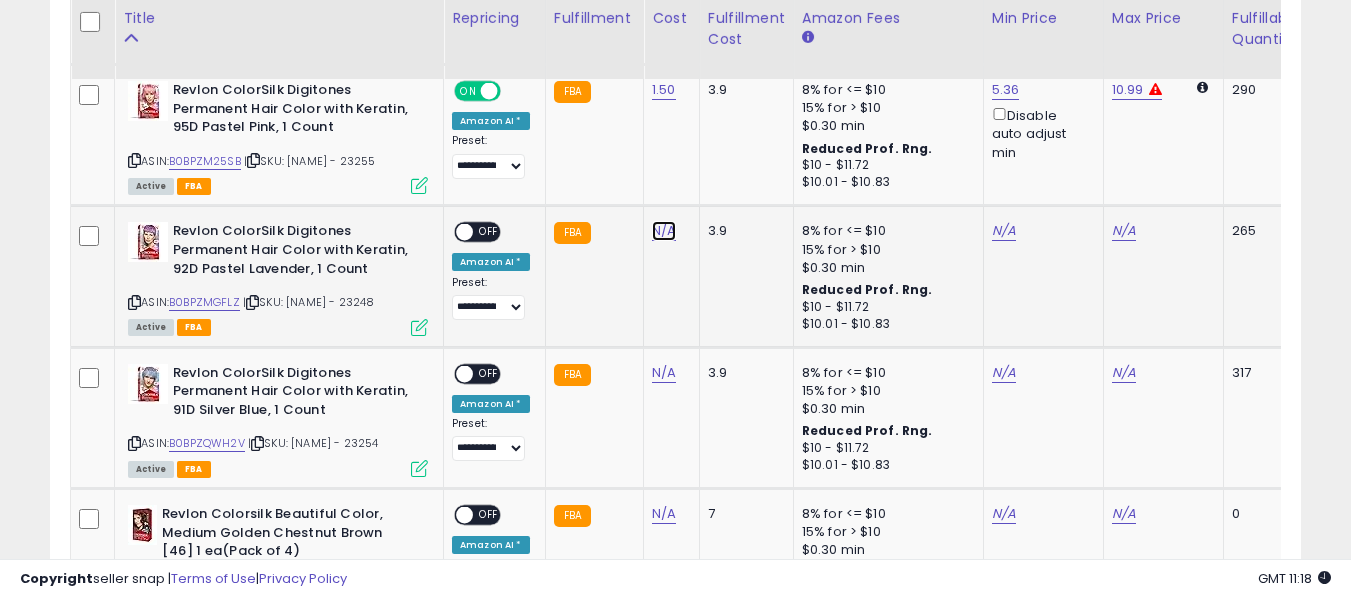 click on "N/A" at bounding box center (664, -267) 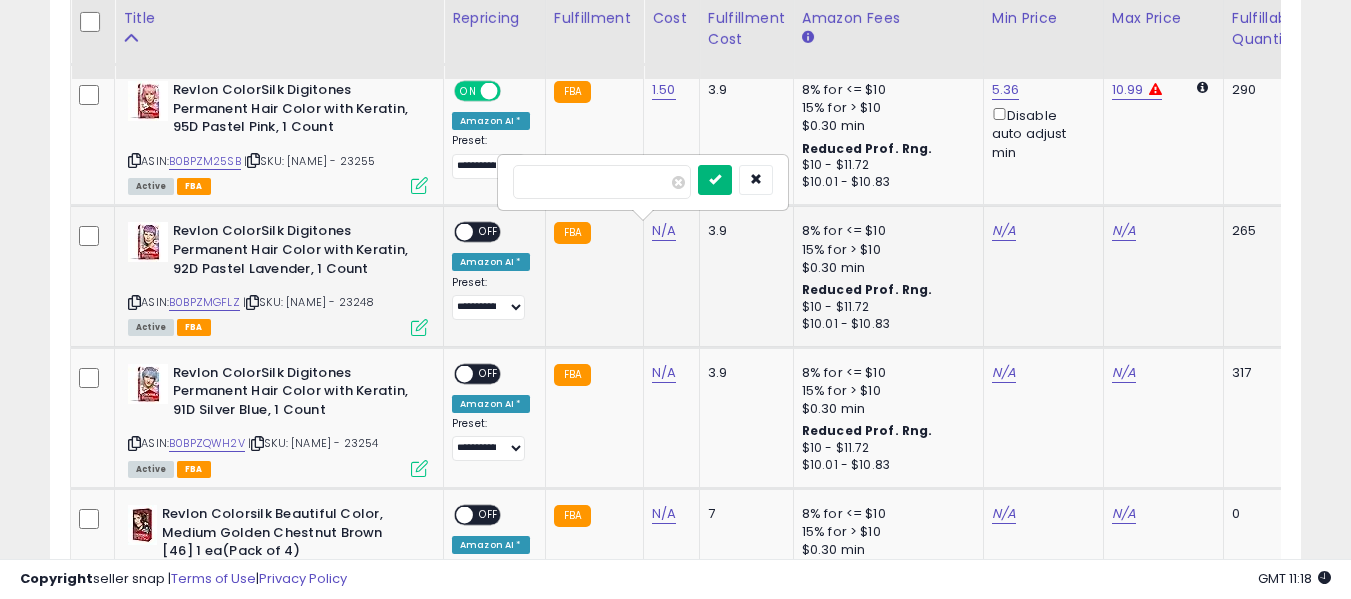 type on "****" 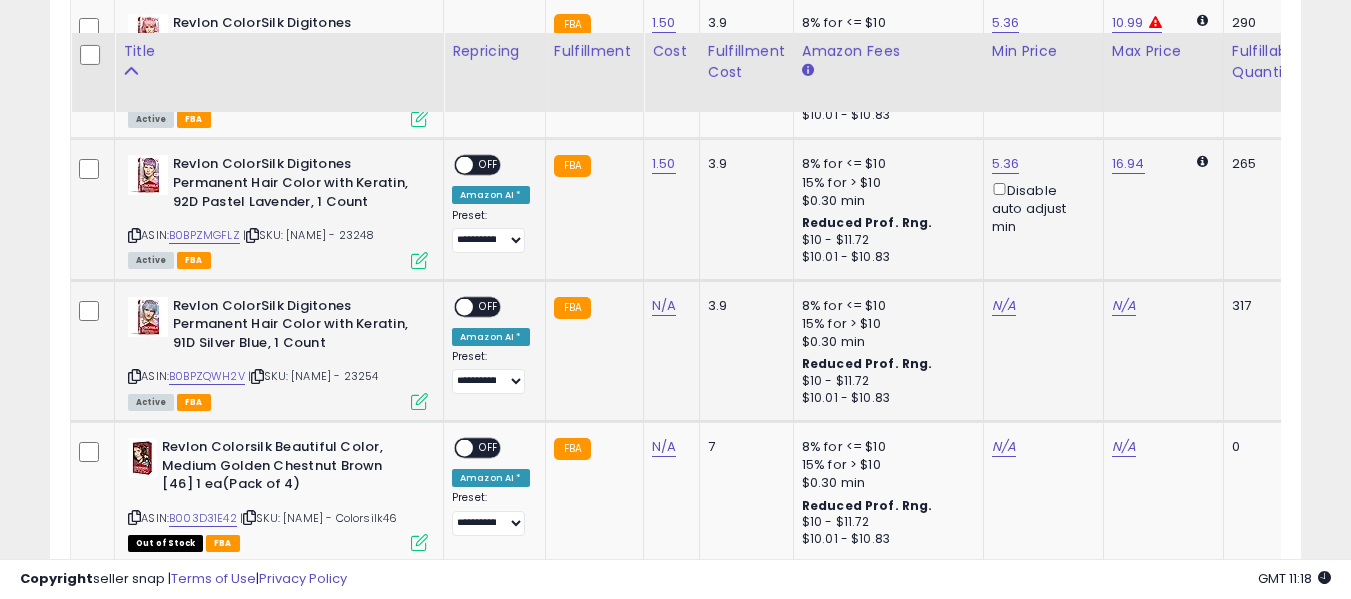 scroll, scrollTop: 1441, scrollLeft: 0, axis: vertical 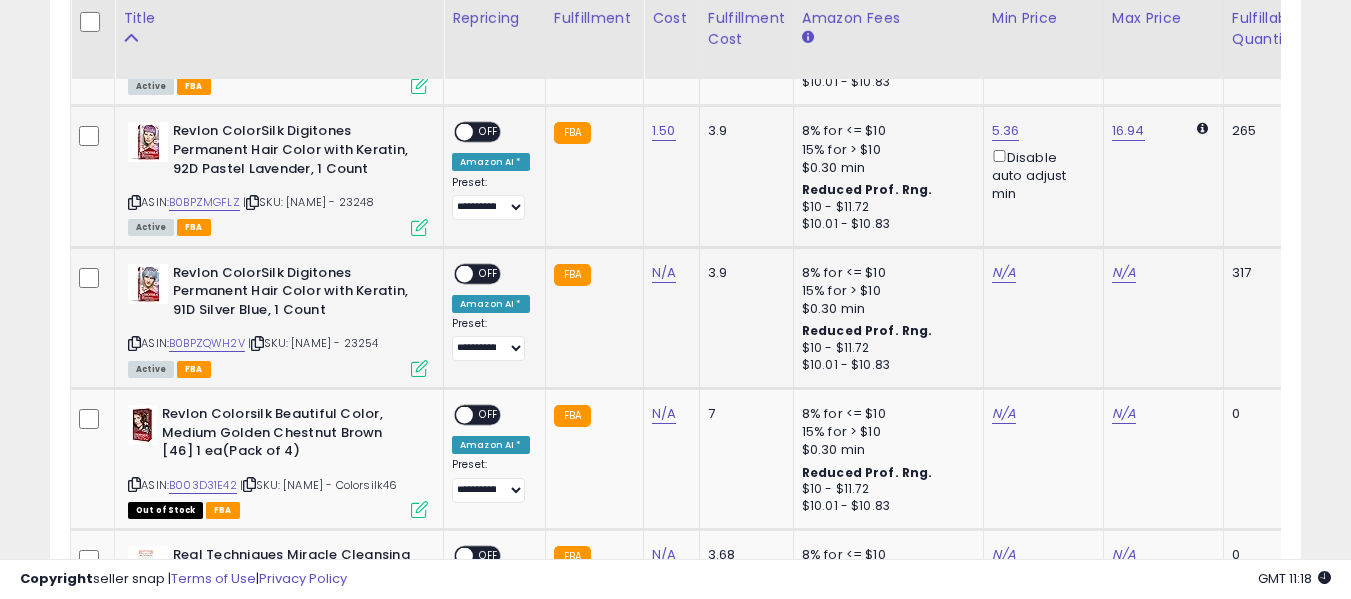 click at bounding box center [134, 343] 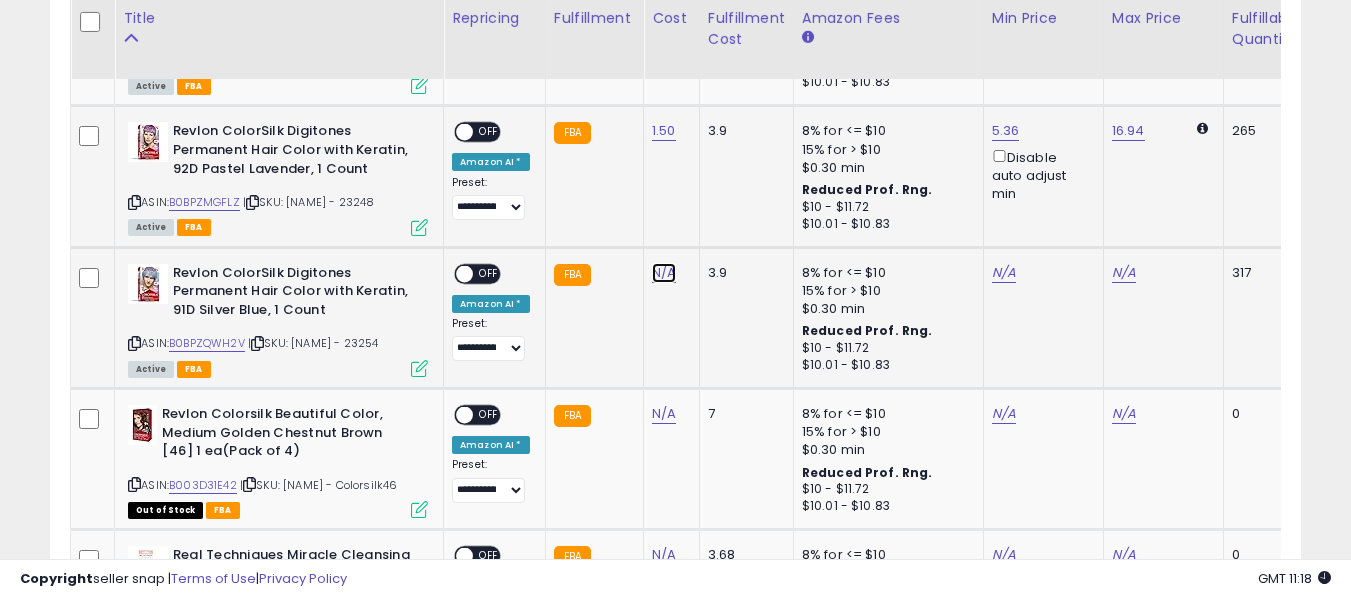 click on "N/A" at bounding box center [664, -367] 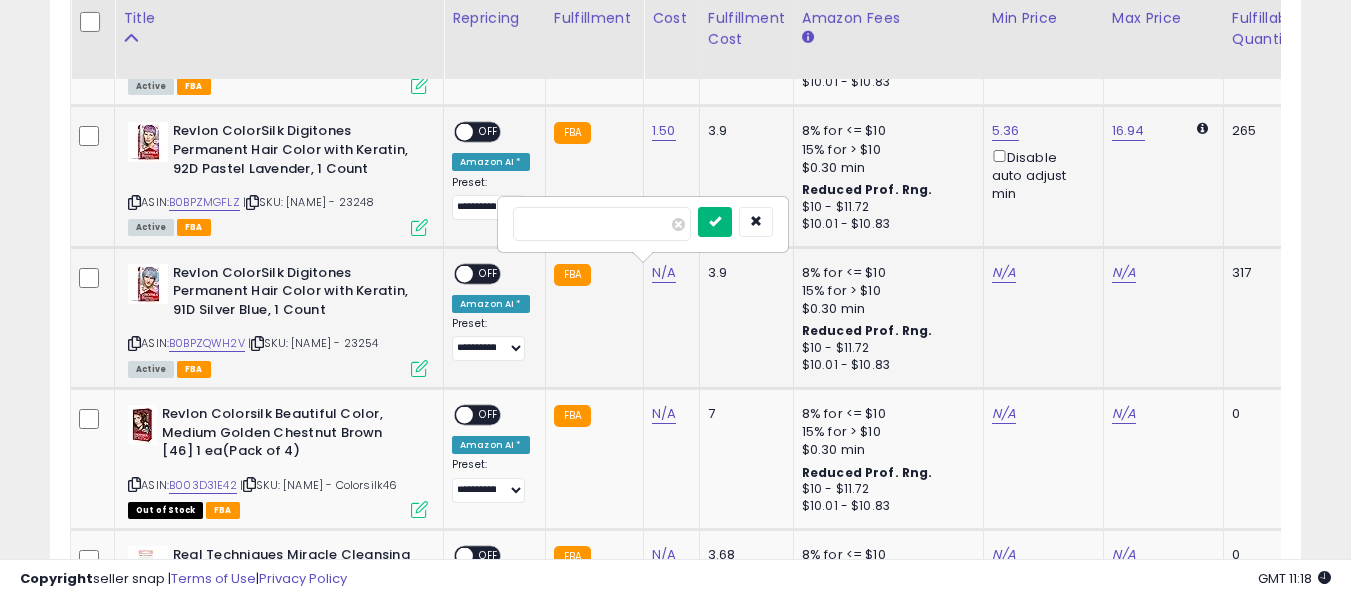 type on "****" 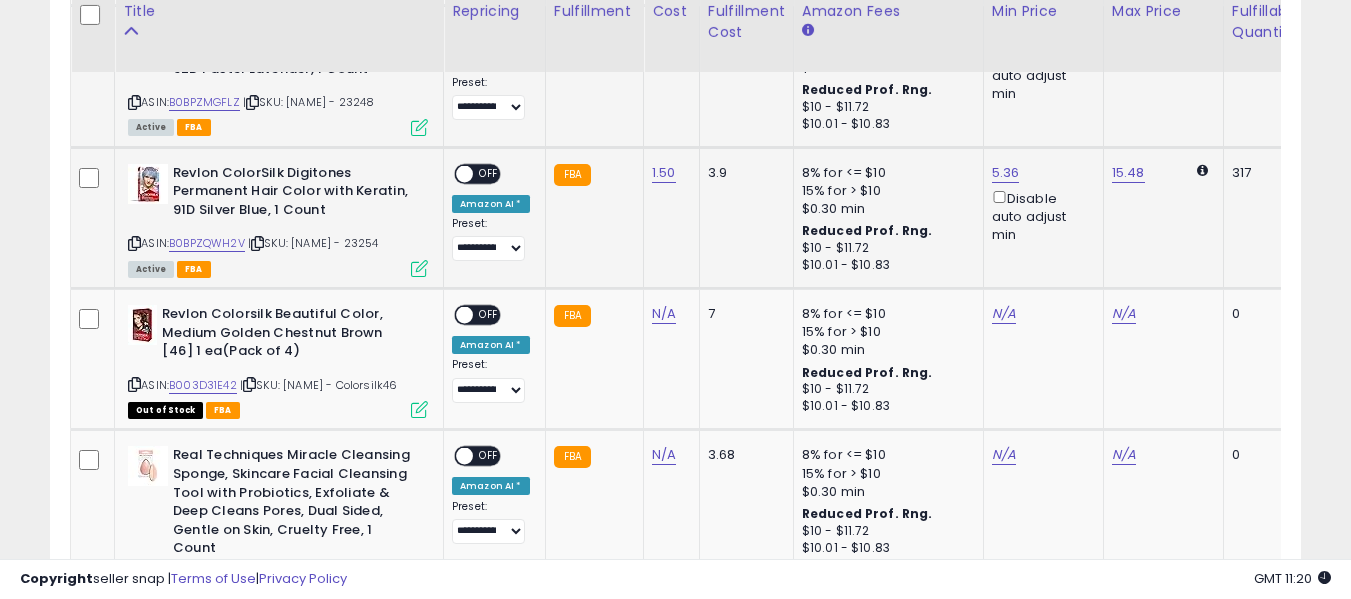scroll, scrollTop: 1341, scrollLeft: 0, axis: vertical 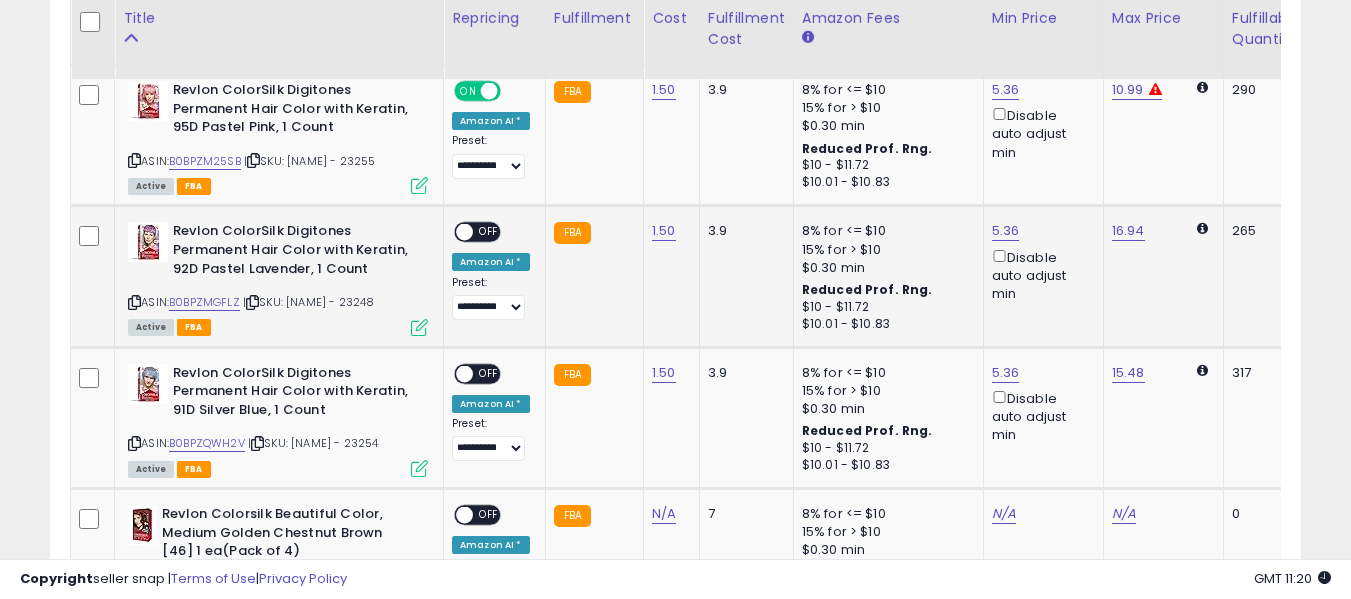 click on "ON   OFF" at bounding box center (455, 232) 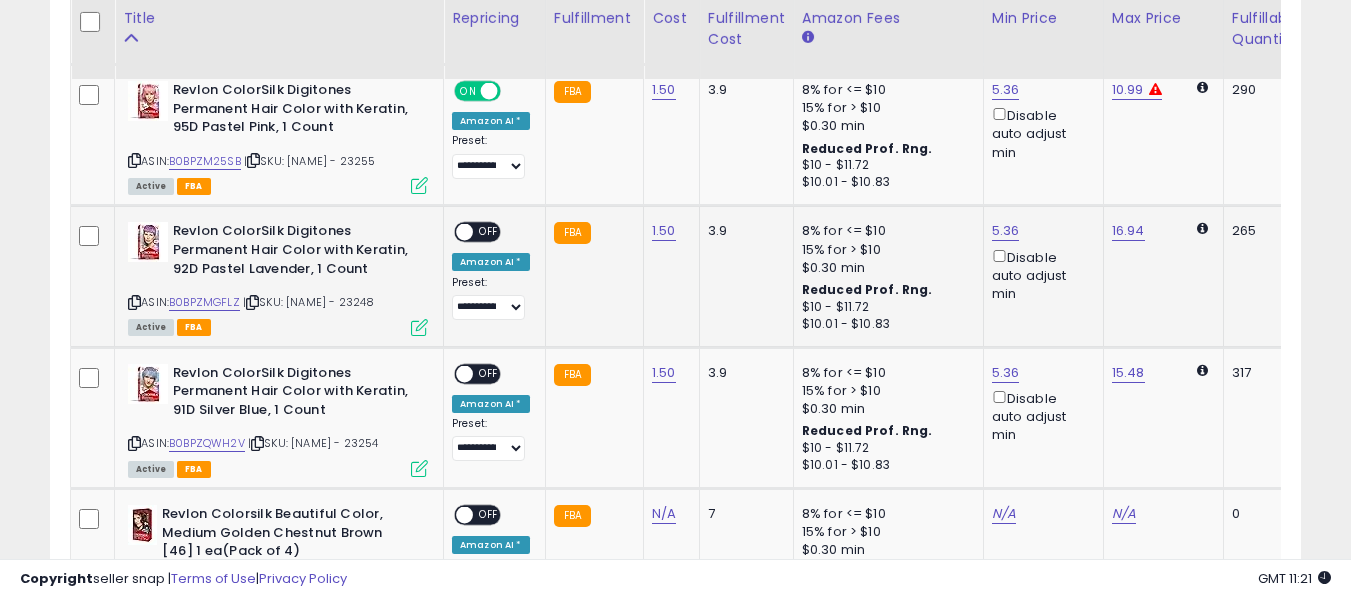 click on "OFF" at bounding box center [489, 232] 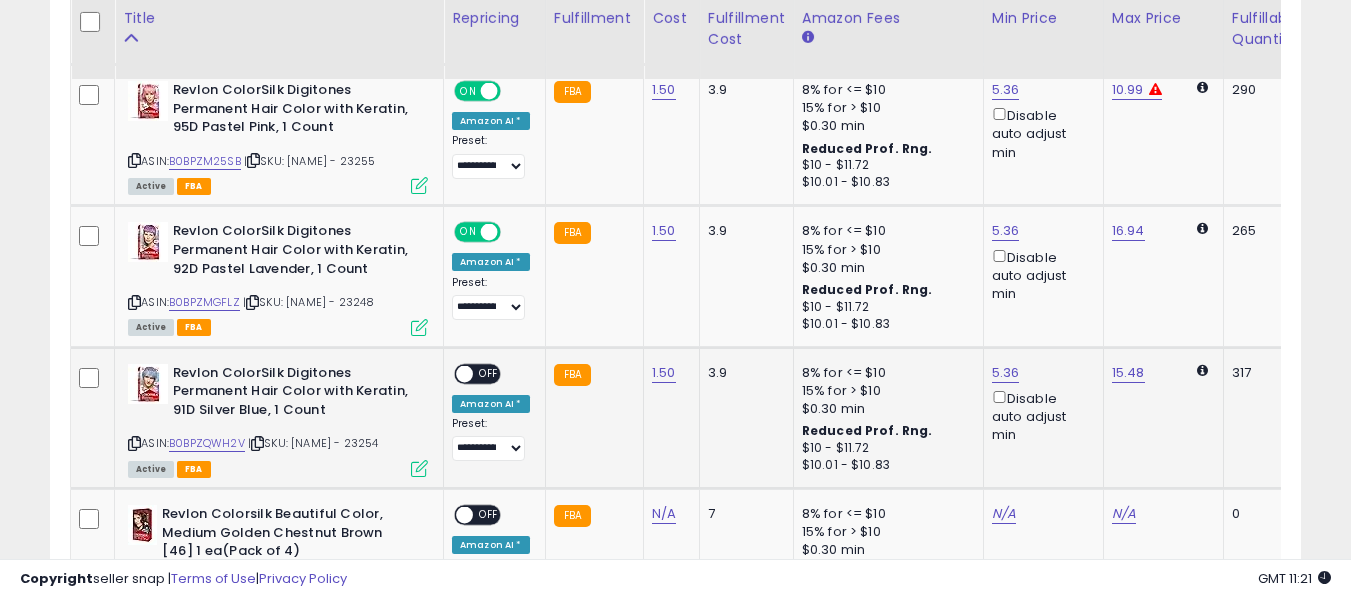click on "ON   OFF" at bounding box center (455, 373) 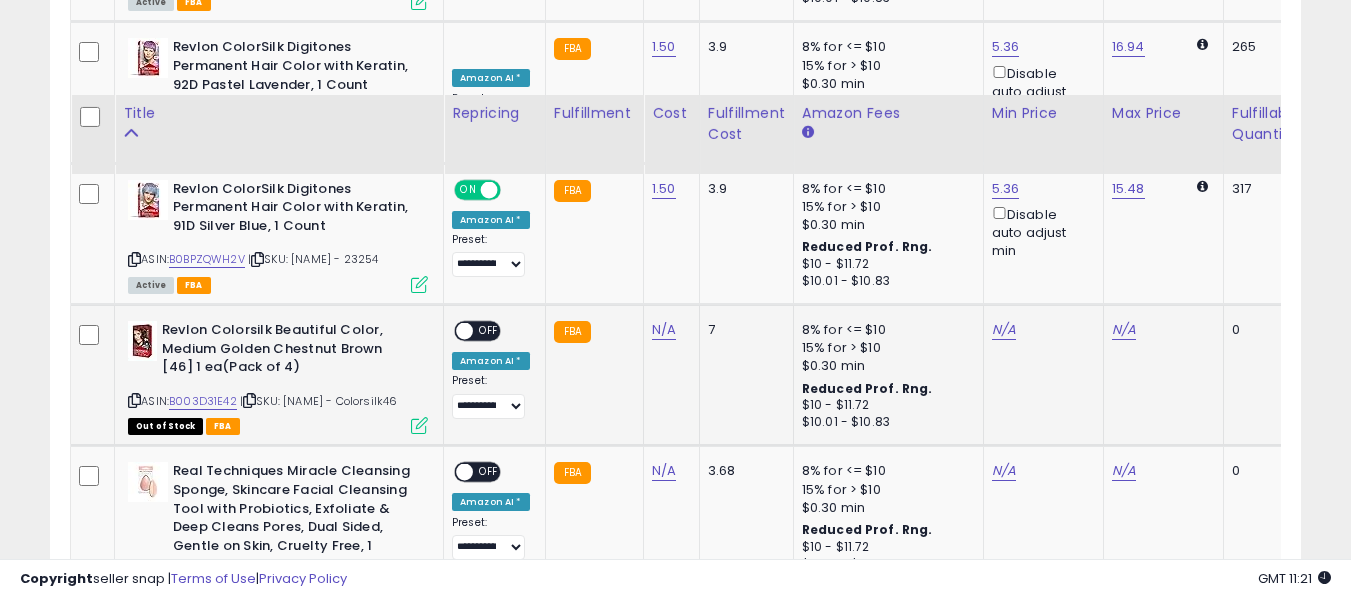 scroll, scrollTop: 1641, scrollLeft: 0, axis: vertical 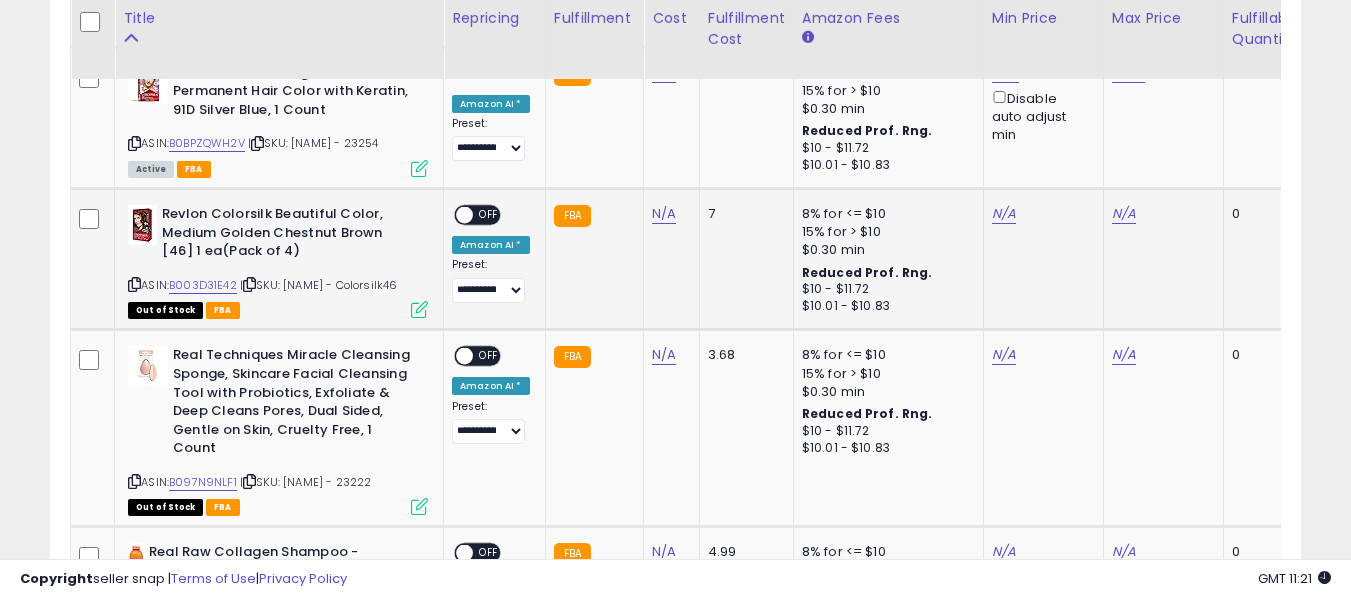 click at bounding box center (134, 284) 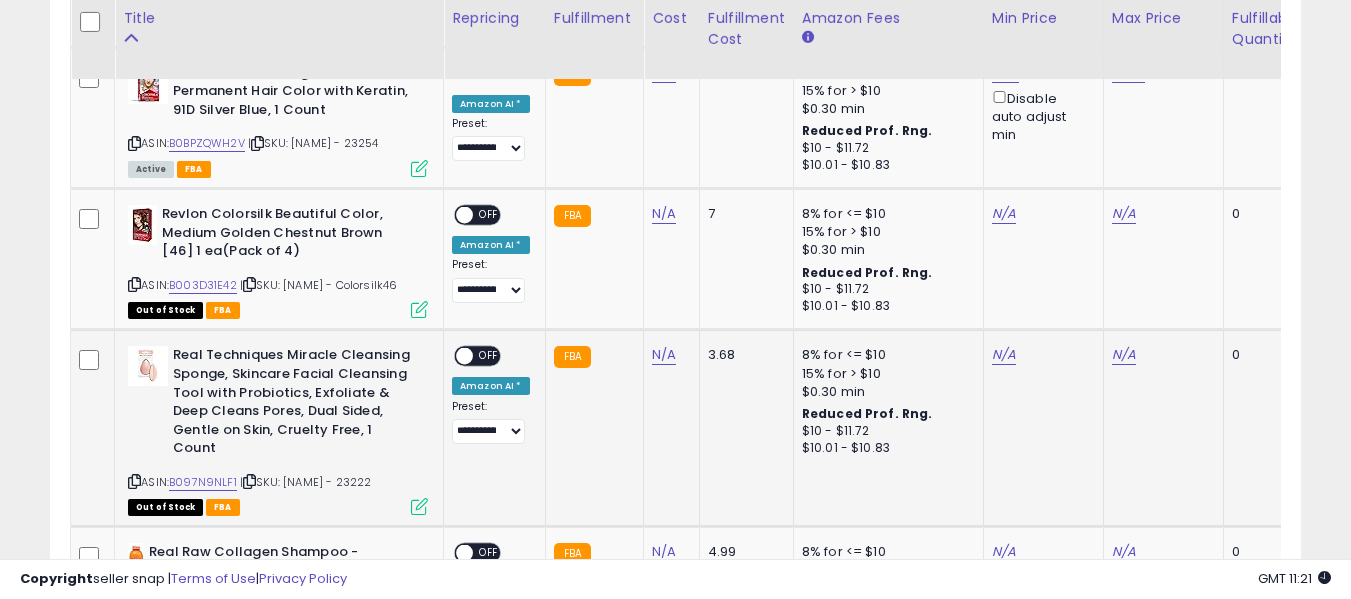 drag, startPoint x: 132, startPoint y: 464, endPoint x: 114, endPoint y: 445, distance: 26.172504 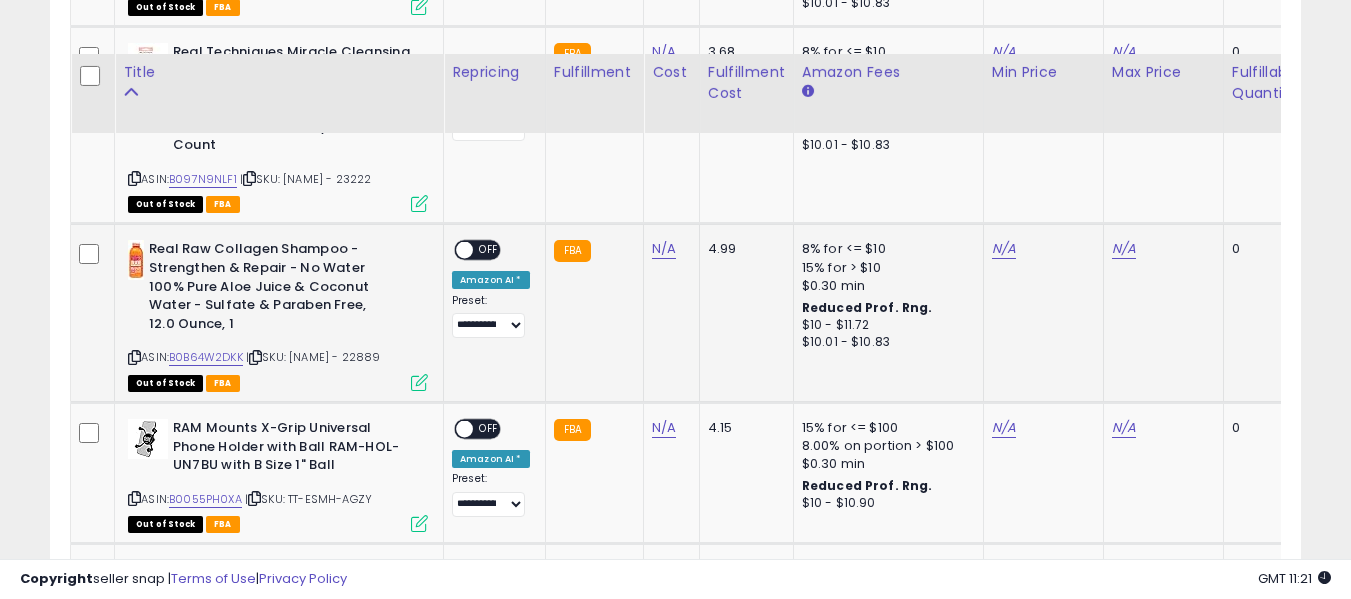 scroll, scrollTop: 2041, scrollLeft: 0, axis: vertical 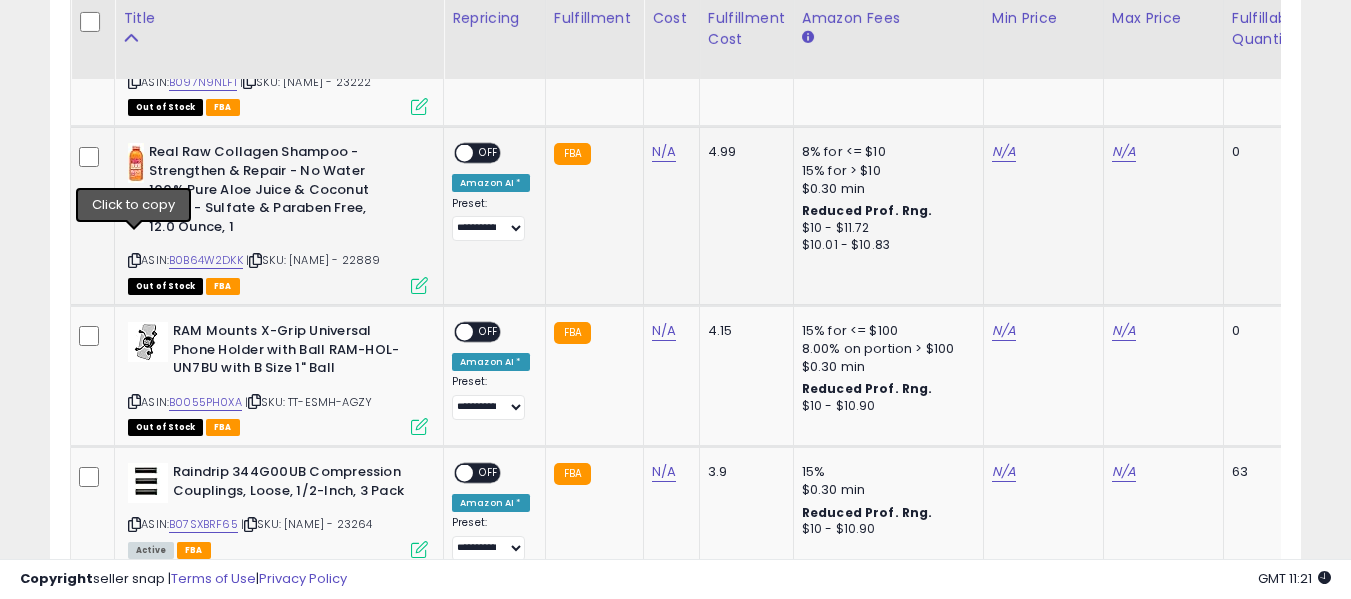 click at bounding box center [134, 260] 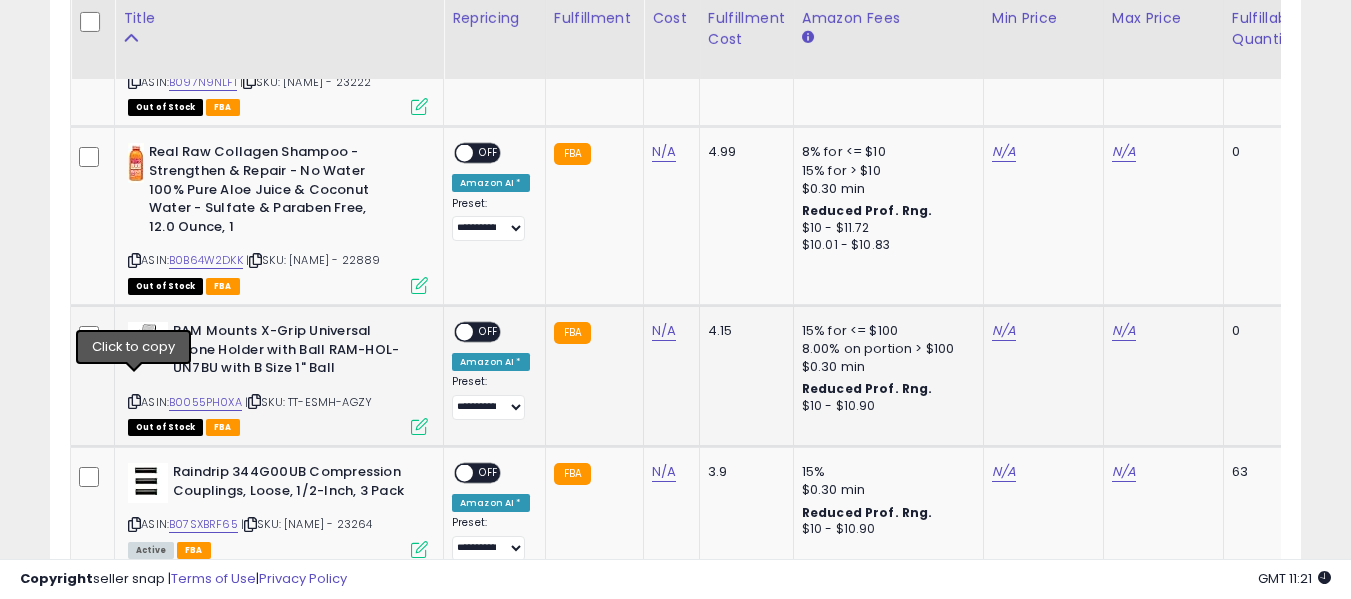 click at bounding box center [134, 401] 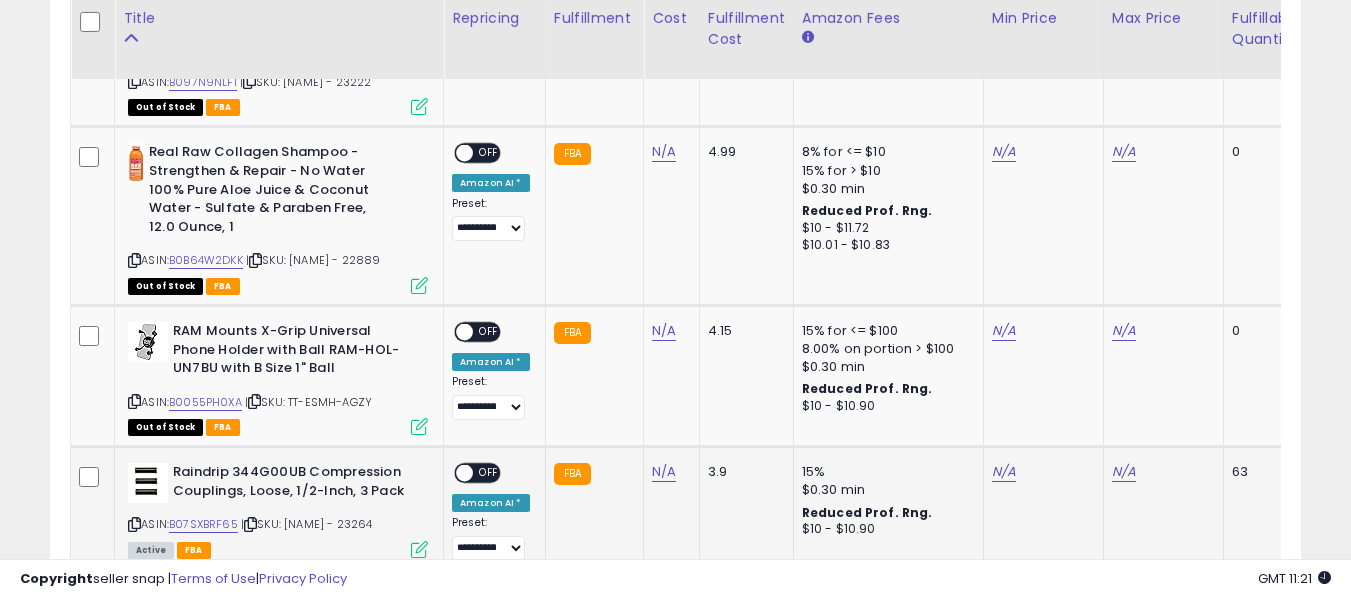 click at bounding box center [134, 524] 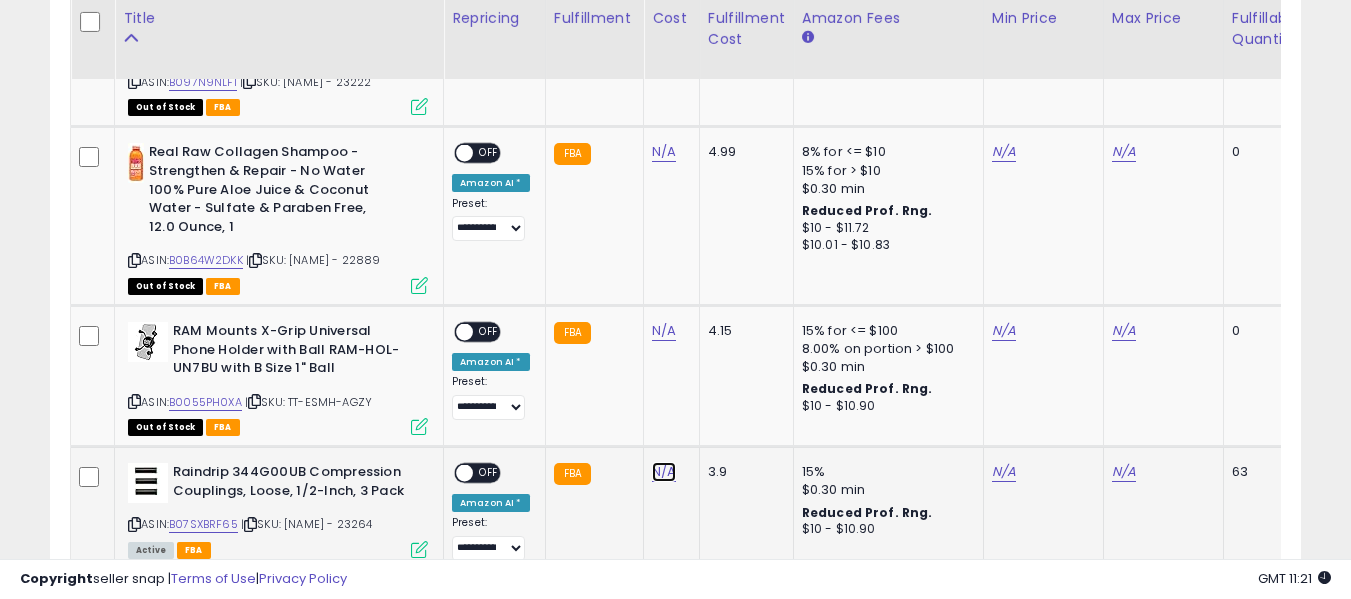 click on "N/A" at bounding box center [664, -967] 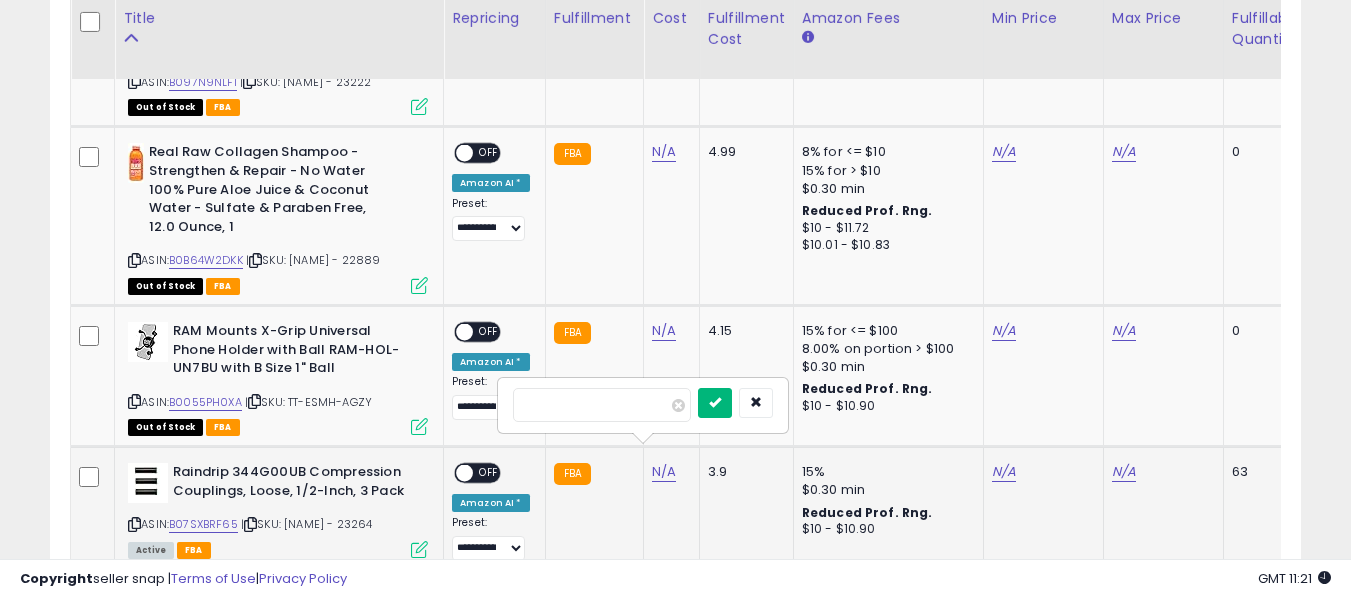 type on "****" 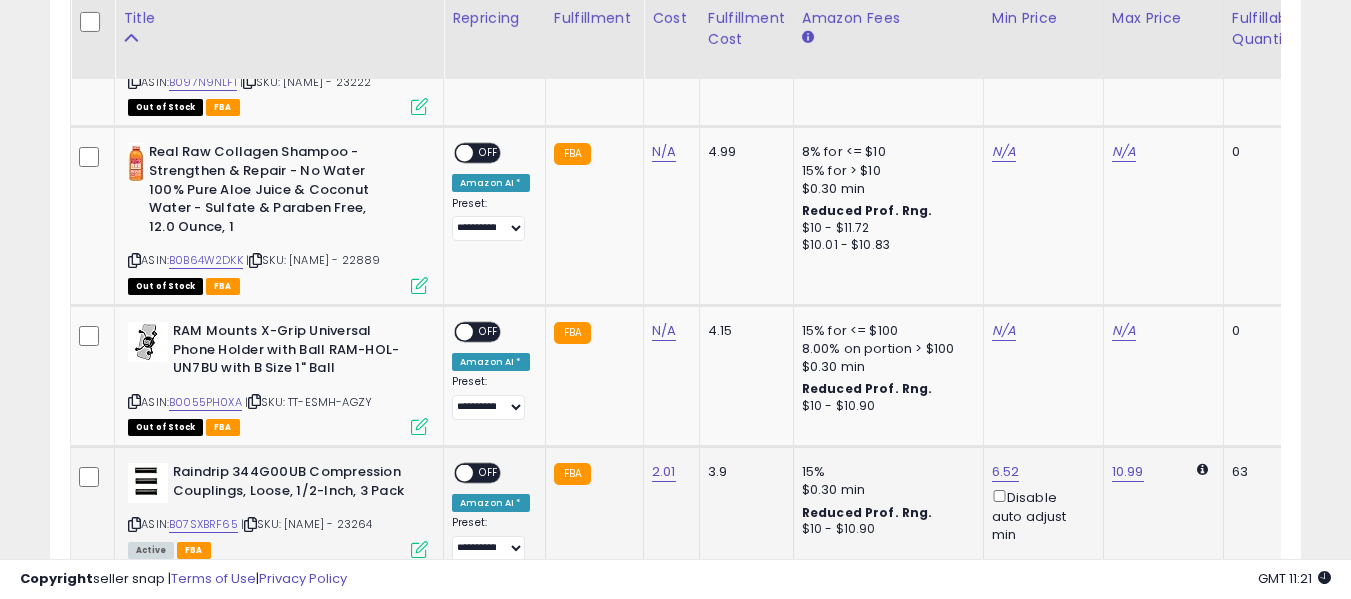 click at bounding box center [464, 473] 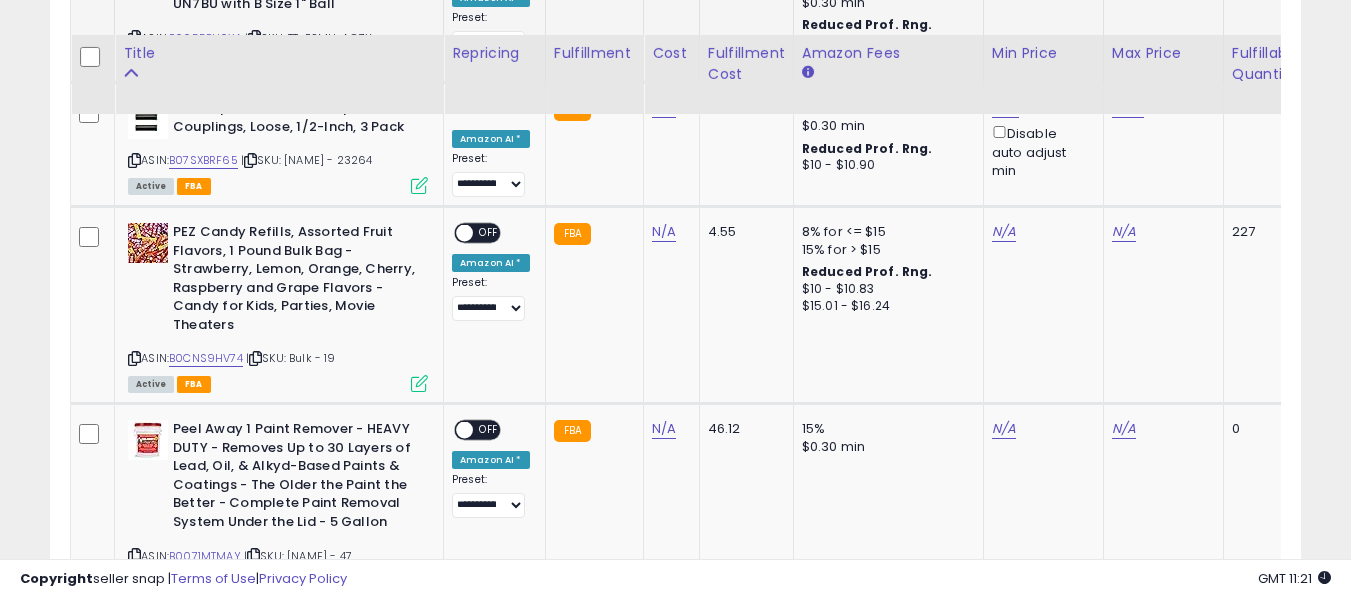 scroll, scrollTop: 2441, scrollLeft: 0, axis: vertical 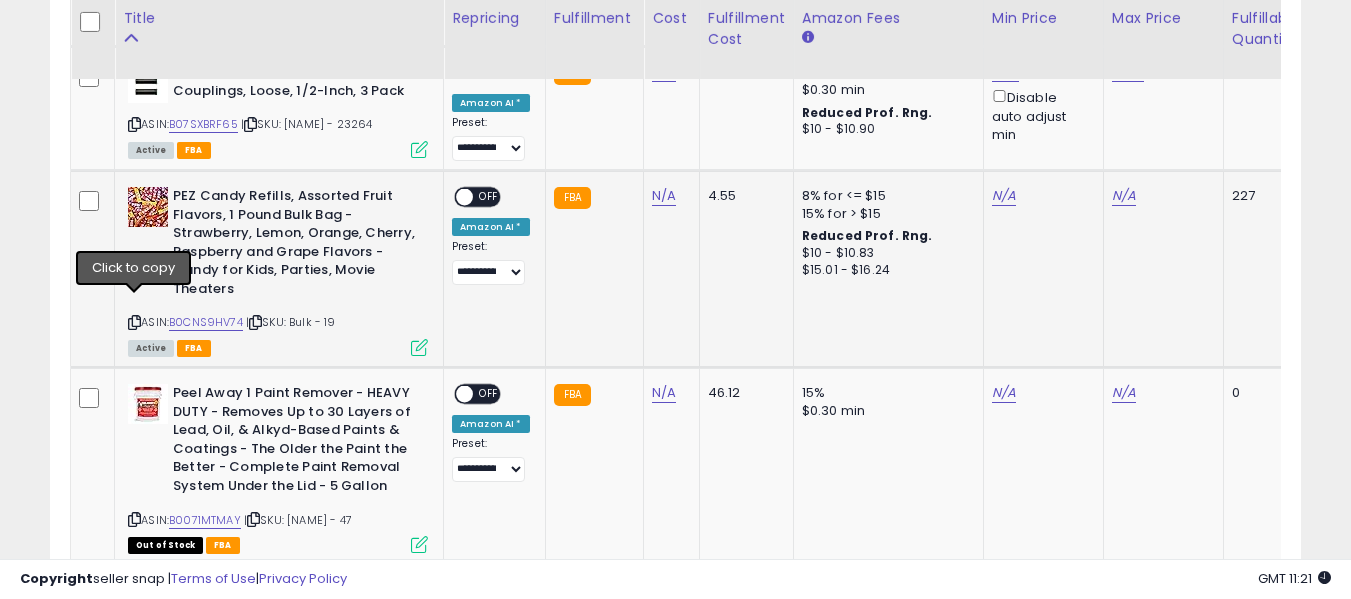 click at bounding box center (134, 322) 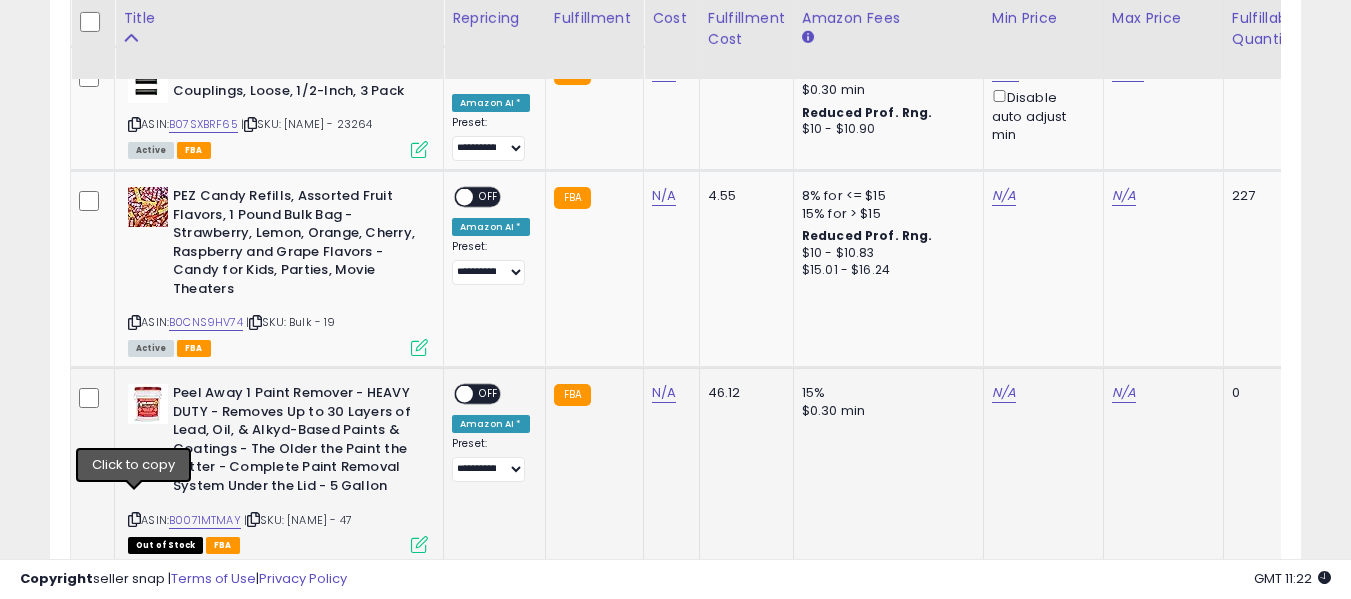 click at bounding box center [134, 519] 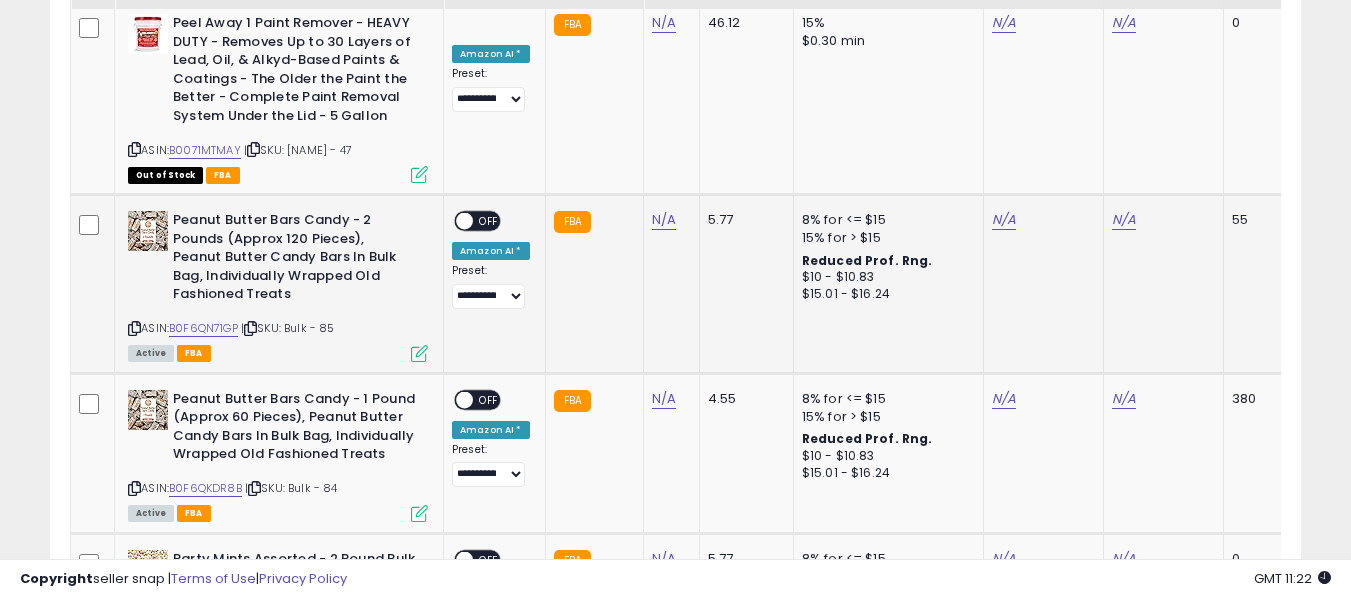 scroll, scrollTop: 2841, scrollLeft: 0, axis: vertical 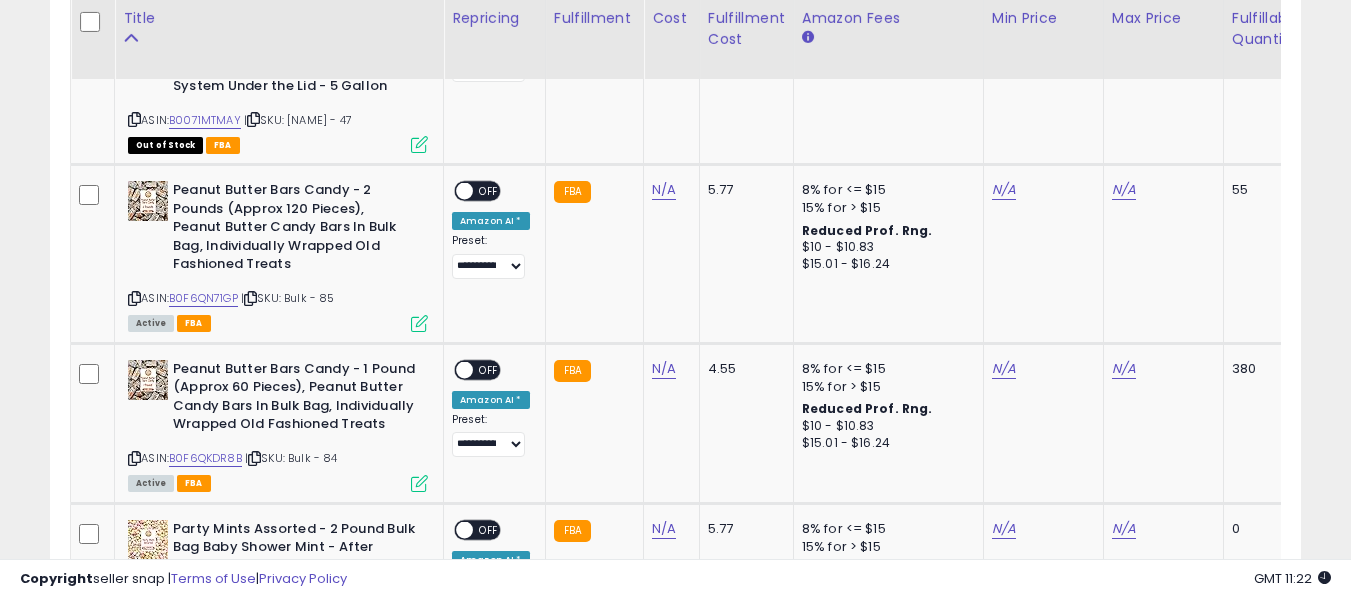 drag, startPoint x: 137, startPoint y: 278, endPoint x: 32, endPoint y: 264, distance: 105.92922 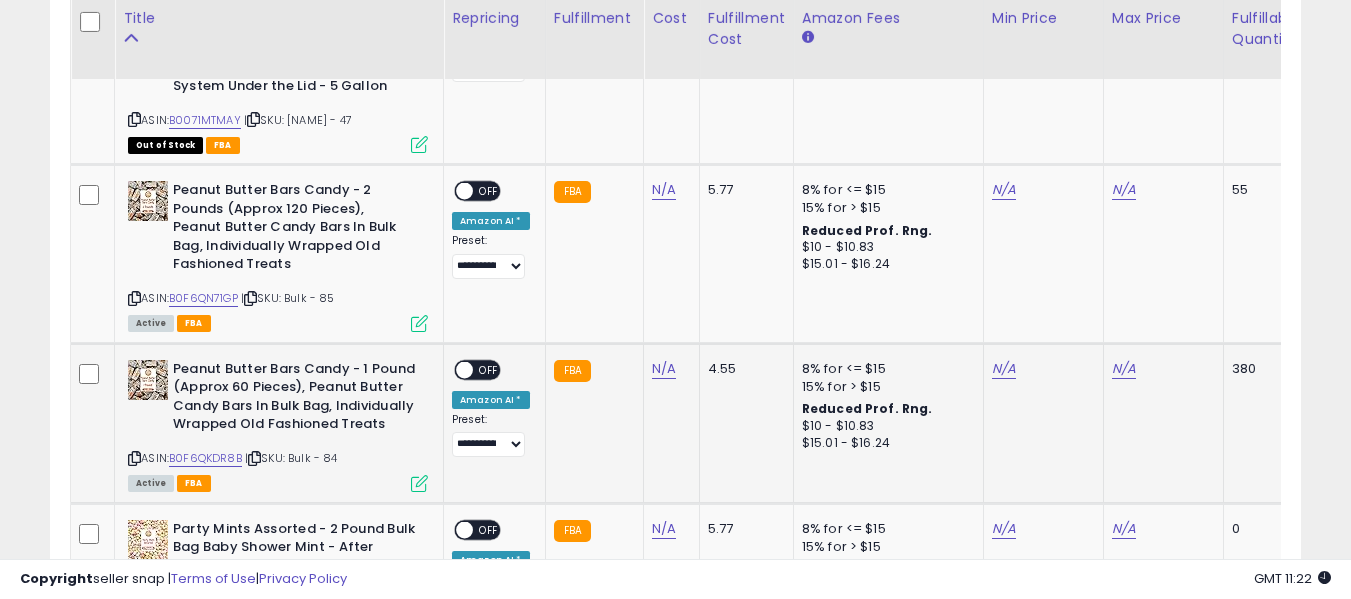 click at bounding box center [134, 458] 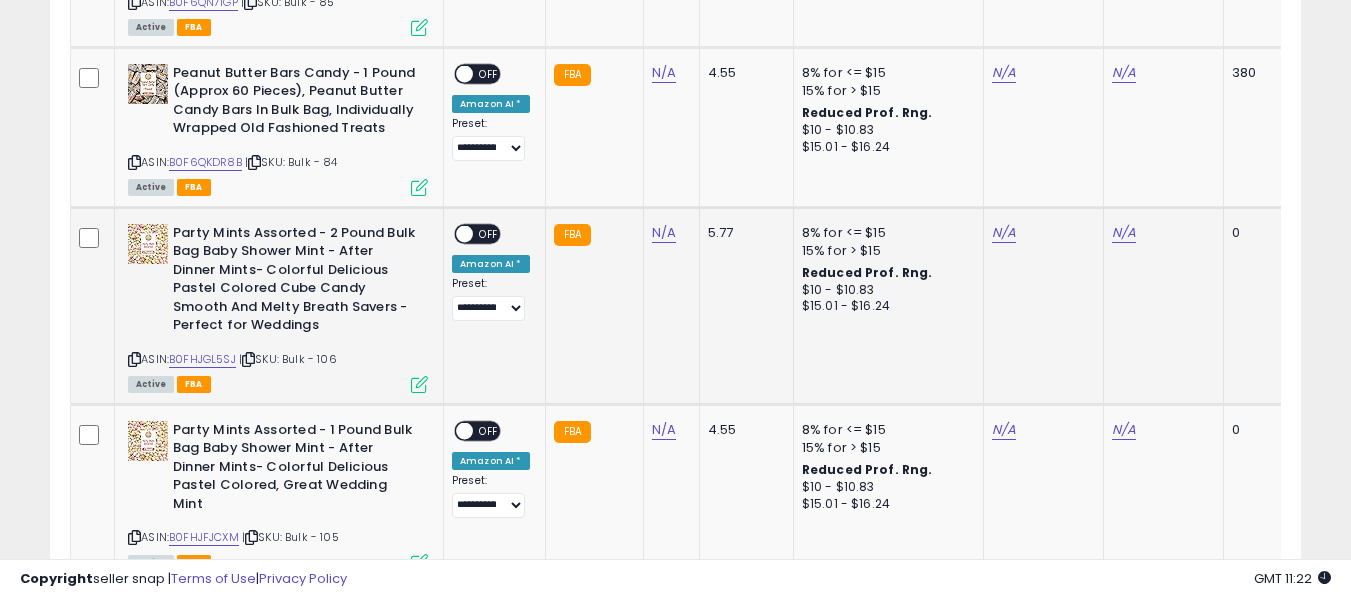 scroll, scrollTop: 3141, scrollLeft: 0, axis: vertical 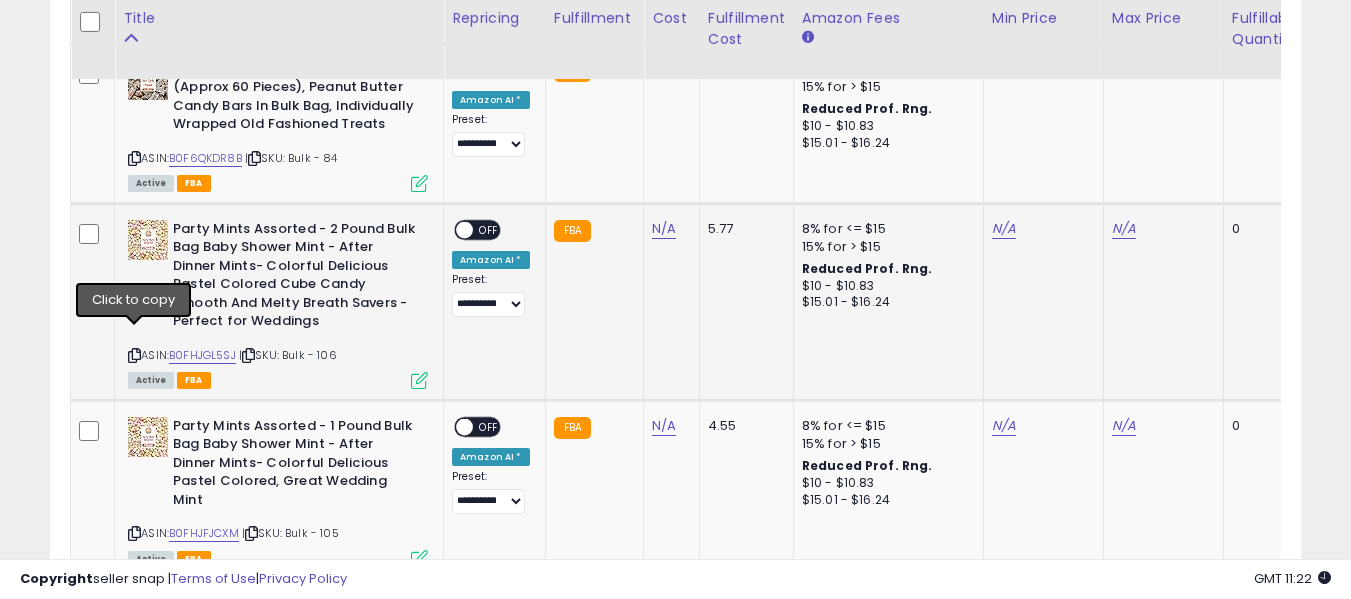 click at bounding box center [134, 355] 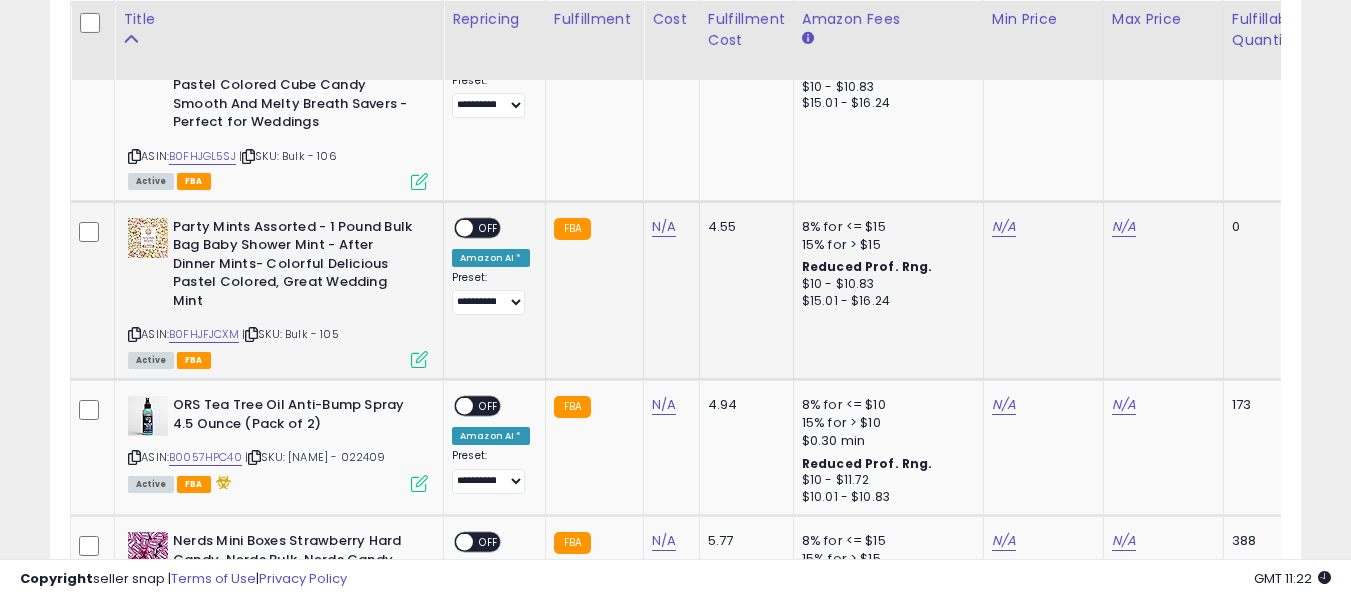 scroll, scrollTop: 3341, scrollLeft: 0, axis: vertical 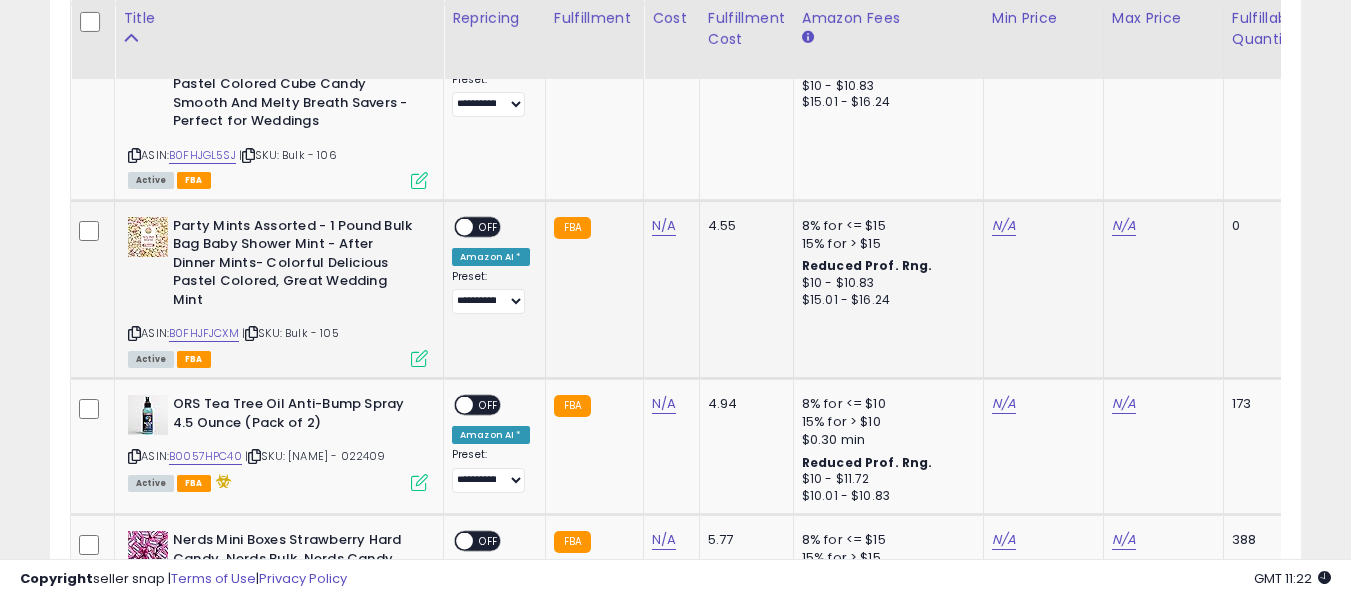click at bounding box center (134, 333) 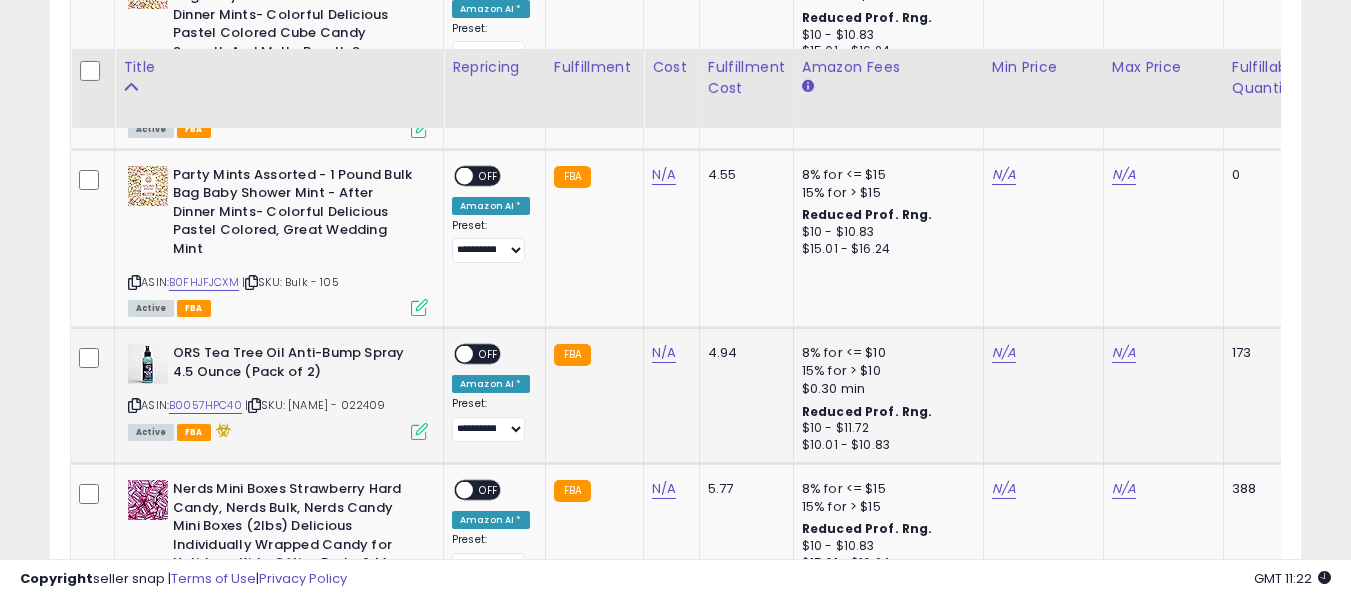 scroll, scrollTop: 3441, scrollLeft: 0, axis: vertical 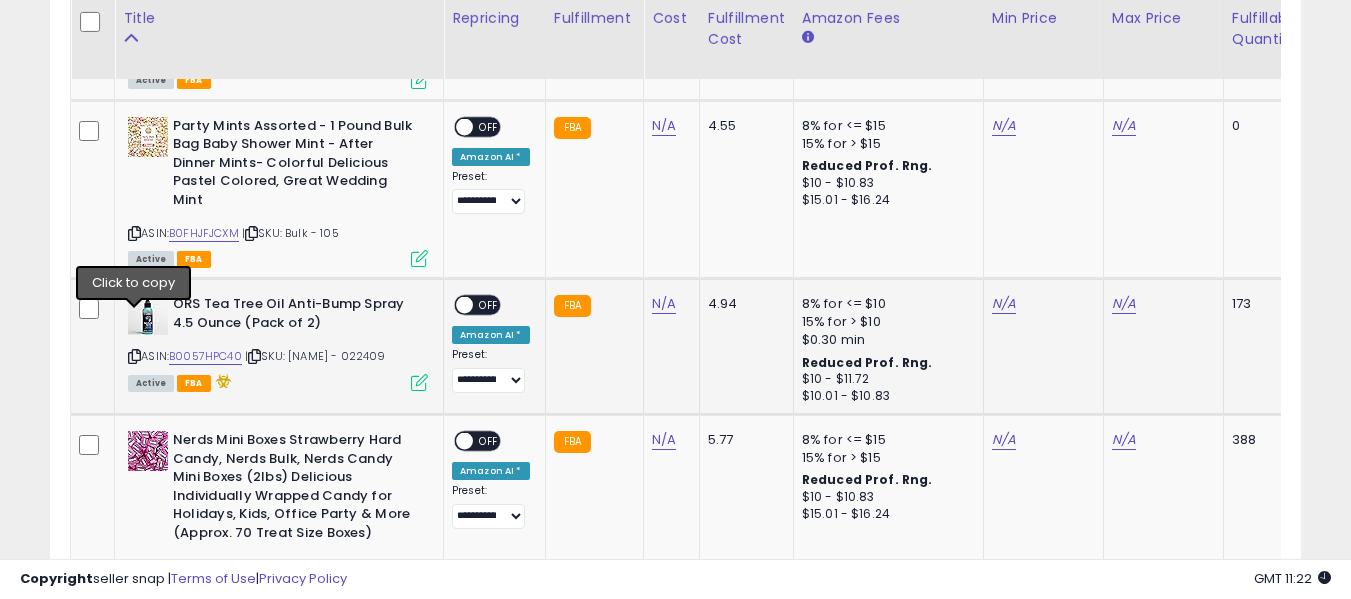 click at bounding box center (134, 356) 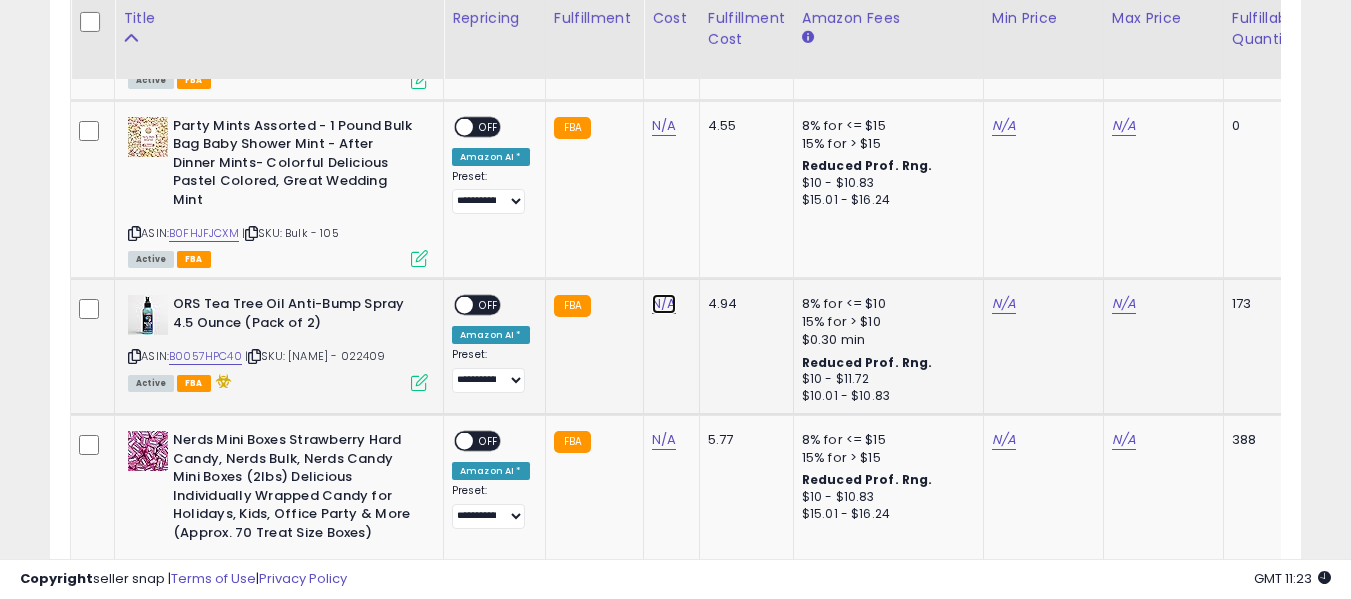 click on "N/A" at bounding box center (664, -2367) 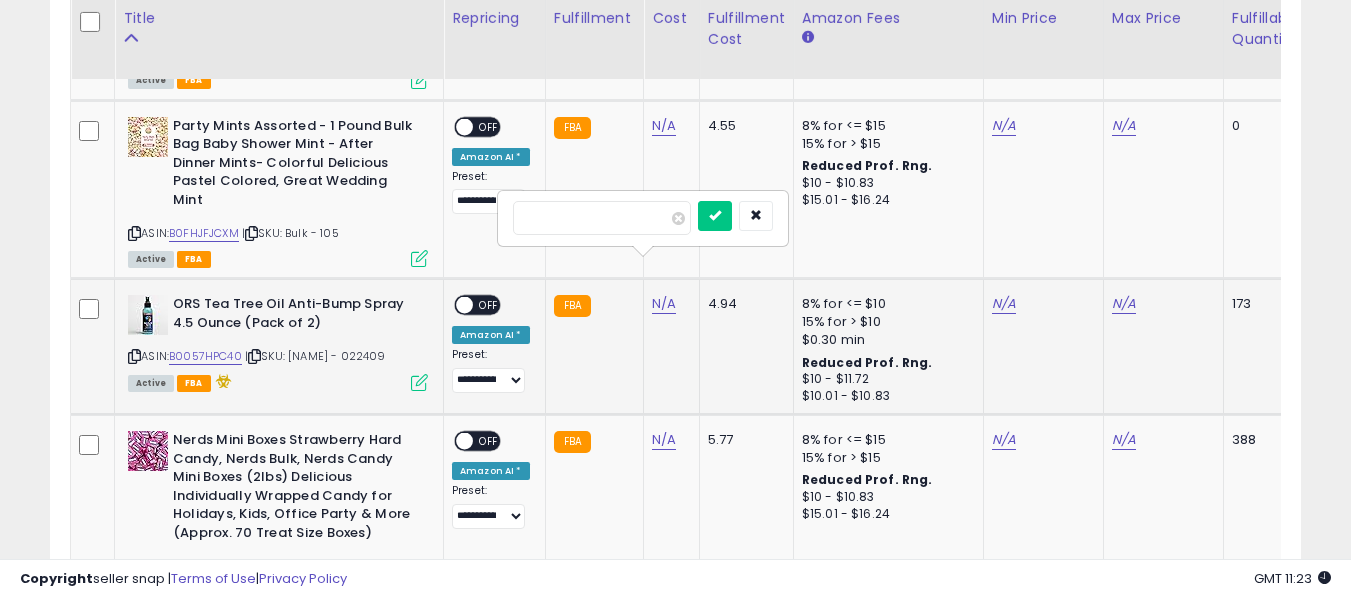 type on "*" 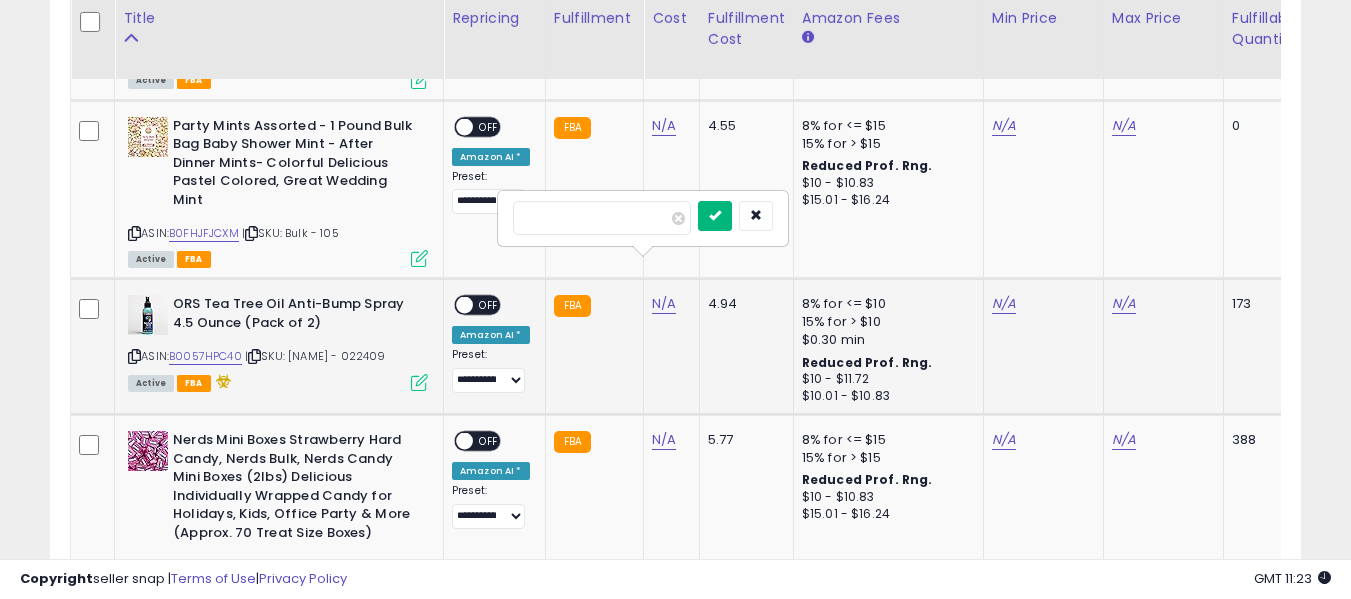type on "****" 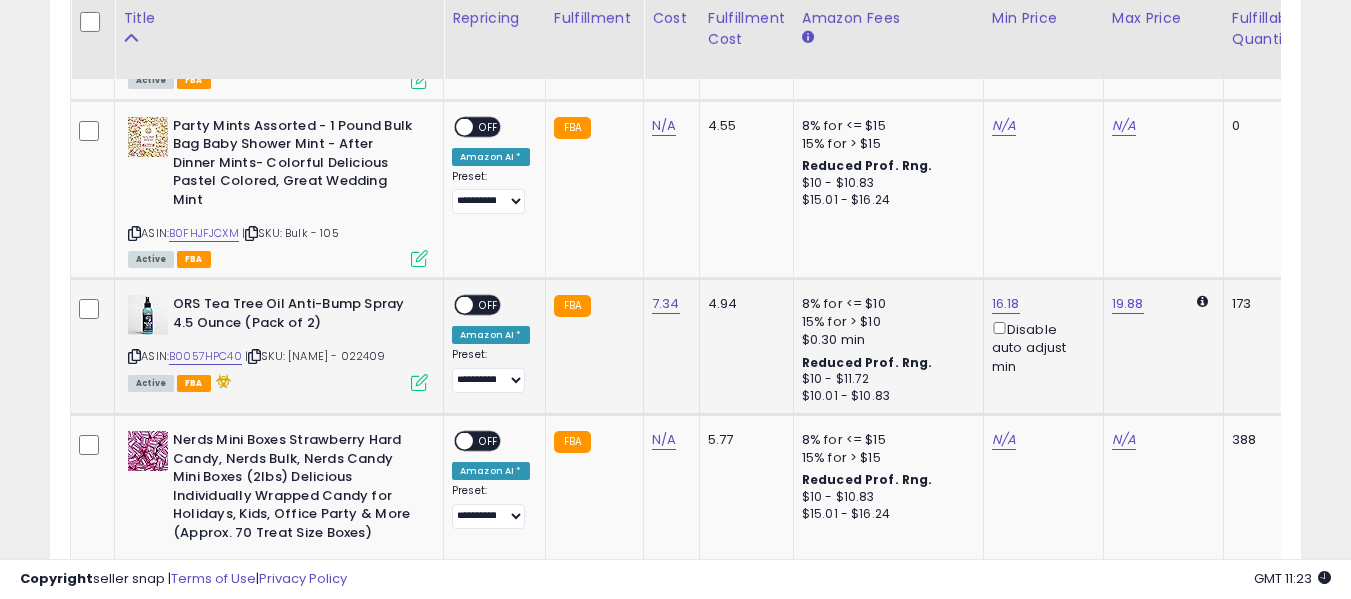 click at bounding box center [464, 305] 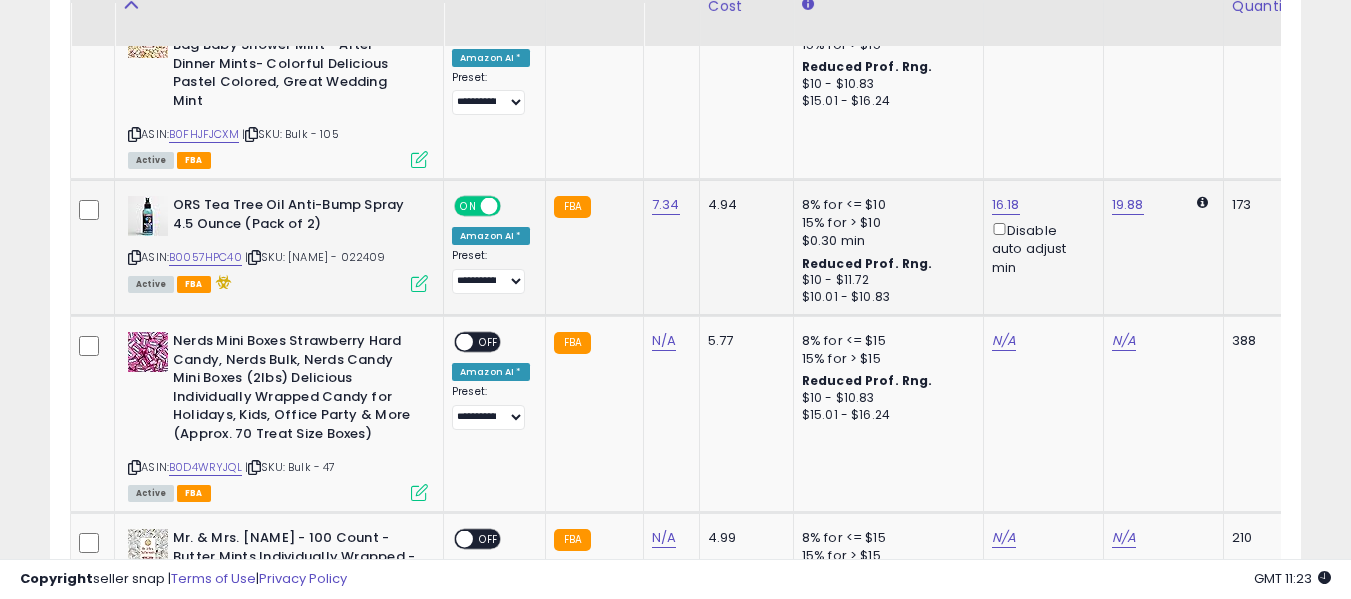 scroll, scrollTop: 3541, scrollLeft: 0, axis: vertical 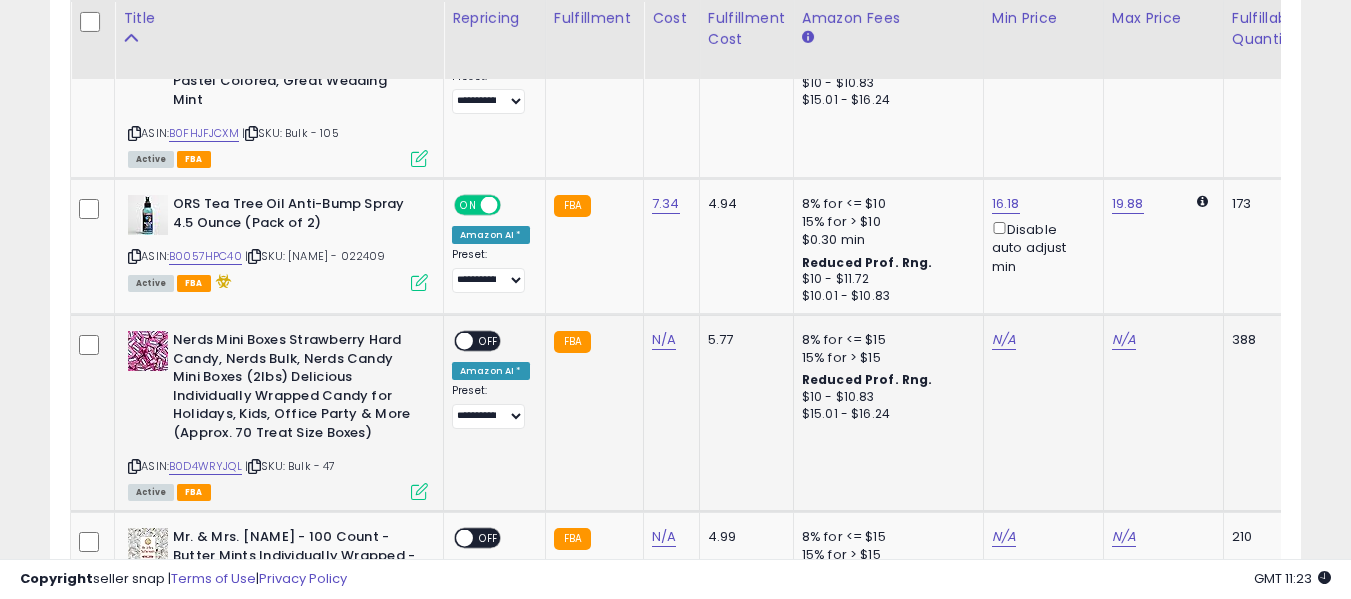 click at bounding box center (134, 466) 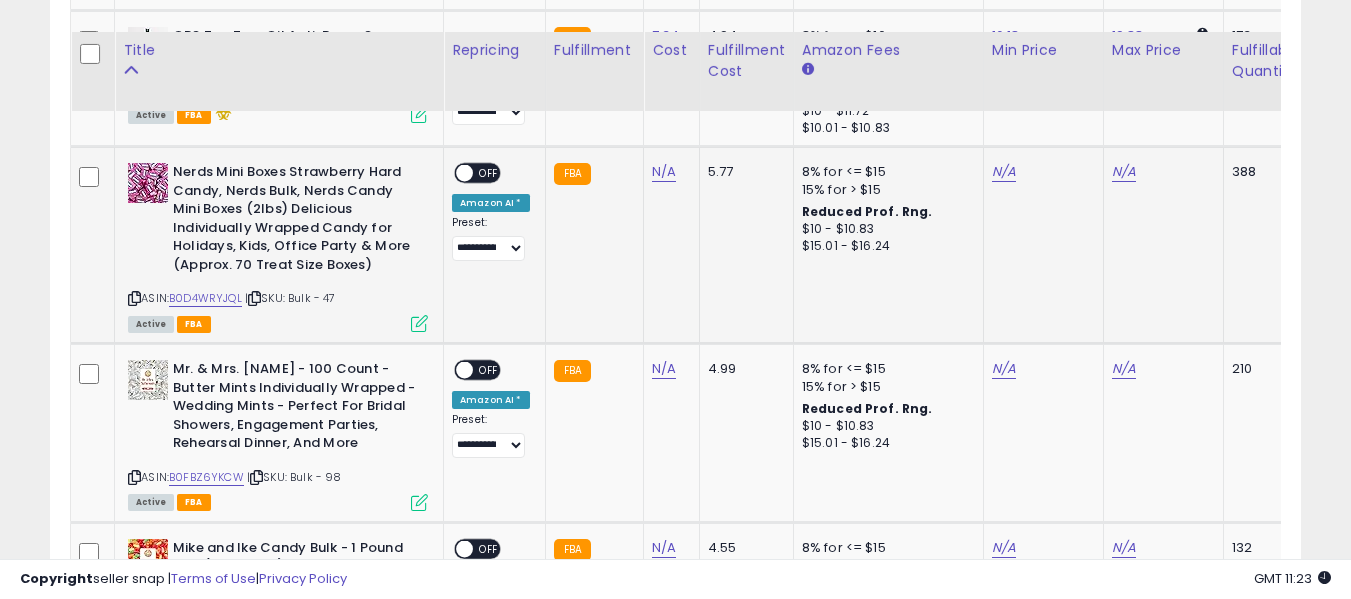scroll, scrollTop: 3741, scrollLeft: 0, axis: vertical 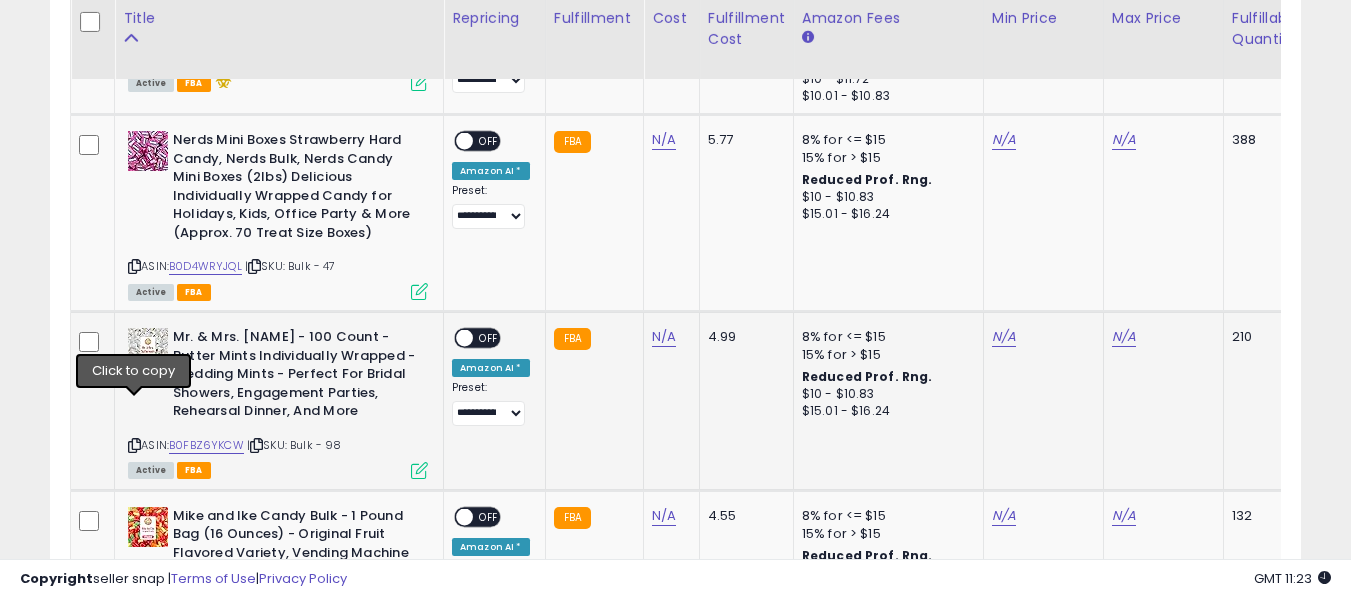click at bounding box center [134, 445] 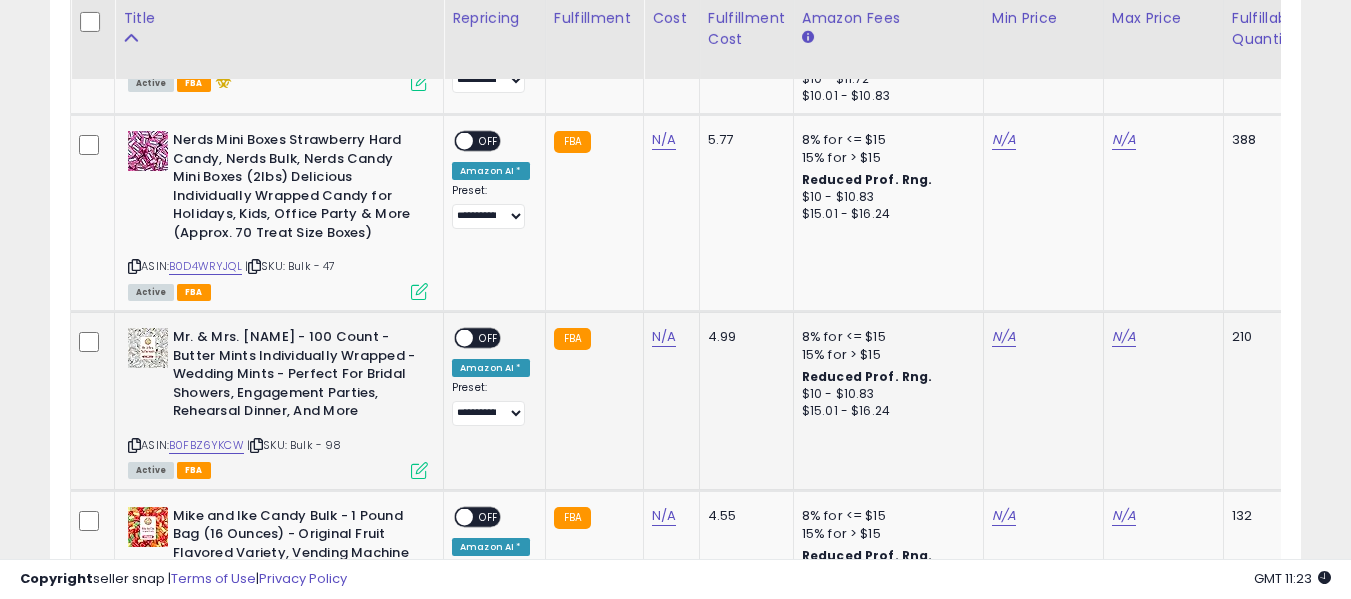 scroll, scrollTop: 4041, scrollLeft: 0, axis: vertical 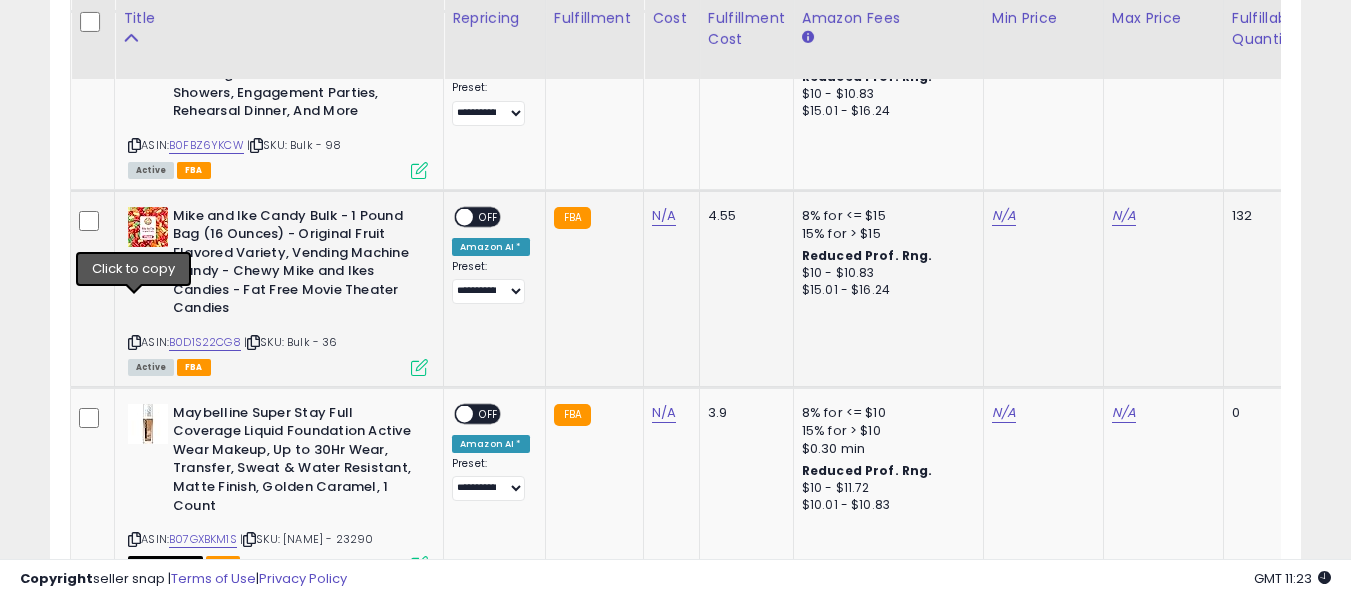click at bounding box center [134, 342] 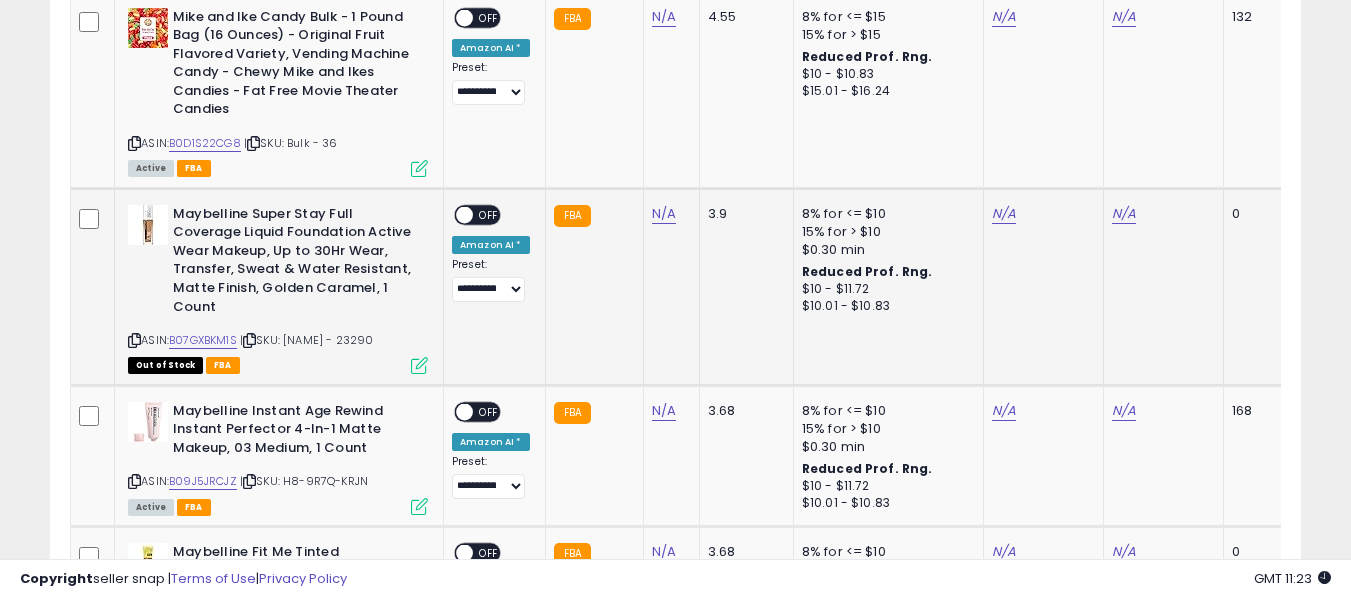 scroll, scrollTop: 4241, scrollLeft: 0, axis: vertical 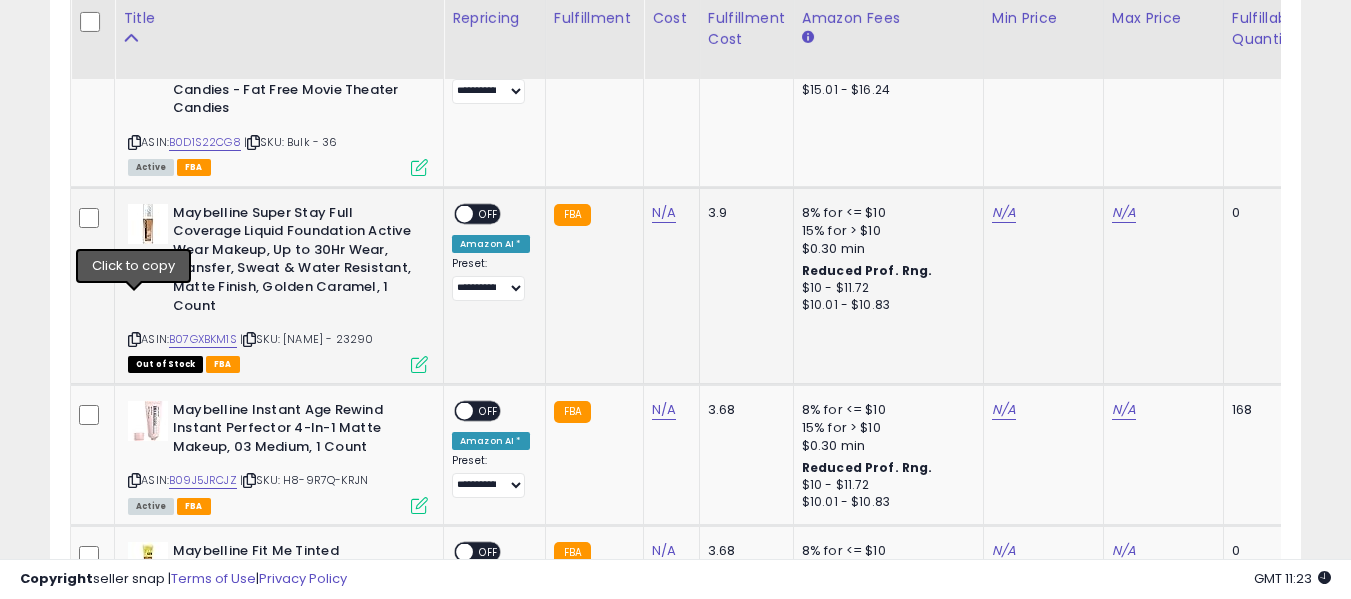 click at bounding box center [134, 339] 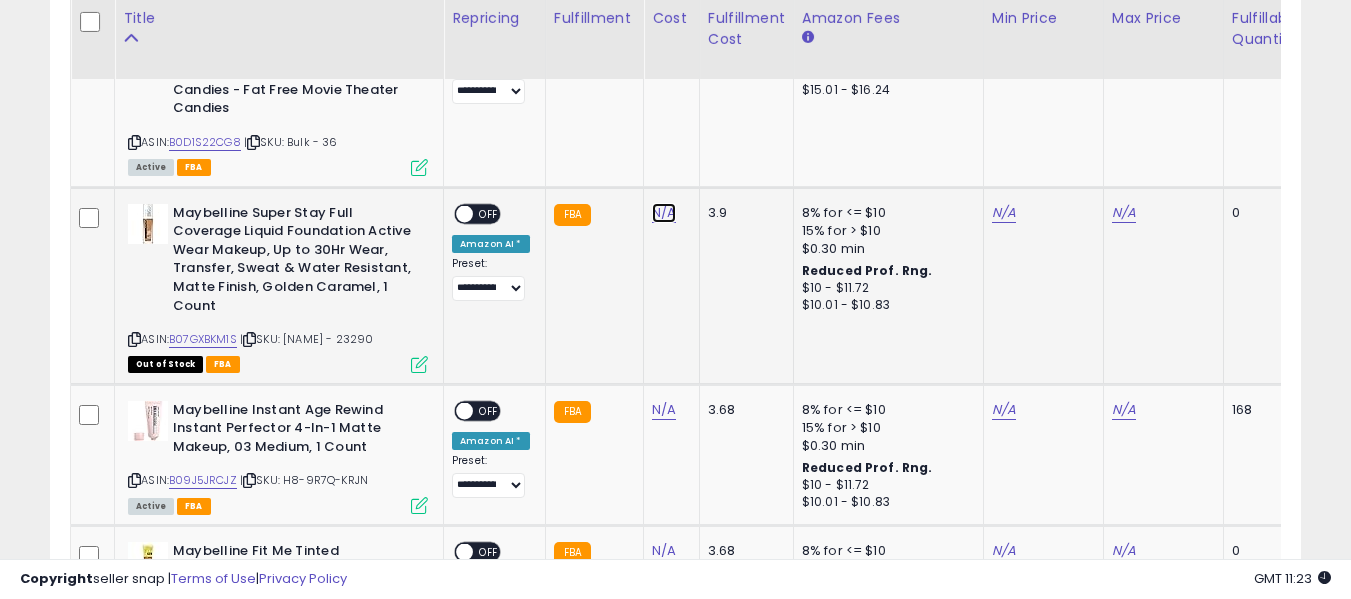 click on "N/A" at bounding box center [664, -3167] 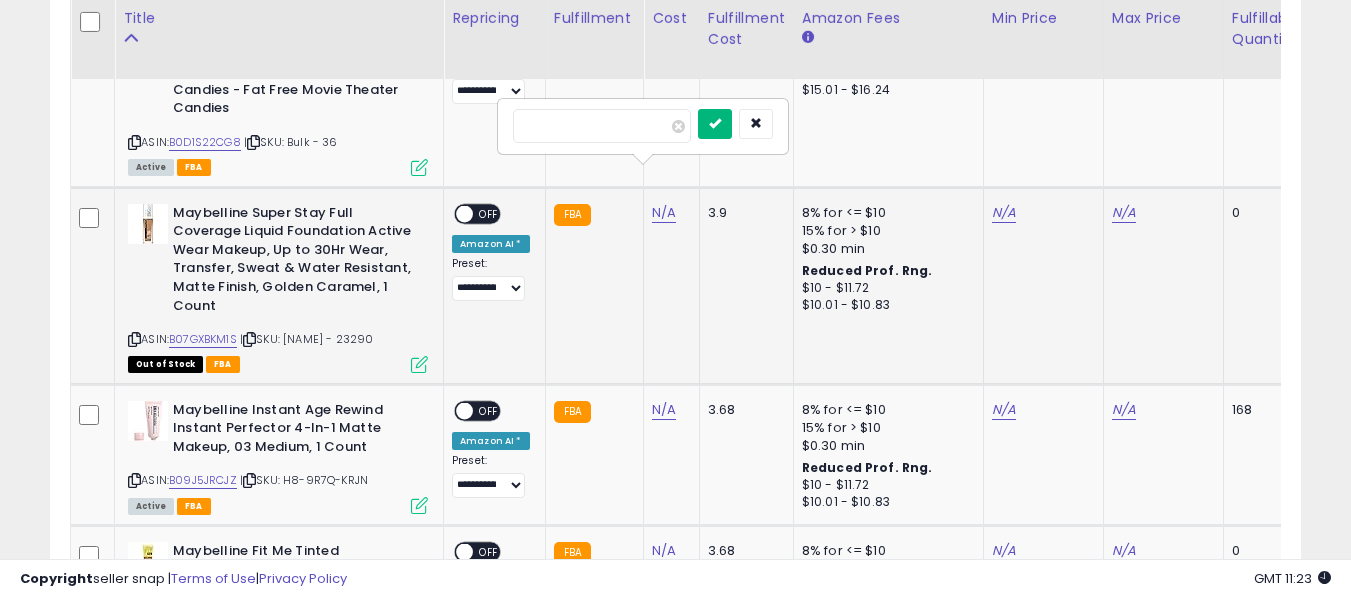 type on "****" 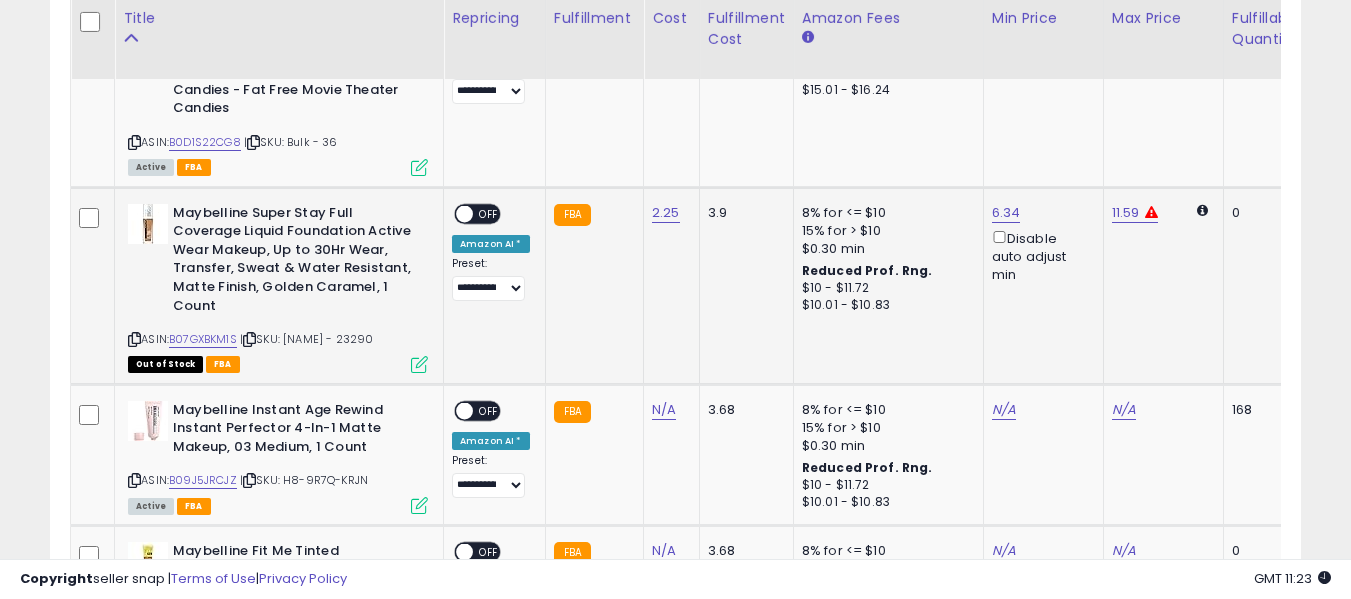 click on "ON   OFF" at bounding box center (455, 213) 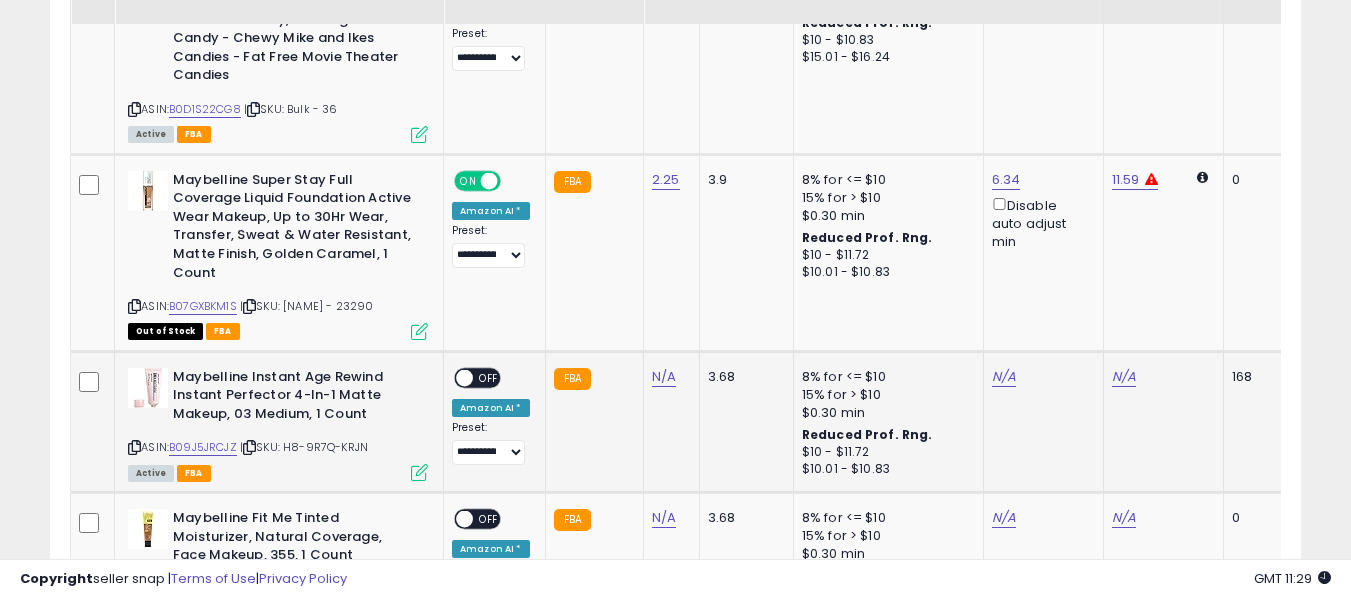 scroll, scrollTop: 4319, scrollLeft: 0, axis: vertical 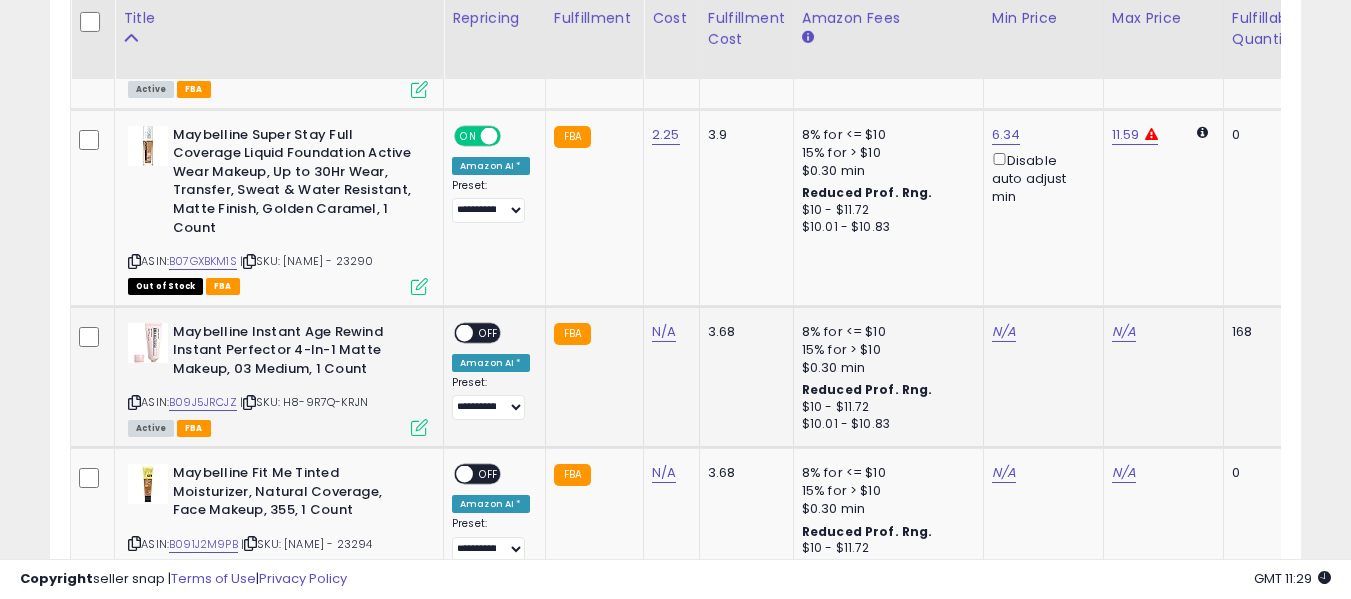 click at bounding box center [134, 402] 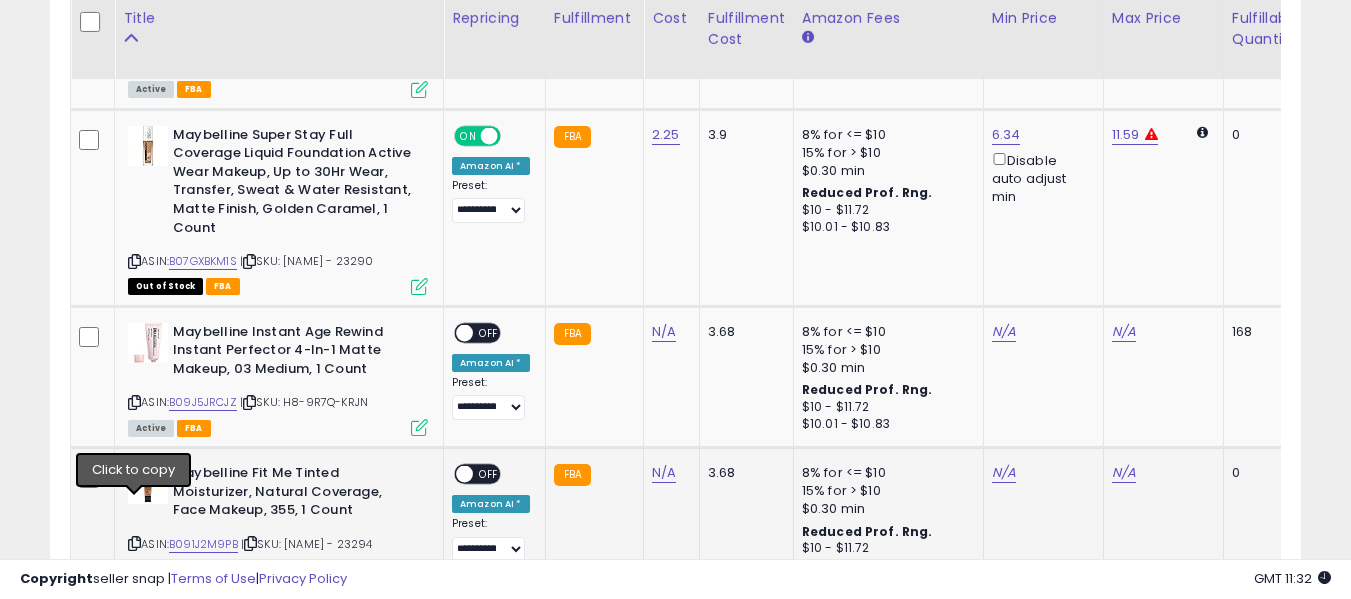 click at bounding box center (134, 543) 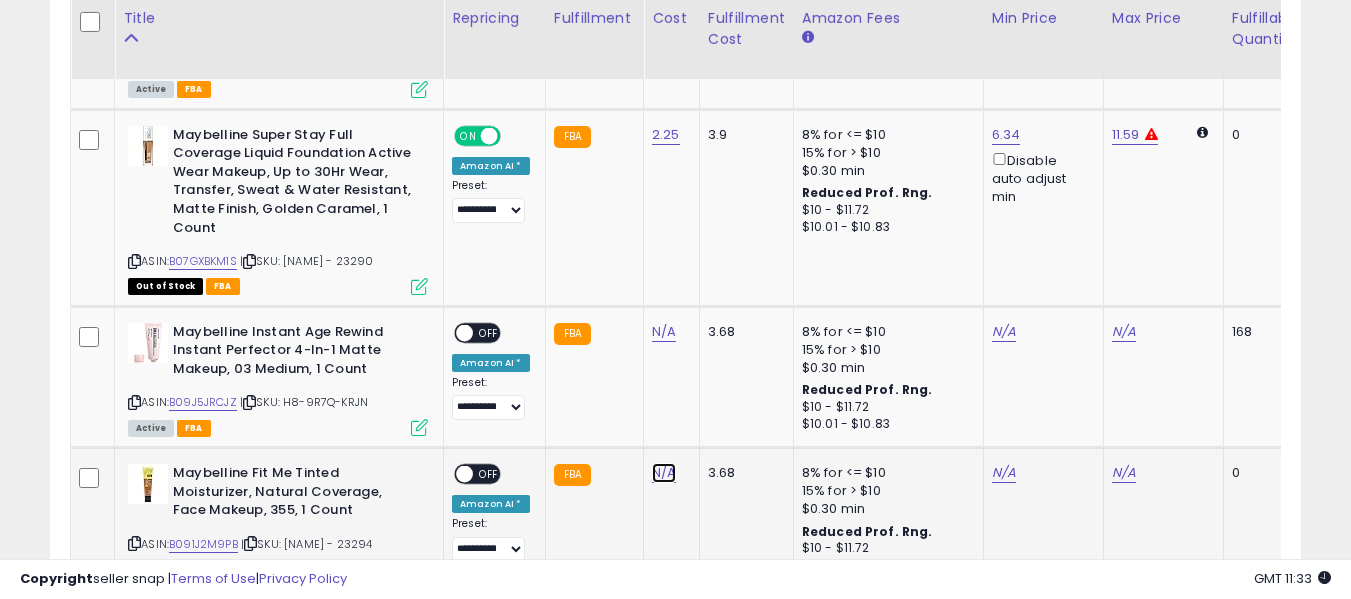 click on "N/A" at bounding box center [664, -3245] 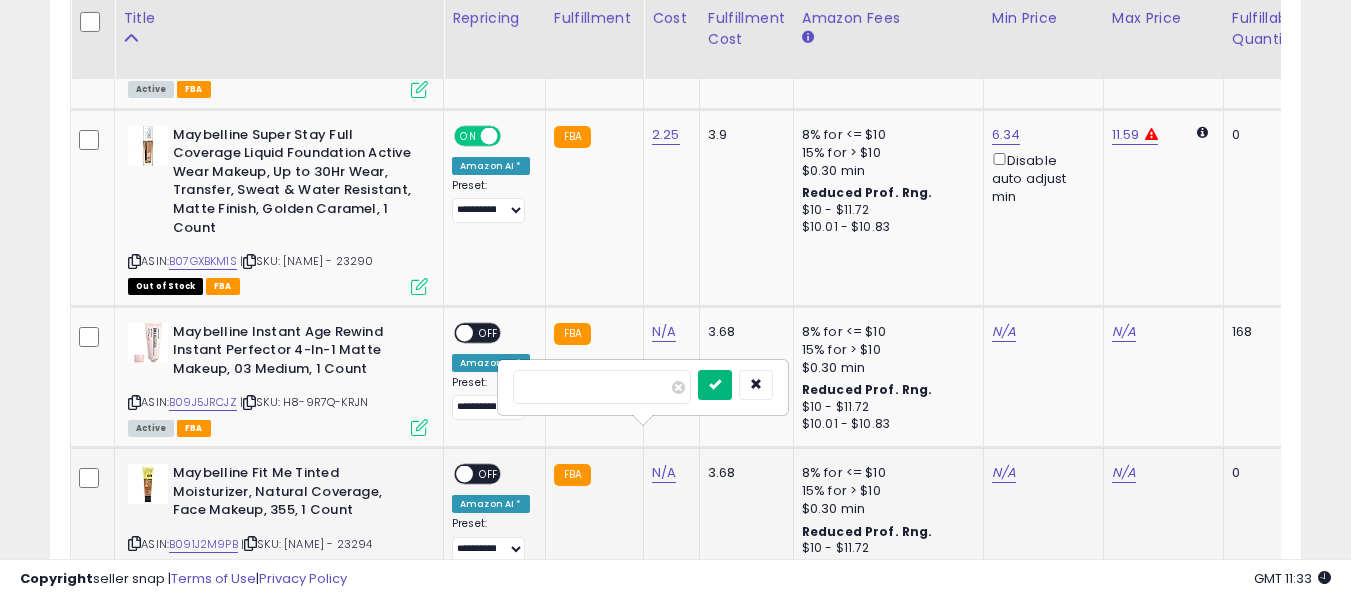 type on "****" 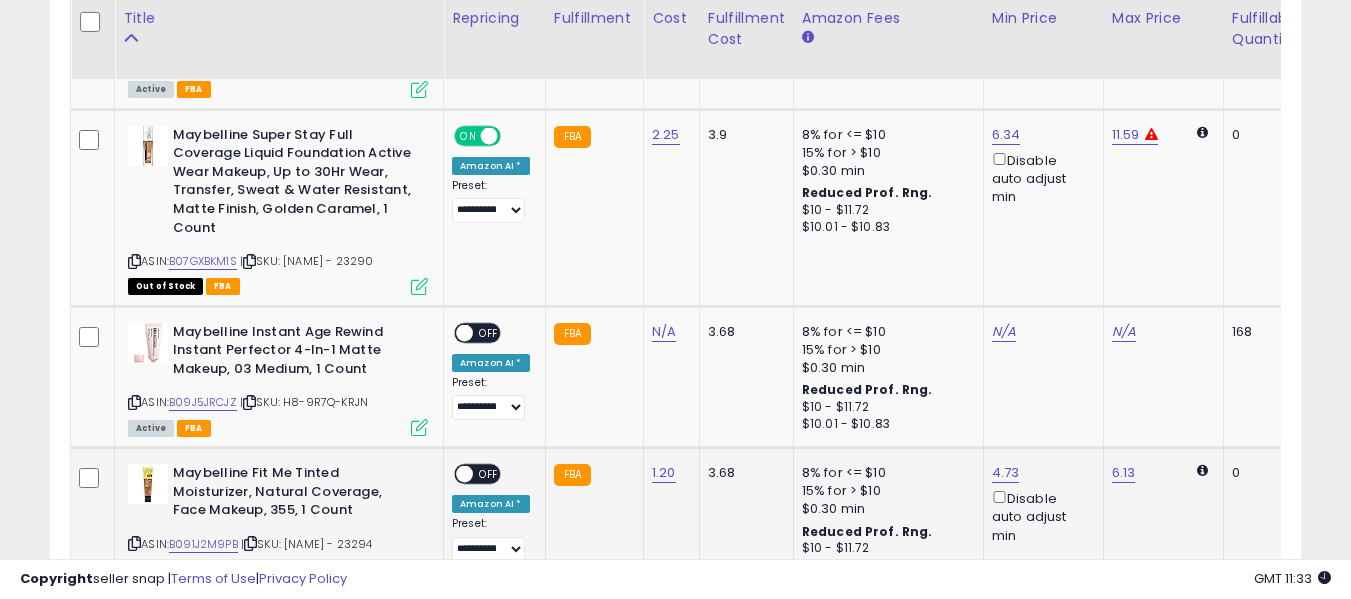 click on "OFF" at bounding box center (489, 474) 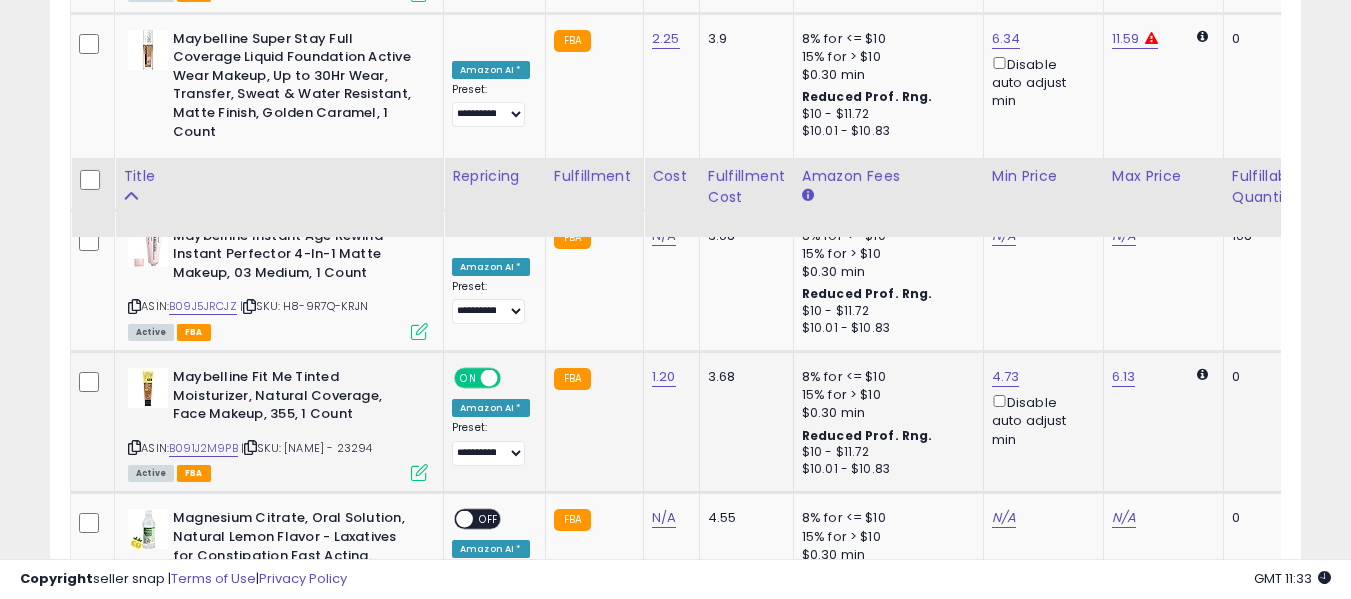 scroll, scrollTop: 4619, scrollLeft: 0, axis: vertical 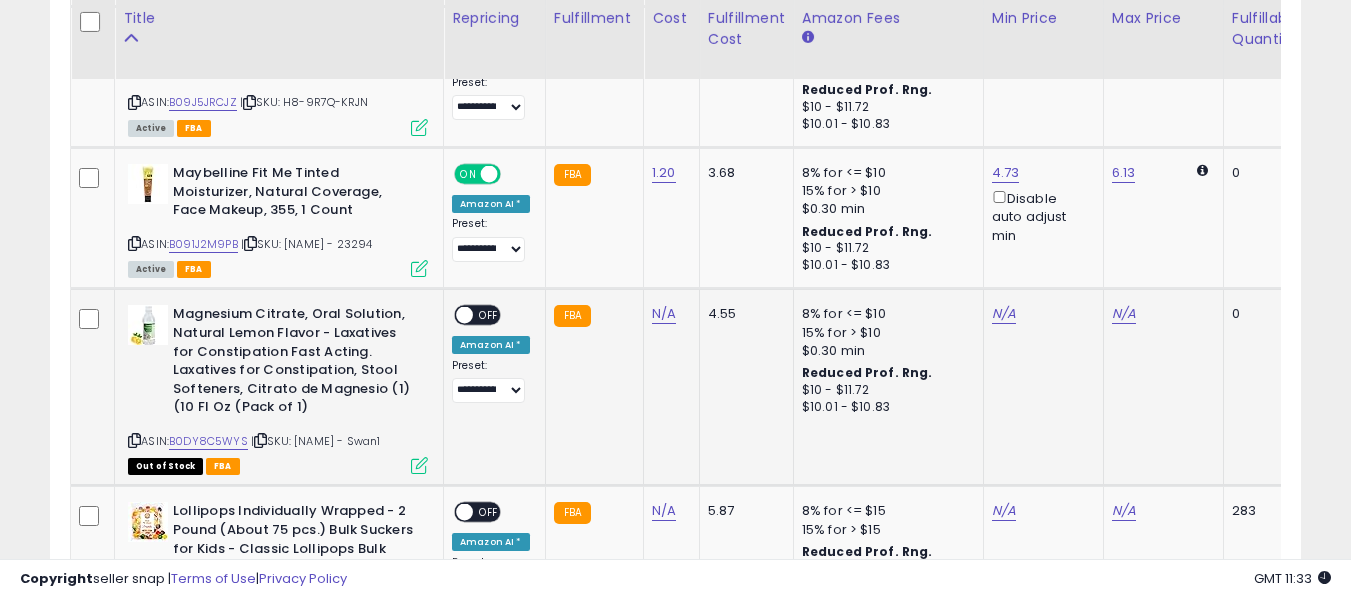 click at bounding box center (134, 440) 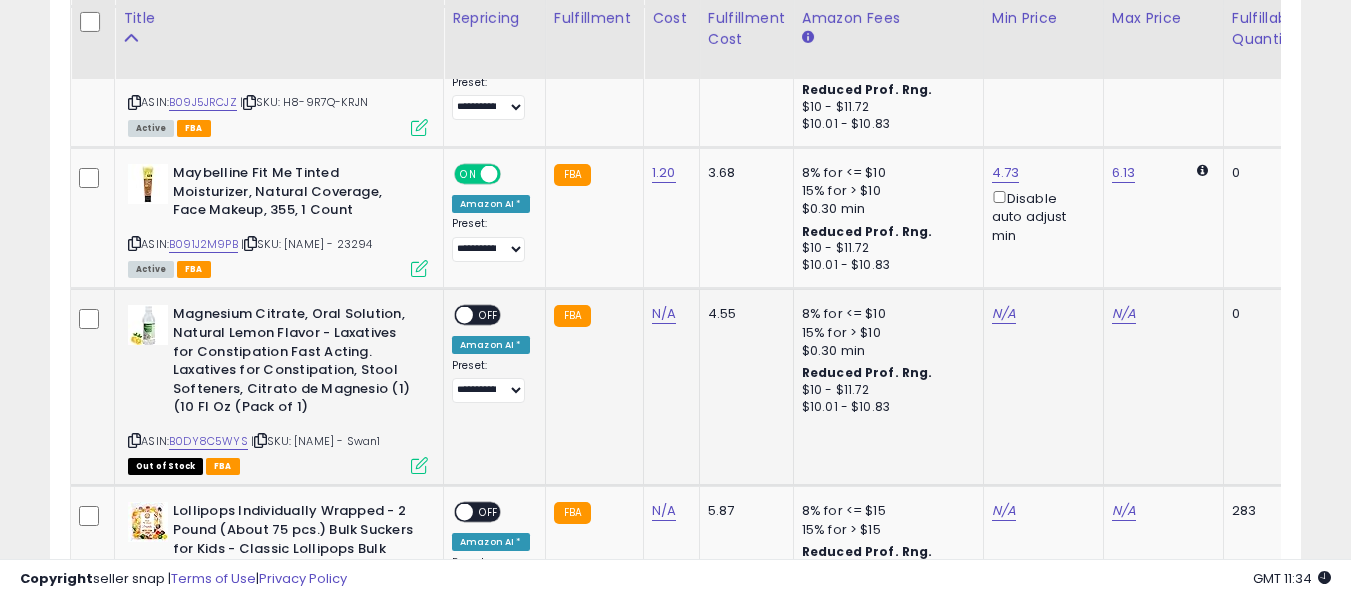 click at bounding box center (134, 440) 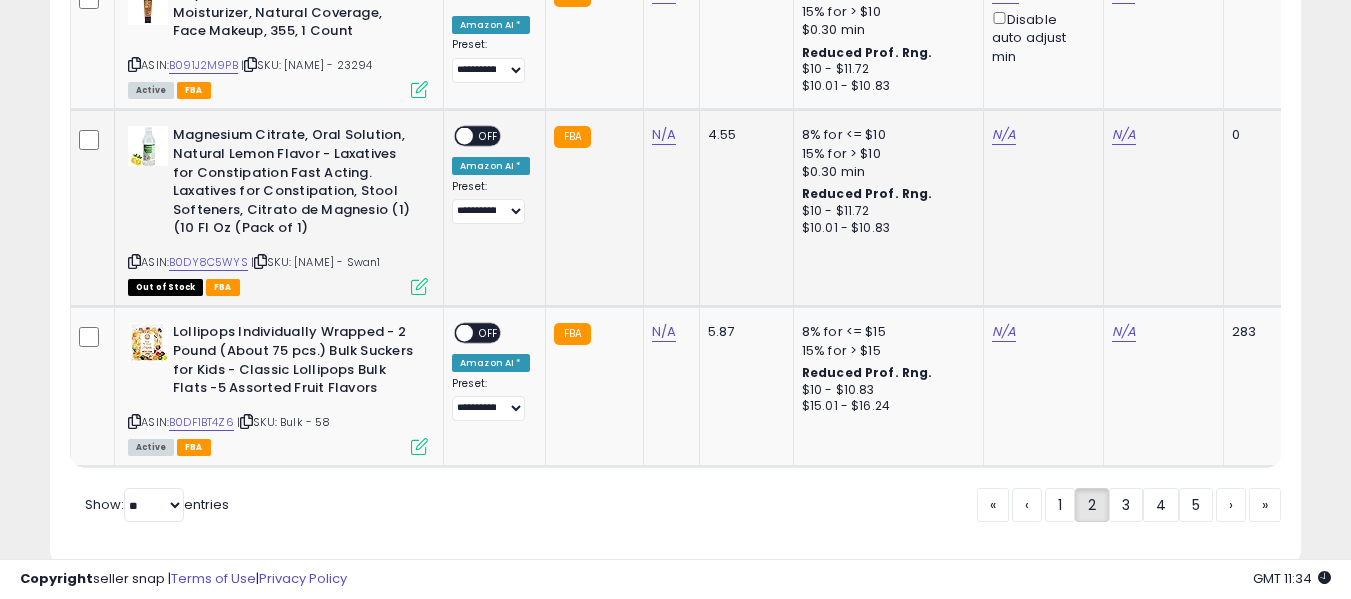 scroll, scrollTop: 4819, scrollLeft: 0, axis: vertical 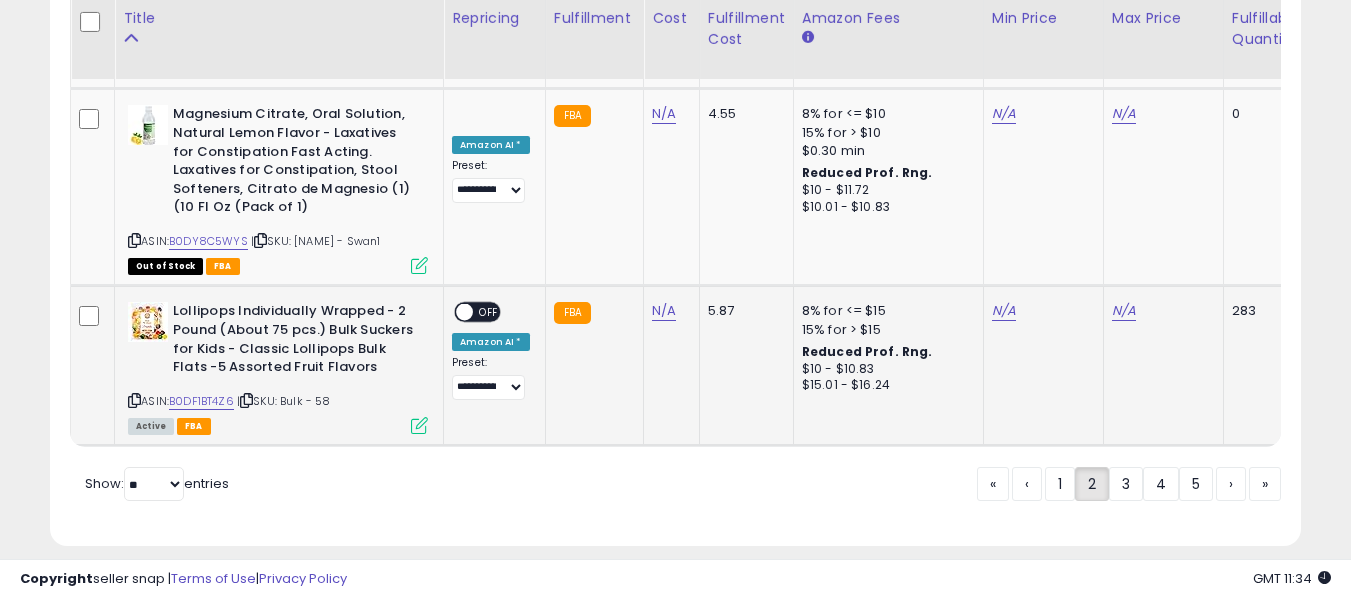 click at bounding box center [134, 400] 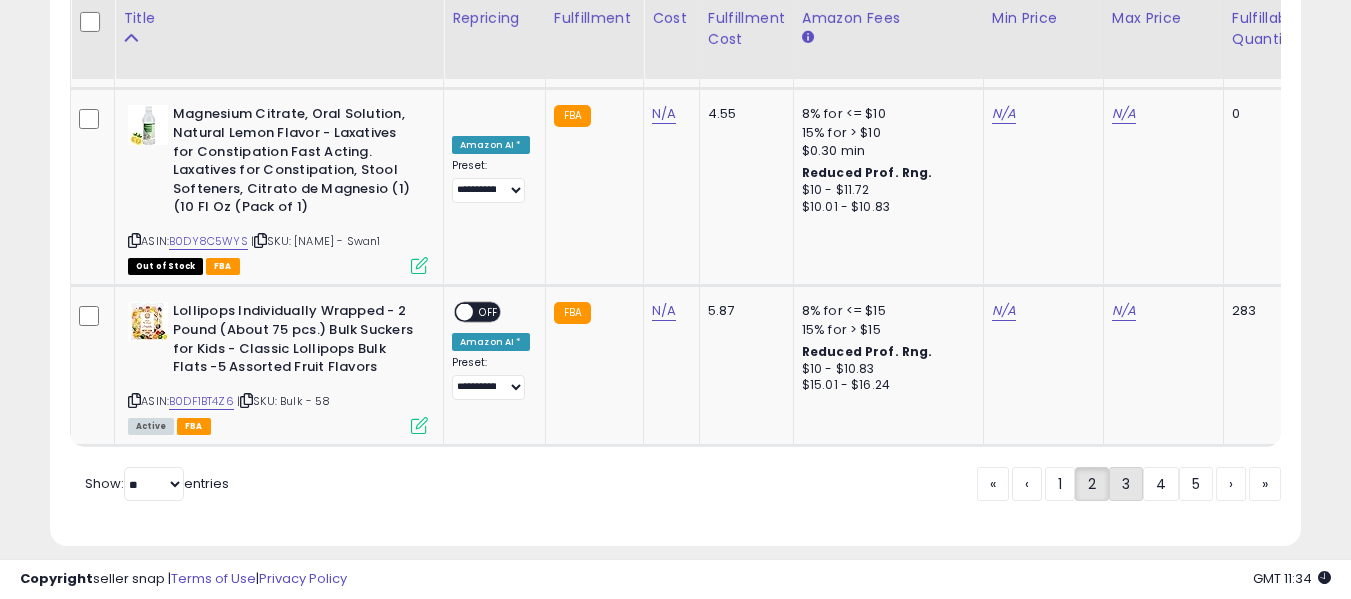 click on "3" 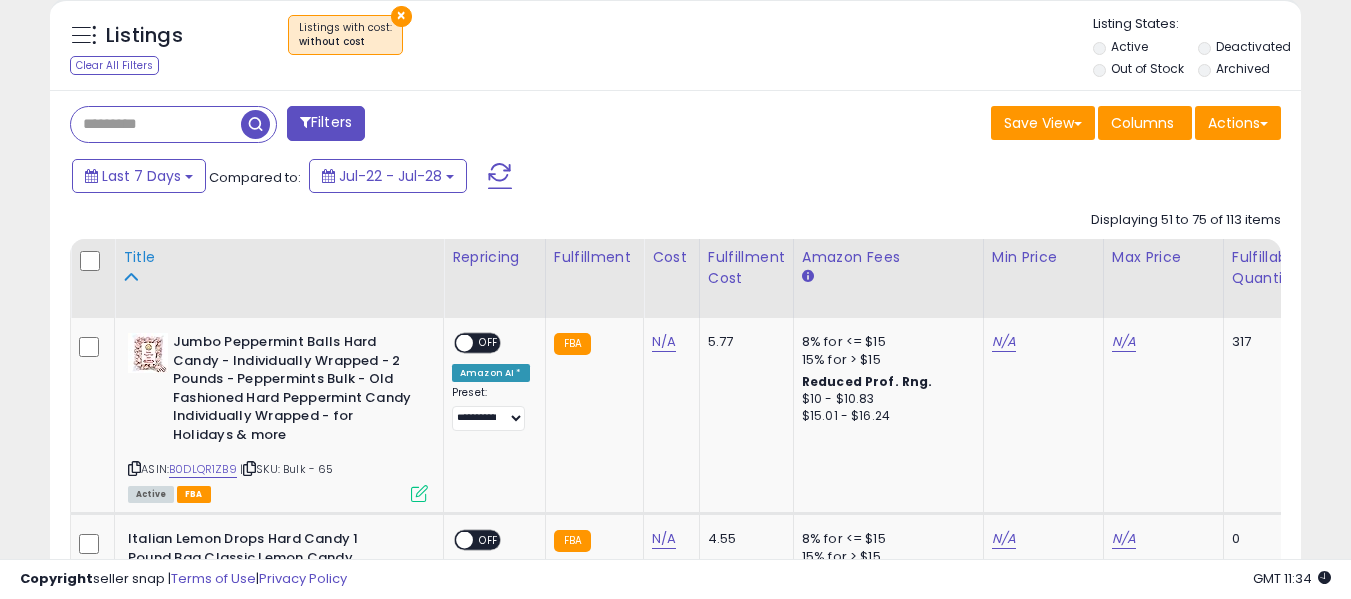 scroll, scrollTop: 841, scrollLeft: 0, axis: vertical 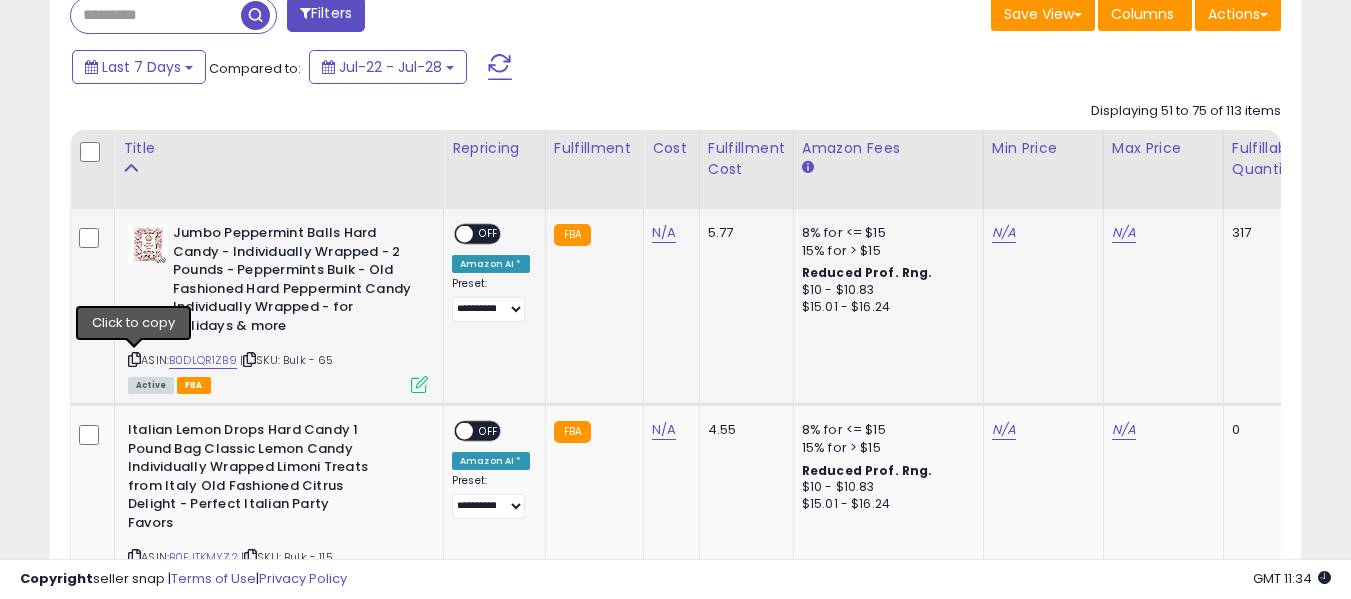 click at bounding box center (134, 359) 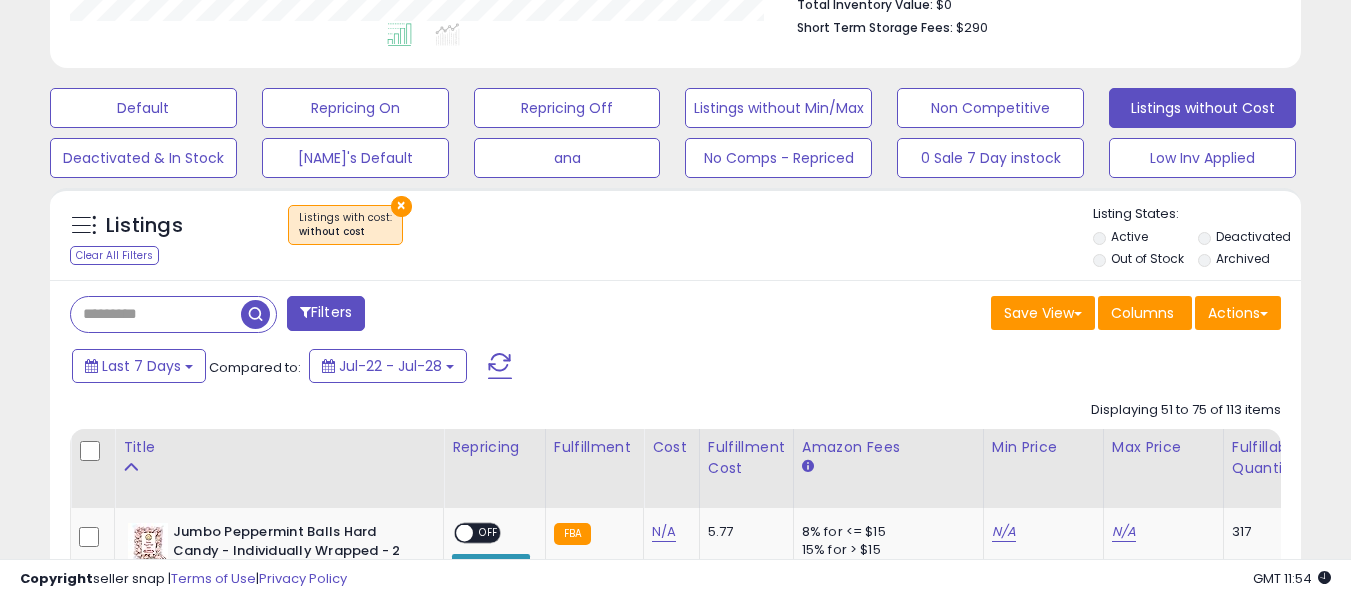 scroll, scrollTop: 341, scrollLeft: 0, axis: vertical 